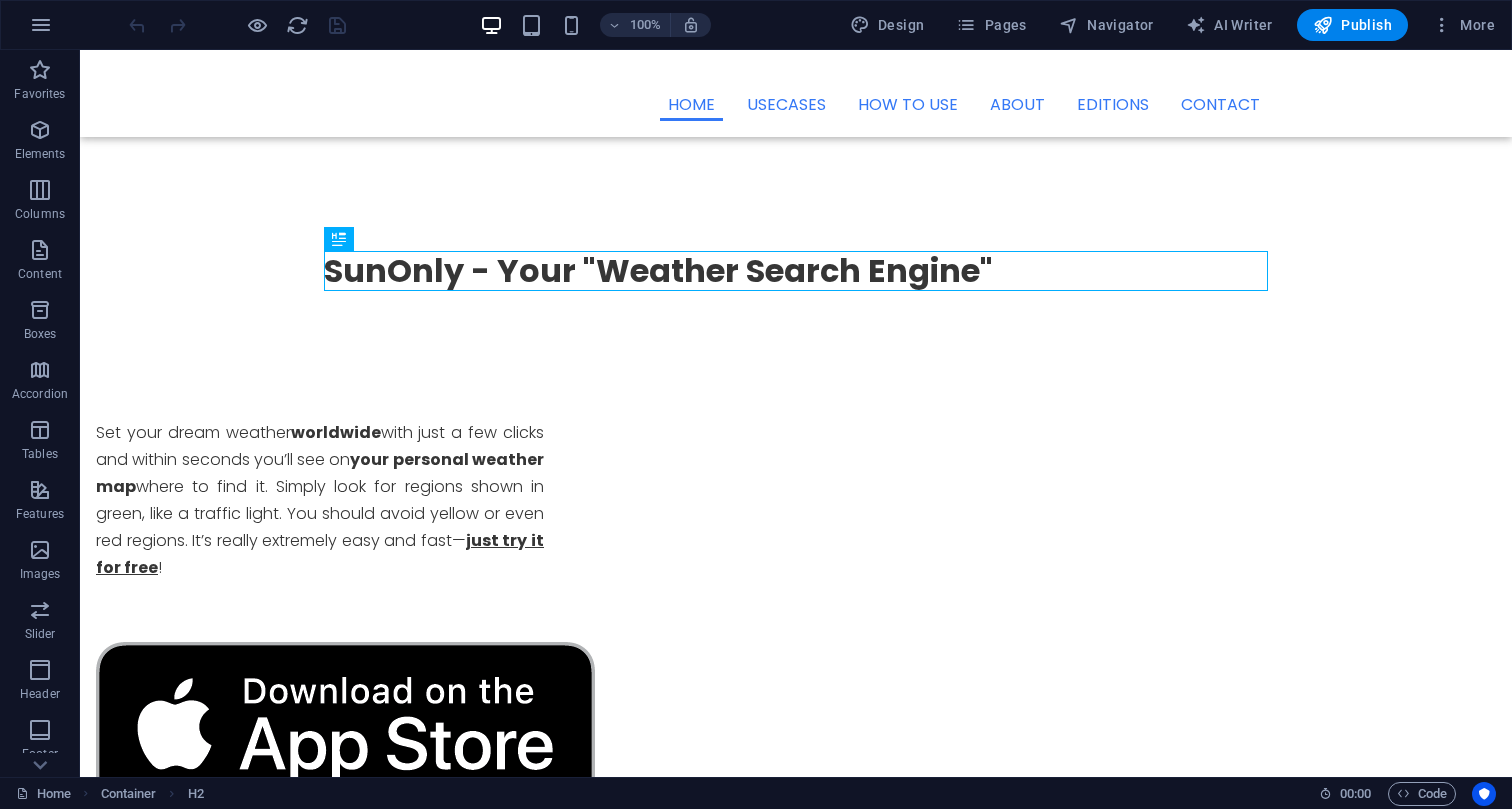 scroll, scrollTop: 0, scrollLeft: 0, axis: both 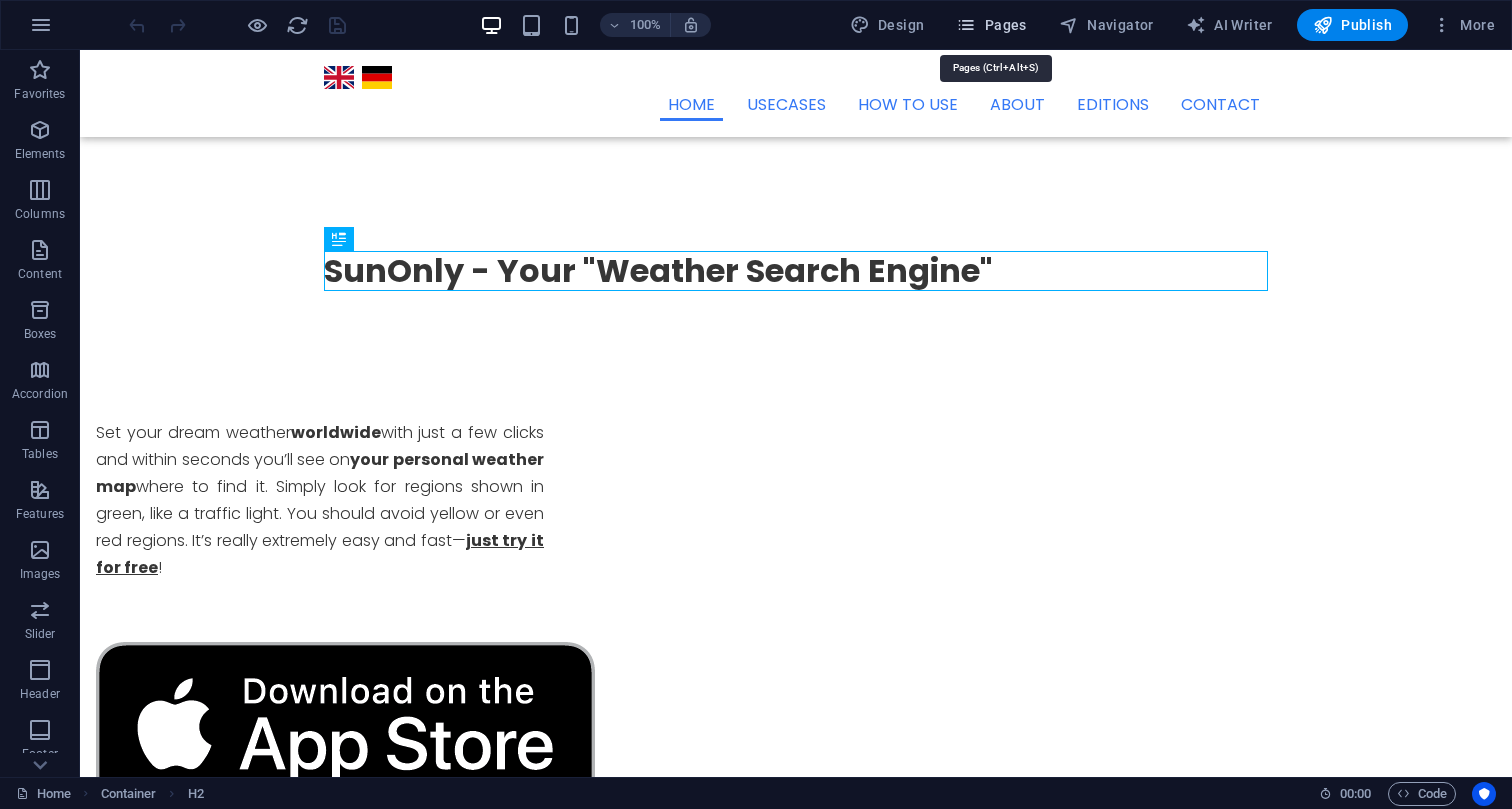 click on "Pages" at bounding box center (991, 25) 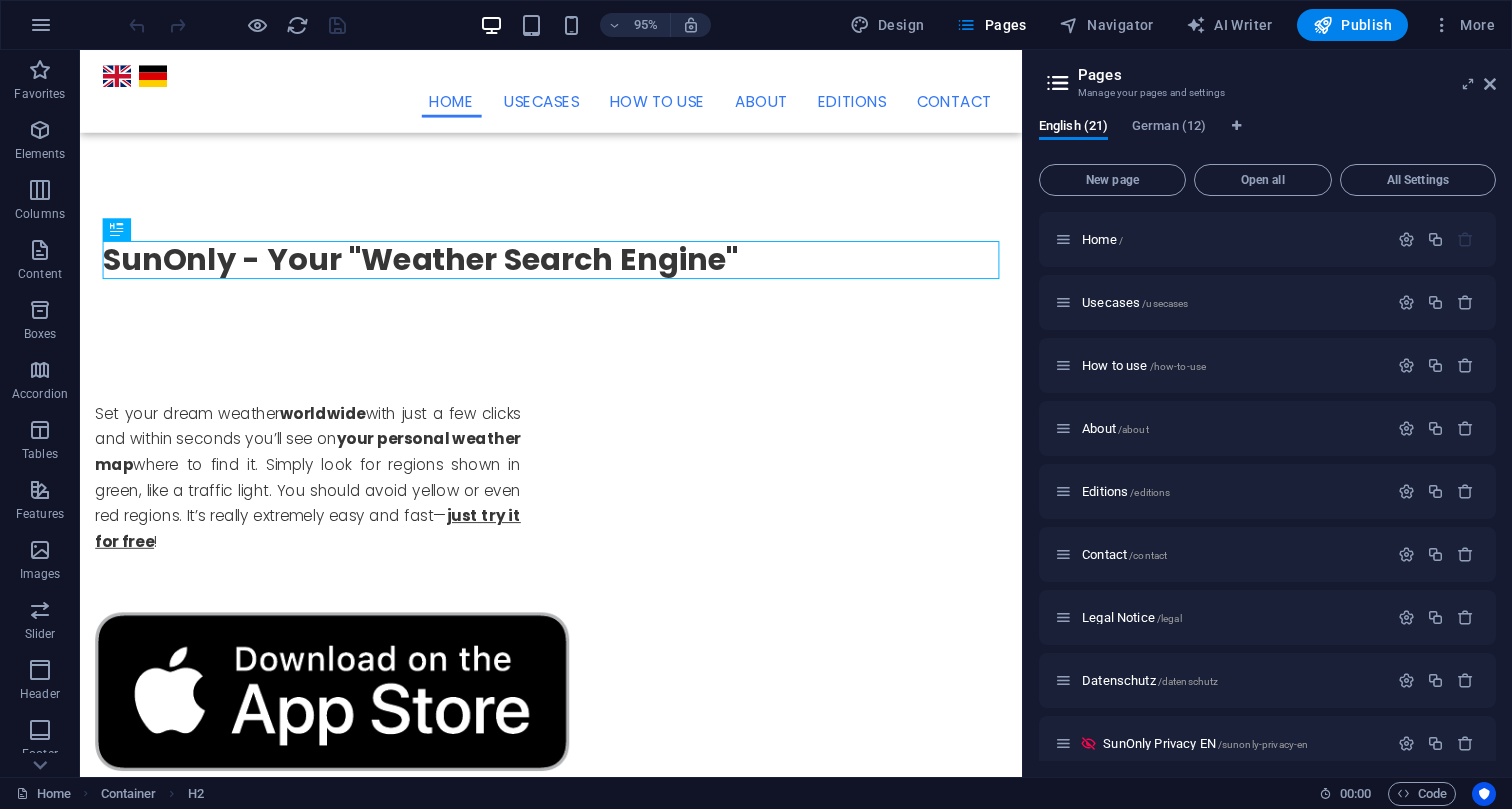 scroll, scrollTop: 0, scrollLeft: 0, axis: both 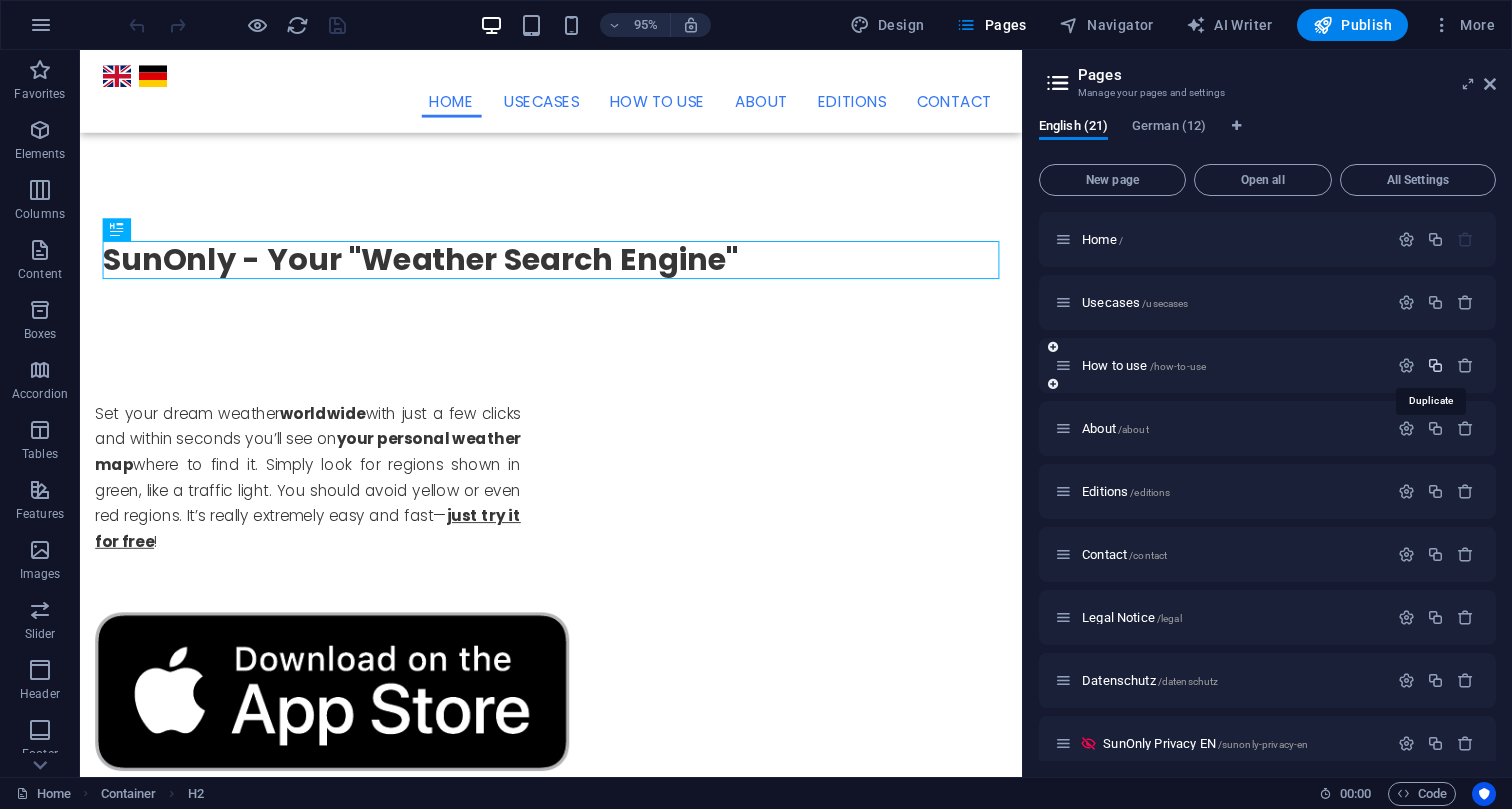 click at bounding box center [1435, 365] 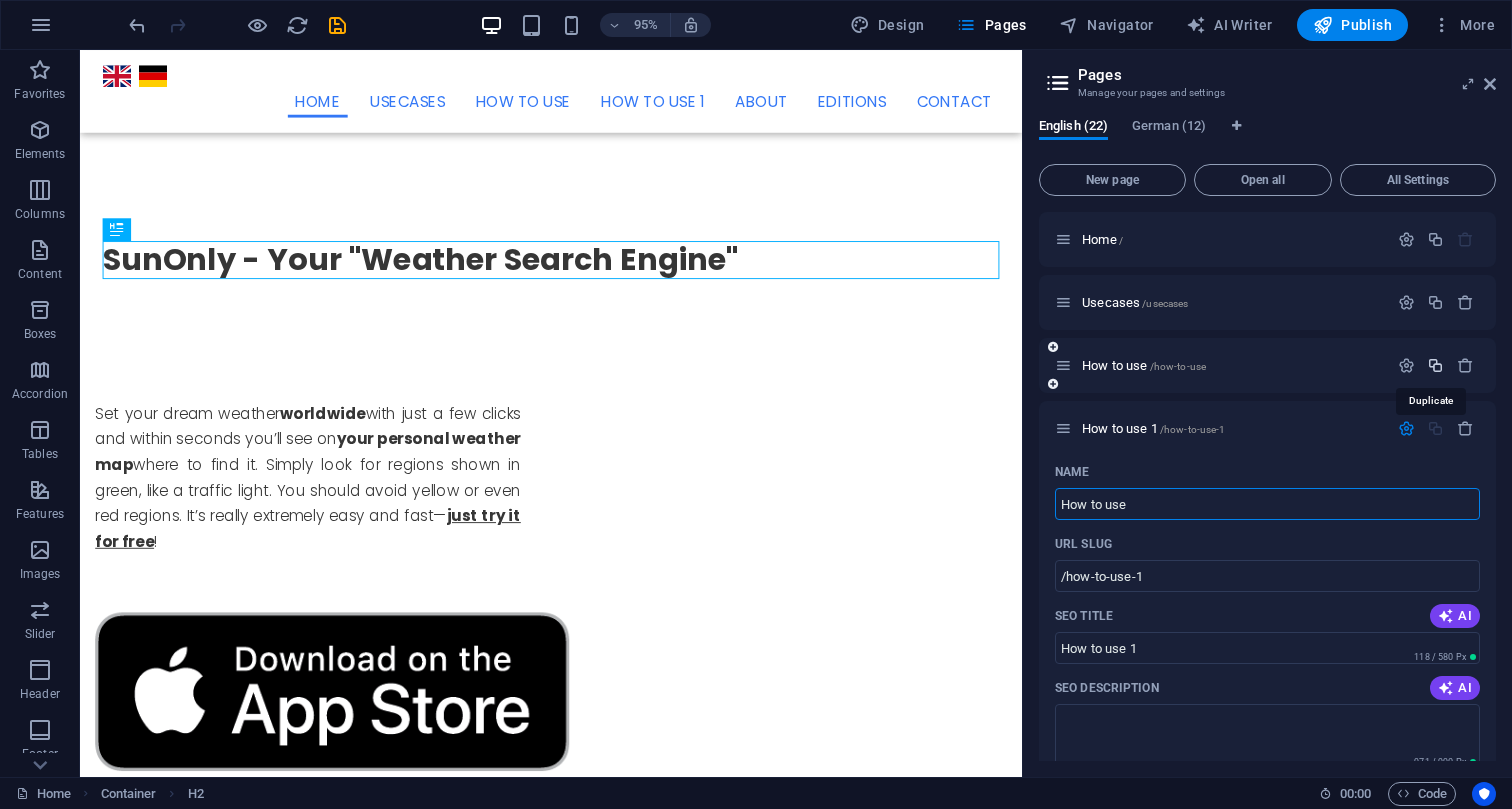 type on "How to use" 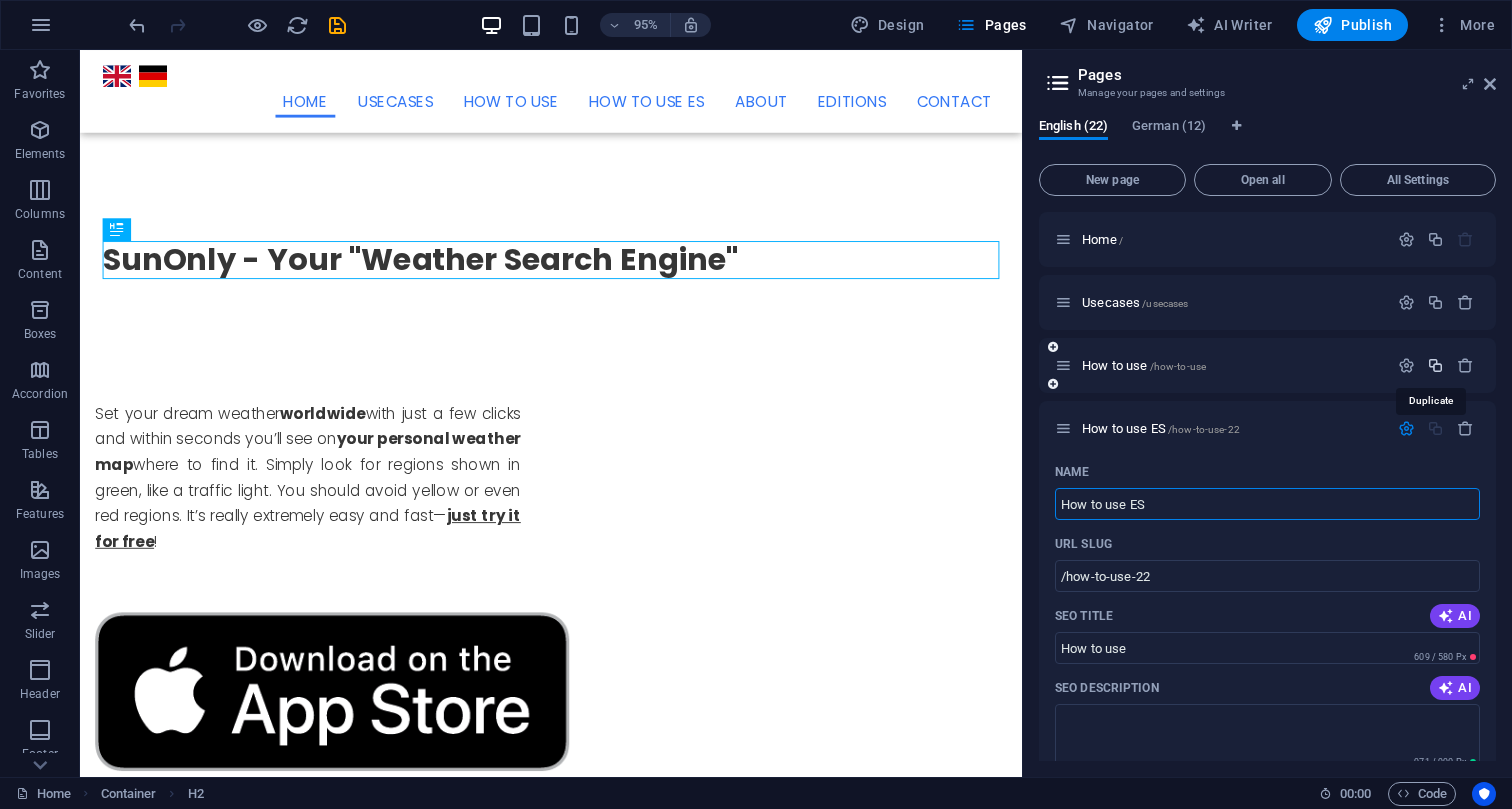 type on "How to use ES" 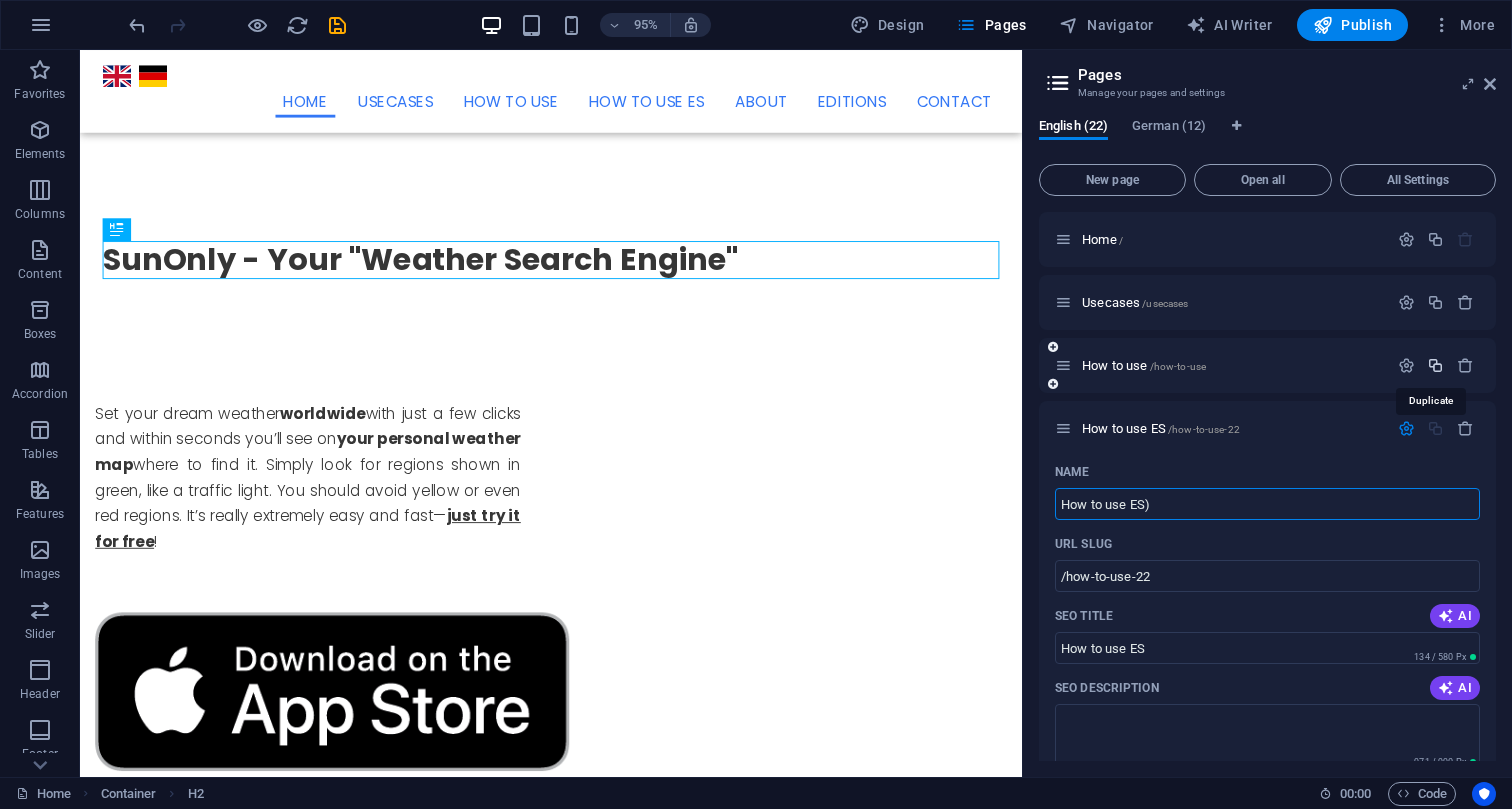 type on "How to use ES)" 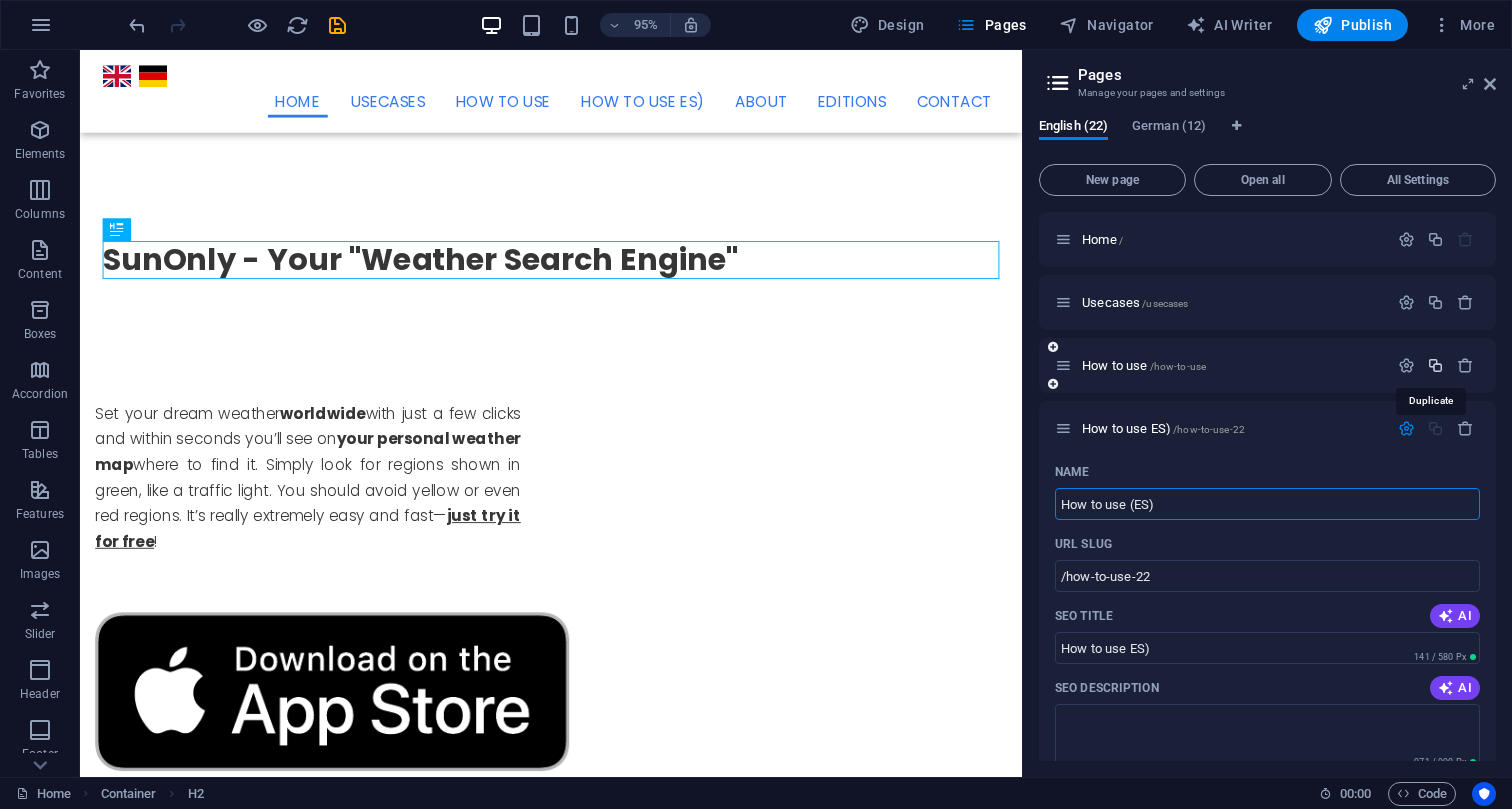 type on "How to use (ES)" 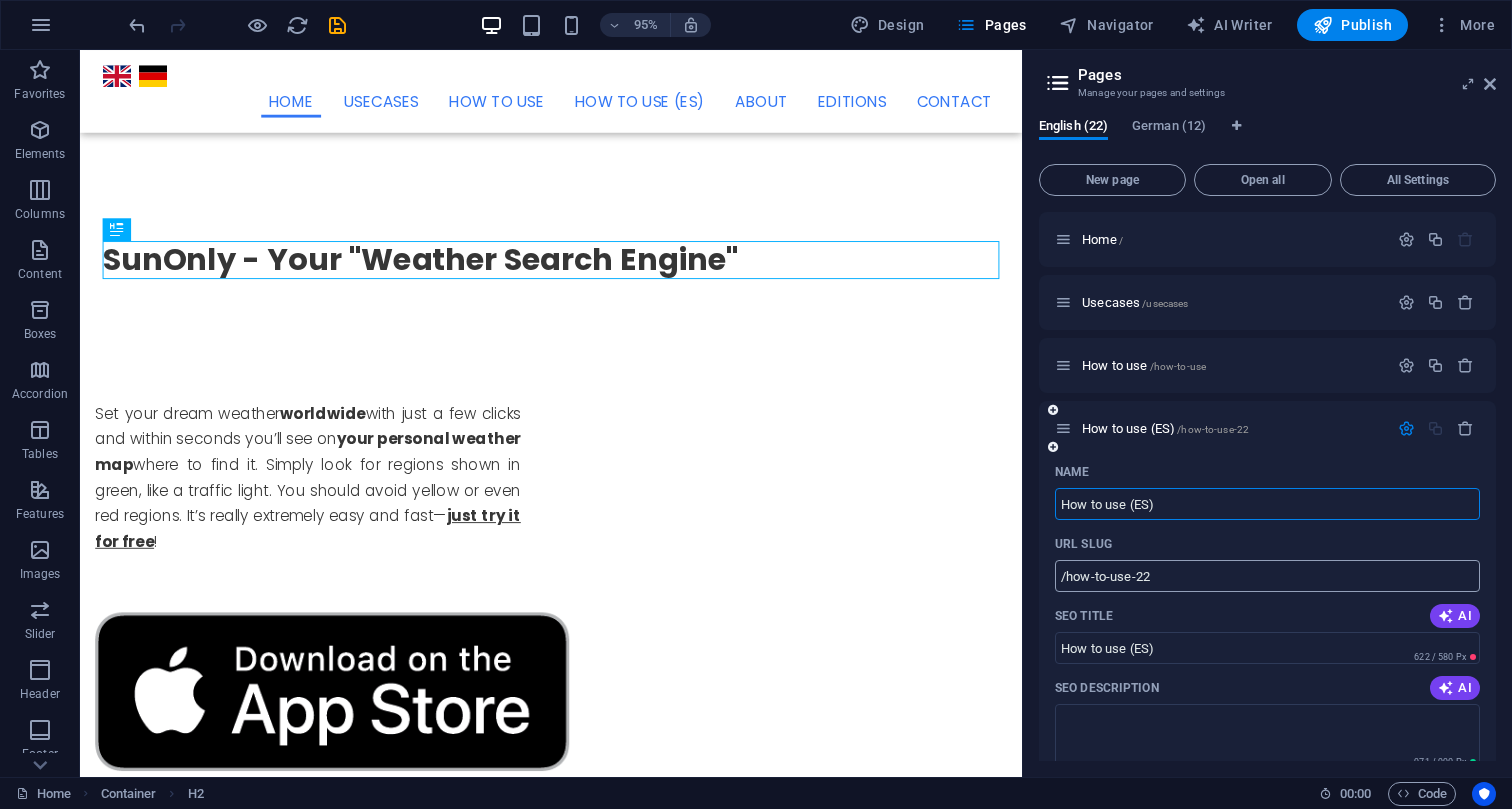 click on "/how-to-use-22" at bounding box center (1267, 576) 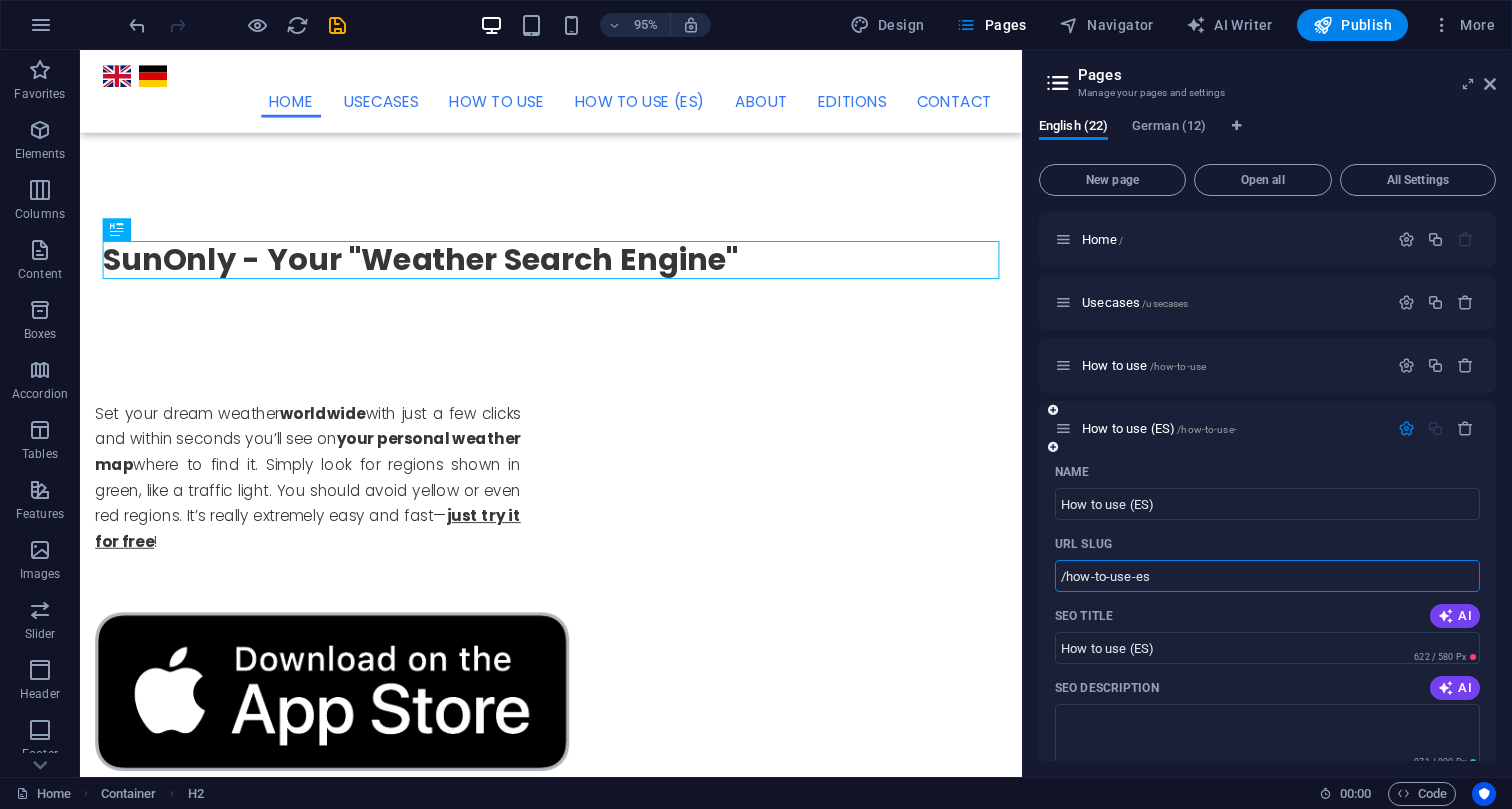 type on "/how-to-use-es" 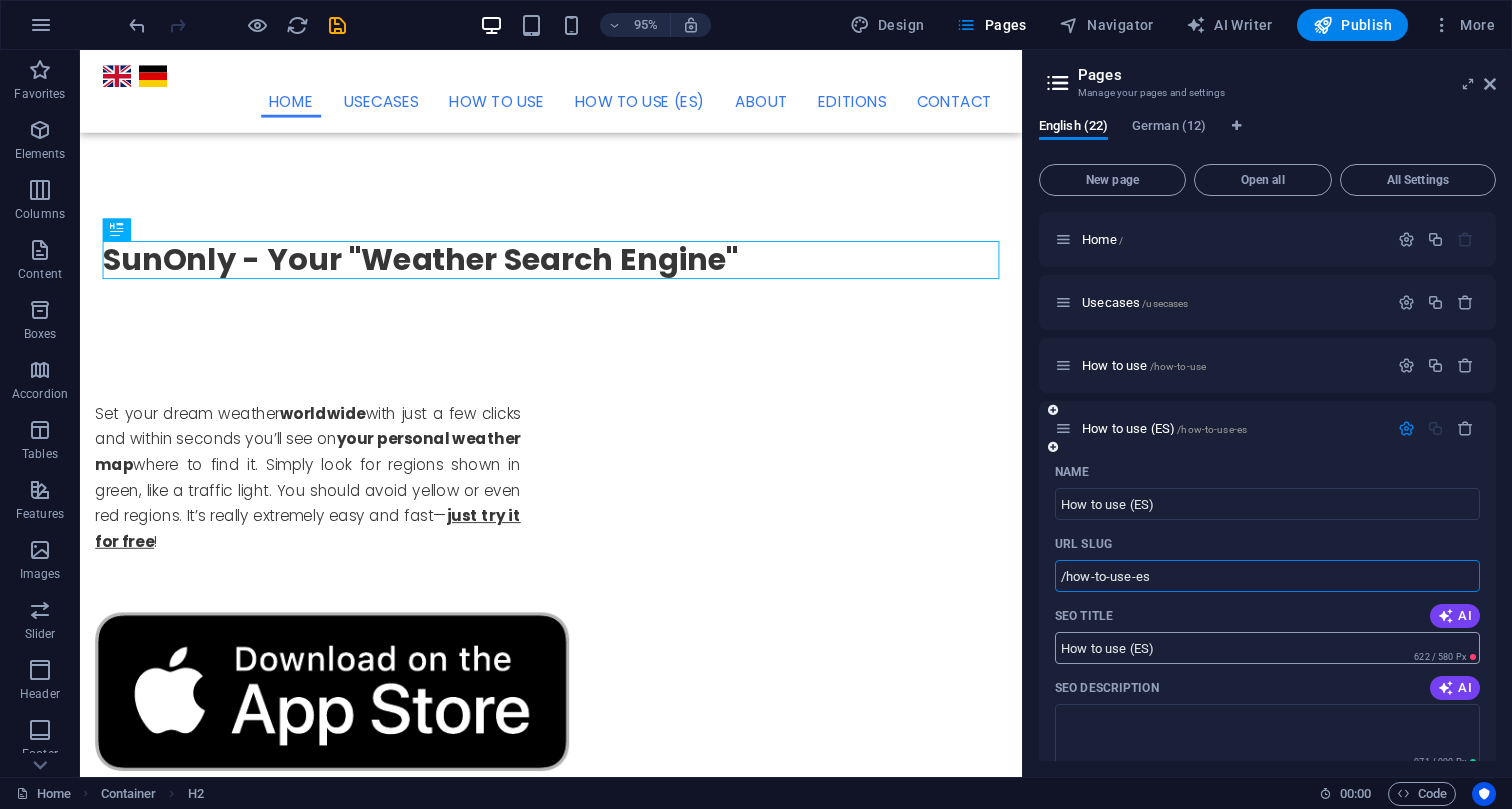scroll, scrollTop: 0, scrollLeft: 0, axis: both 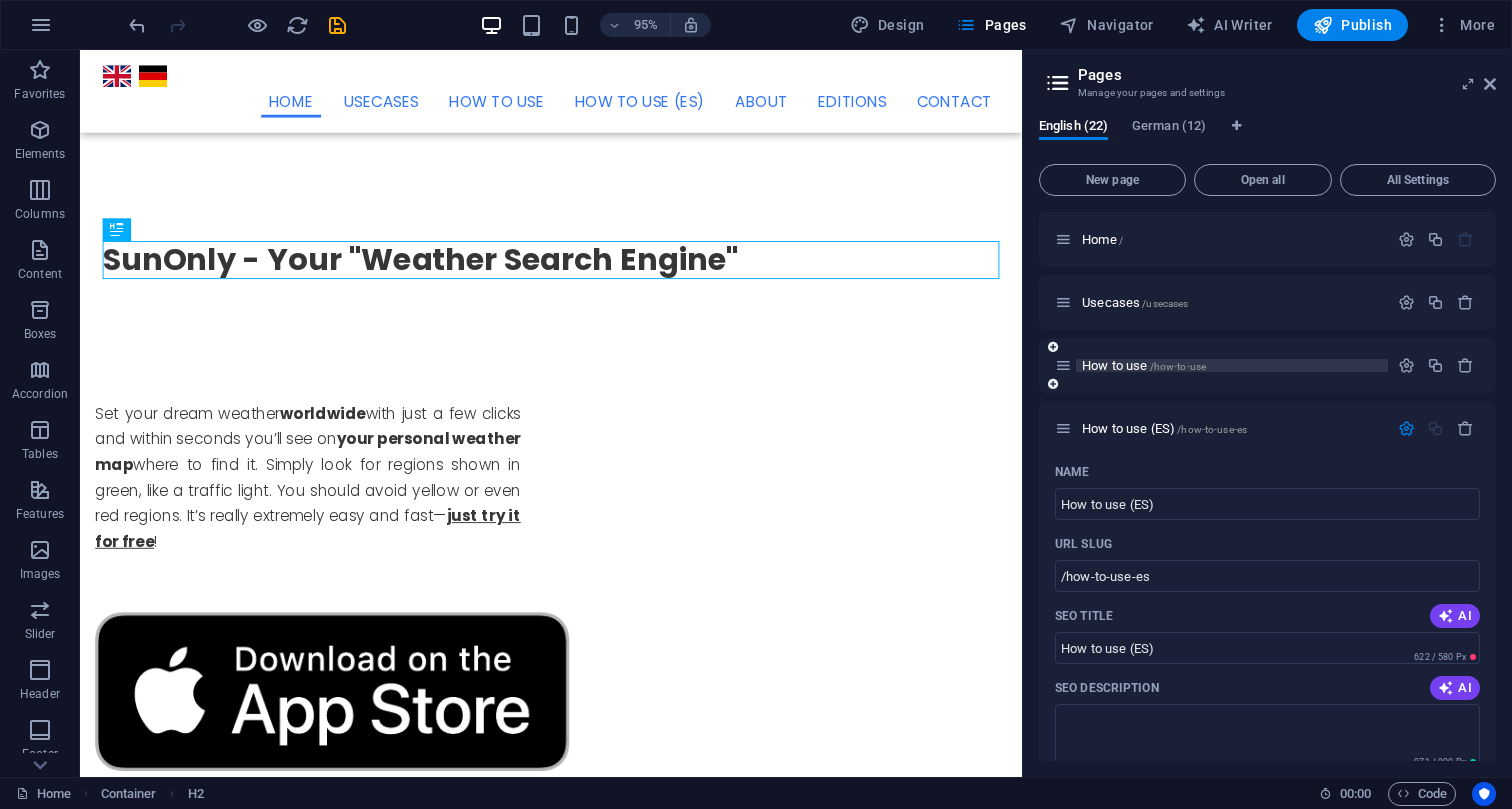 click on "How to use /how-to-use" at bounding box center (1144, 365) 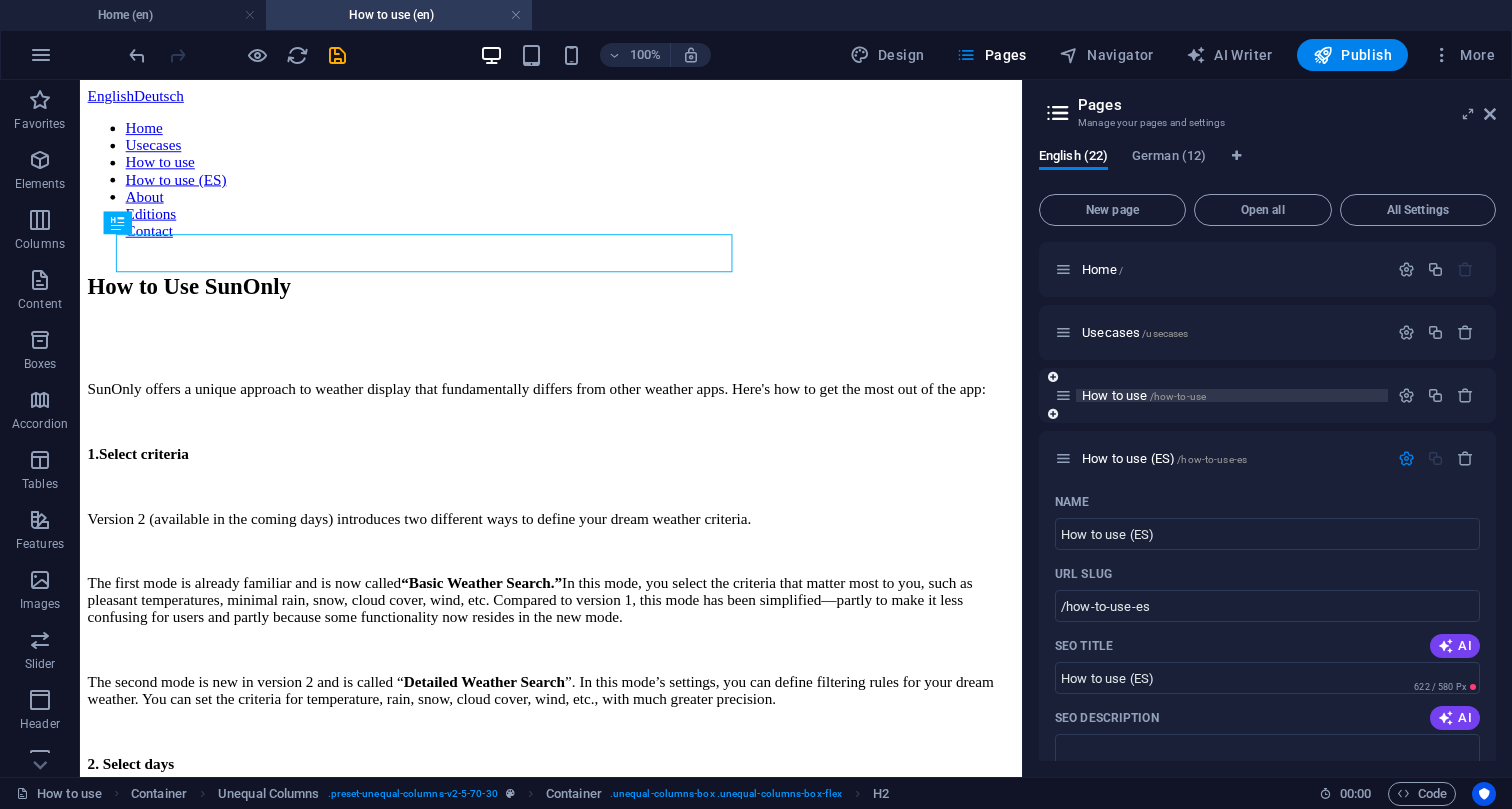 scroll, scrollTop: 0, scrollLeft: 0, axis: both 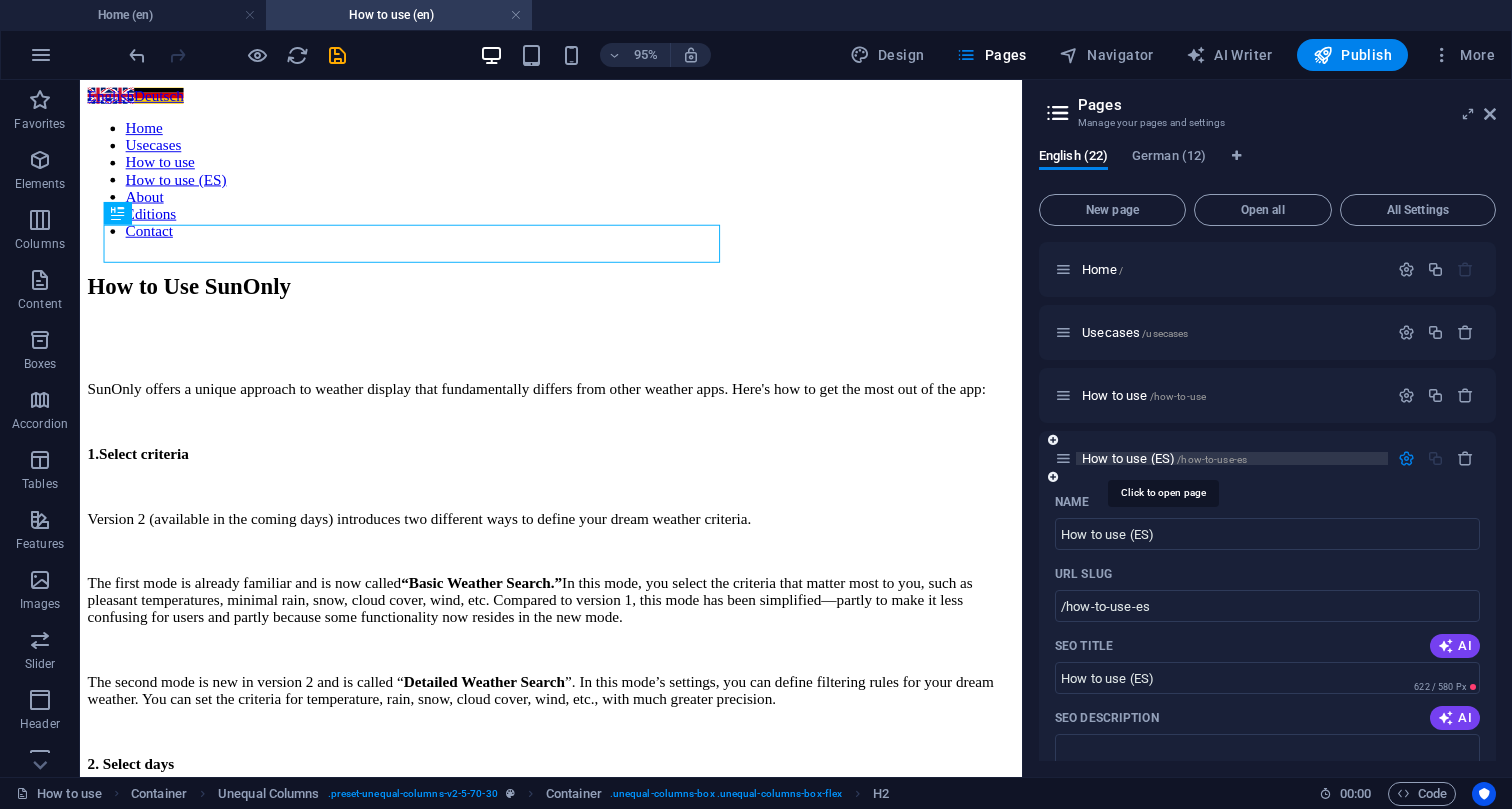 click on "How to use (ES) /how-to-use-es" at bounding box center (1164, 458) 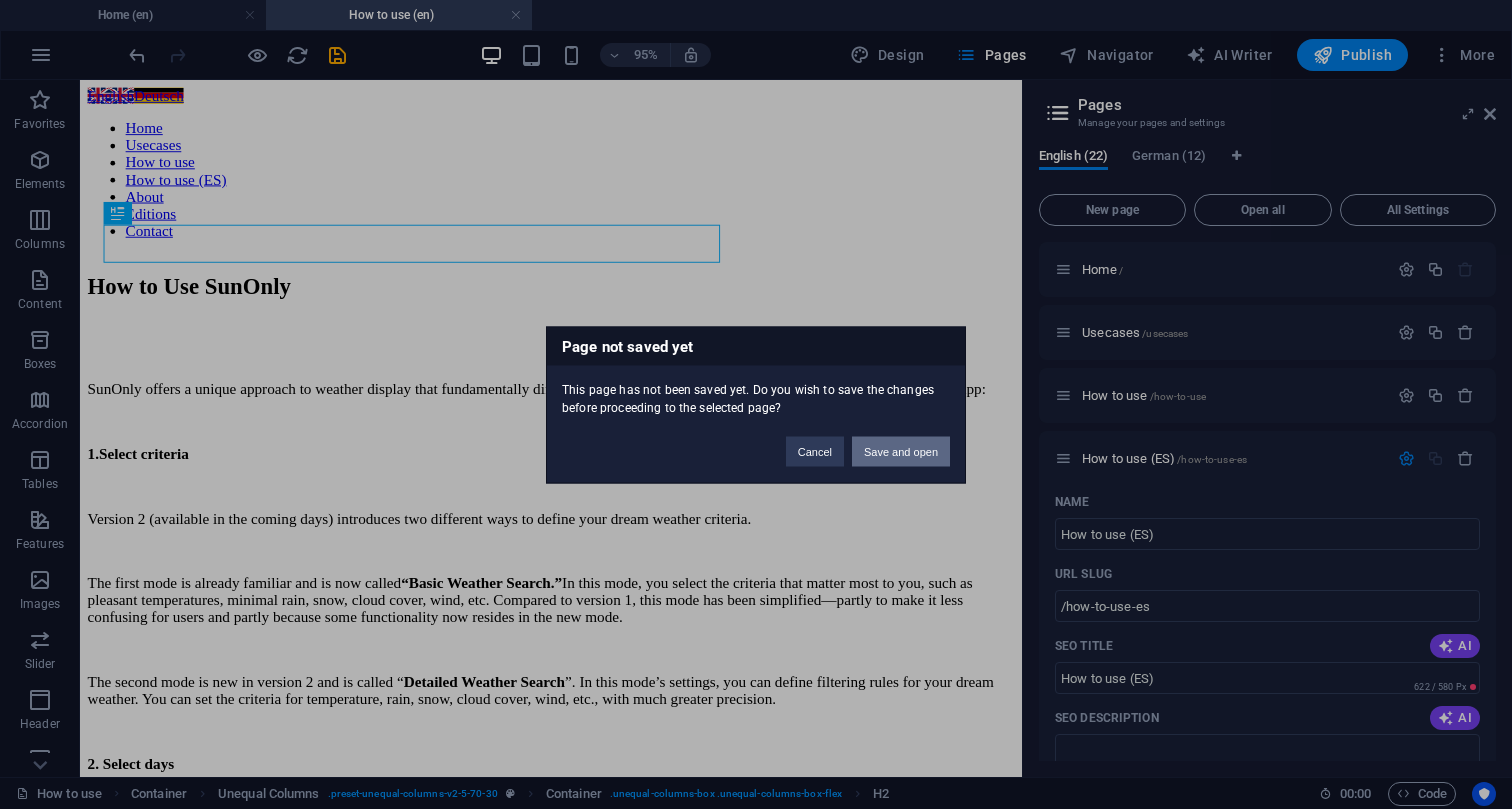 click on "Save and open" at bounding box center [901, 451] 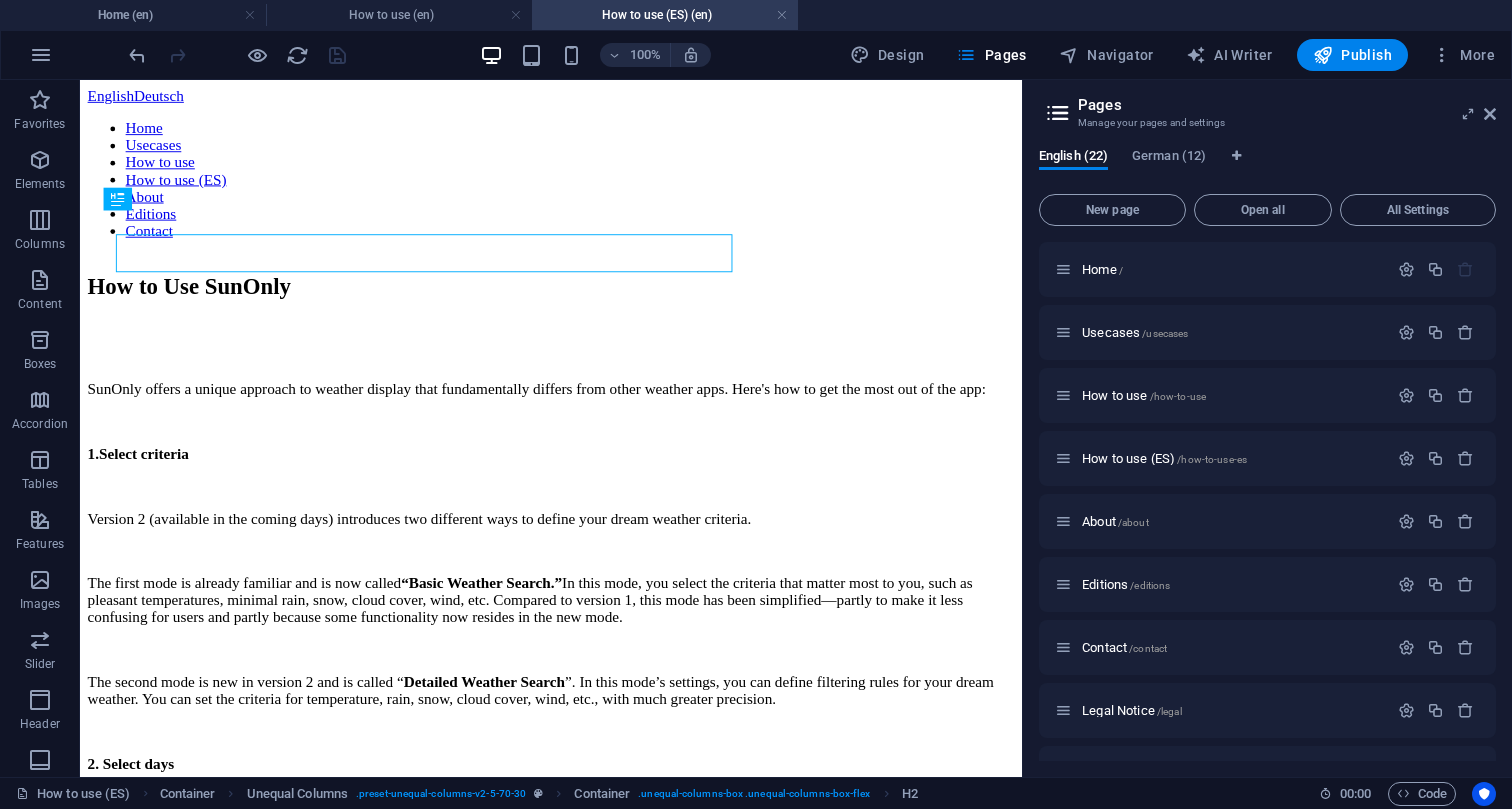scroll, scrollTop: 0, scrollLeft: 0, axis: both 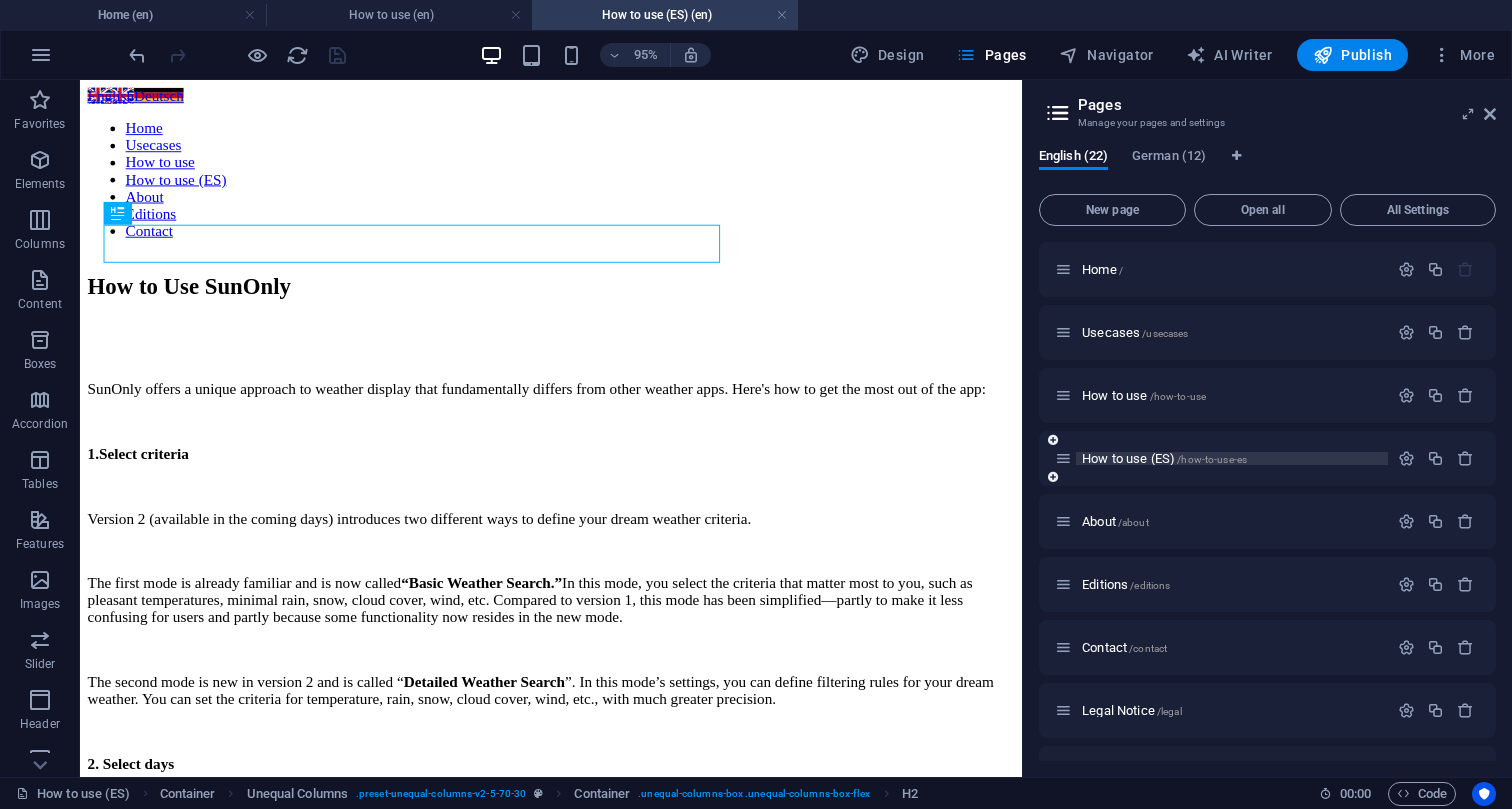 click on "/how-to-use-es" at bounding box center [1212, 459] 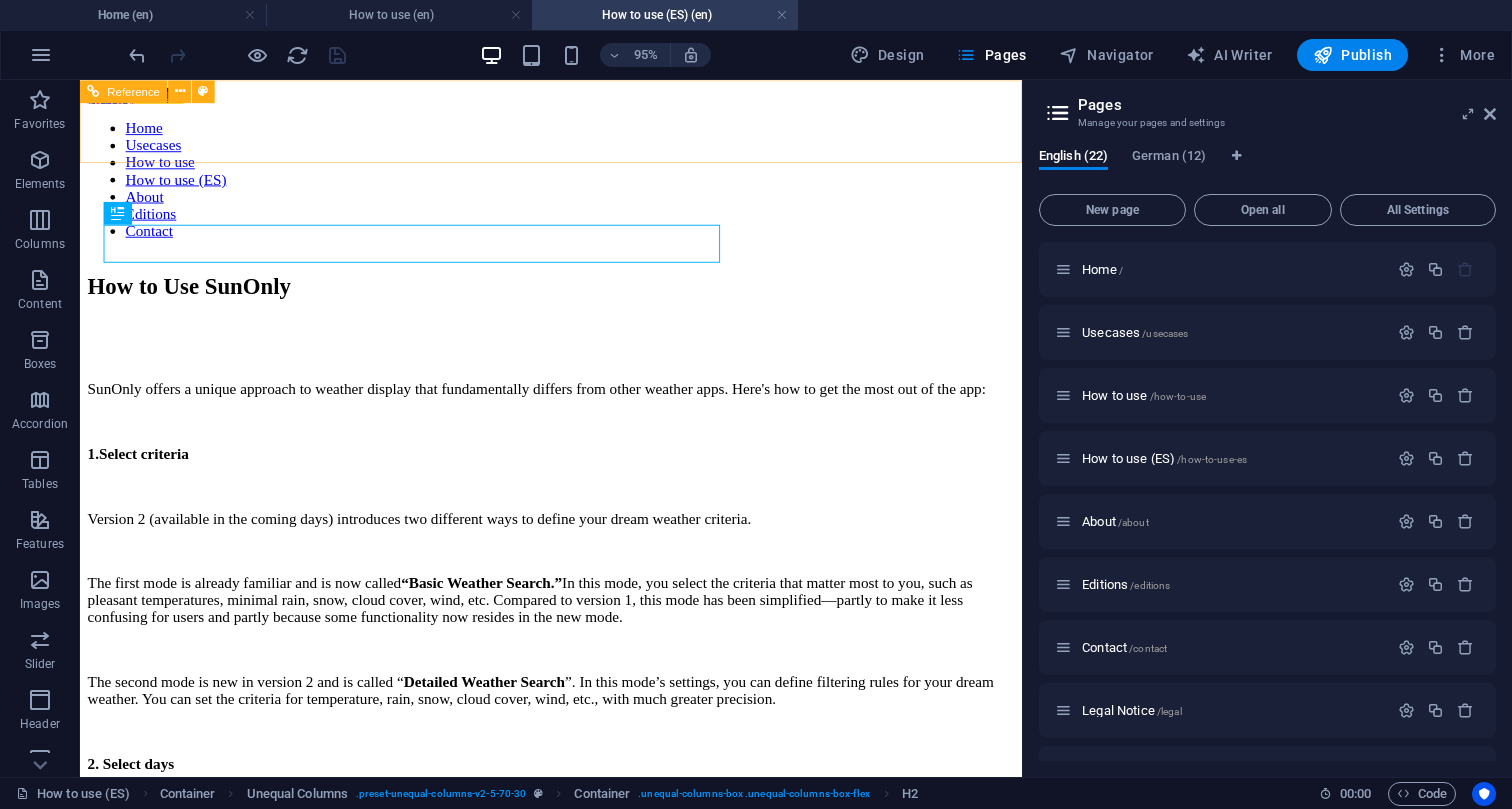 click on "Home Usecases How to use How to use (ES) About Editions Contact" at bounding box center [576, 185] 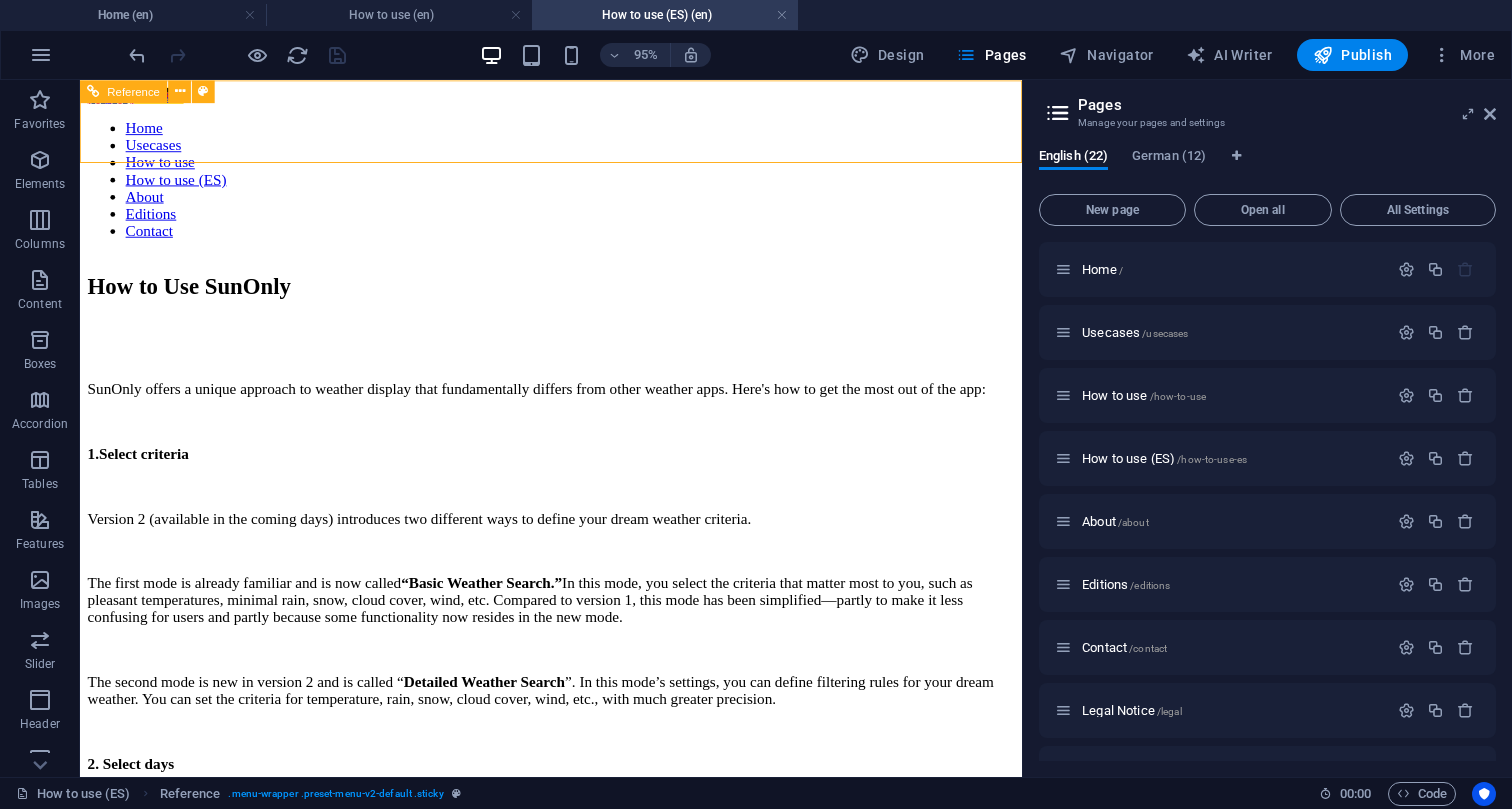 click on "Home Usecases How to use How to use (ES) About Editions Contact" at bounding box center (576, 185) 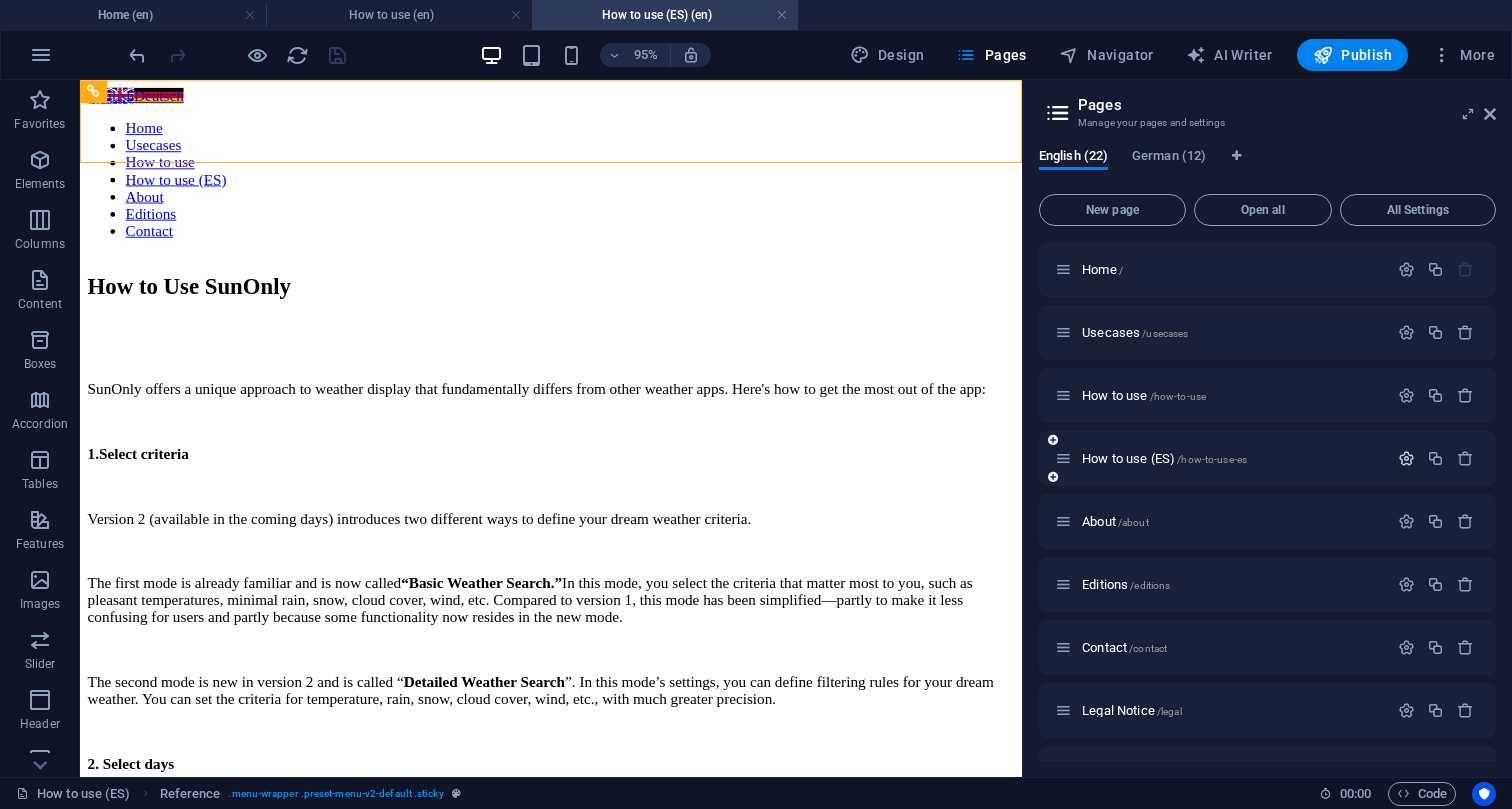 click at bounding box center [1406, 458] 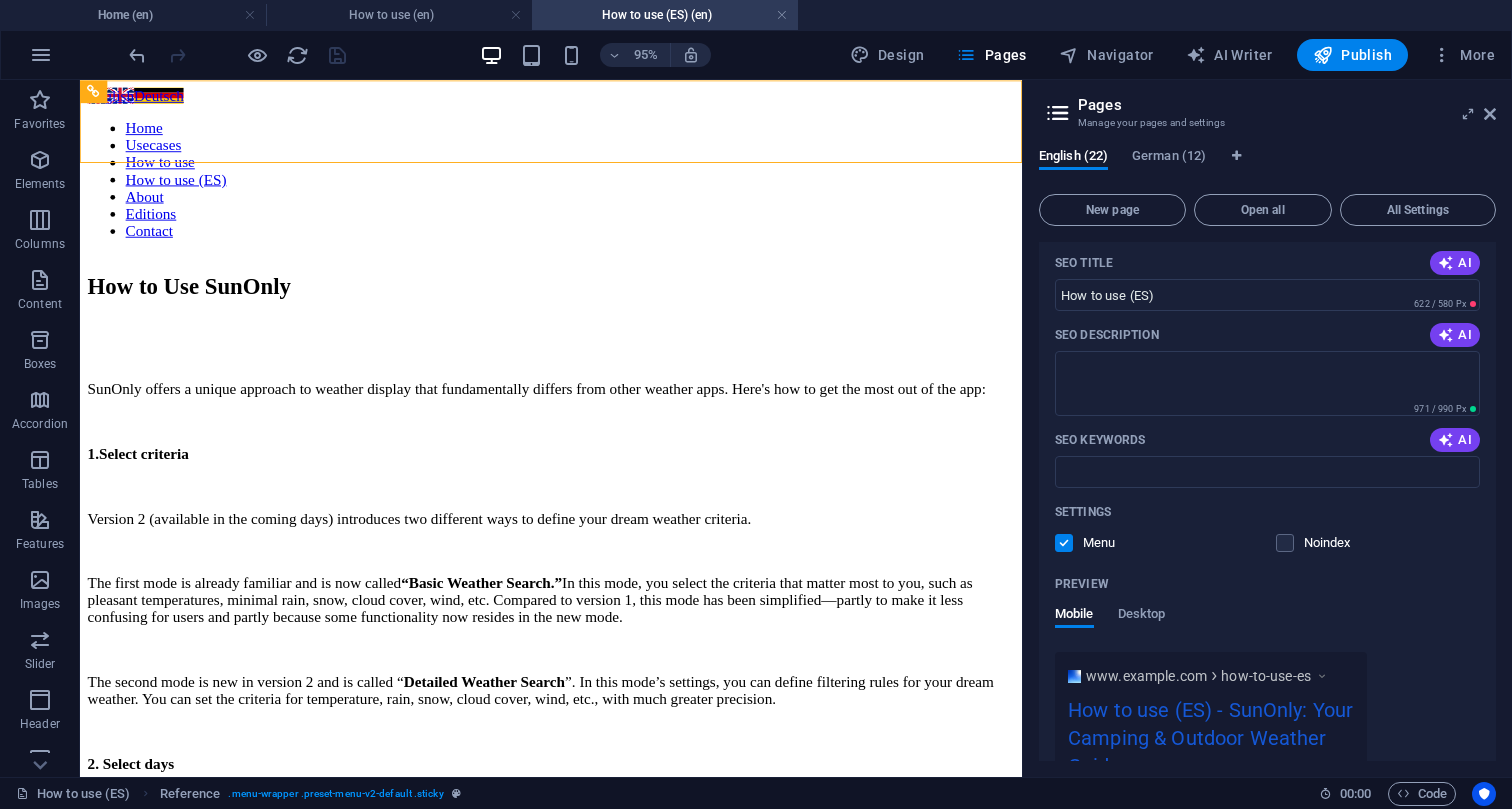 scroll, scrollTop: 385, scrollLeft: 0, axis: vertical 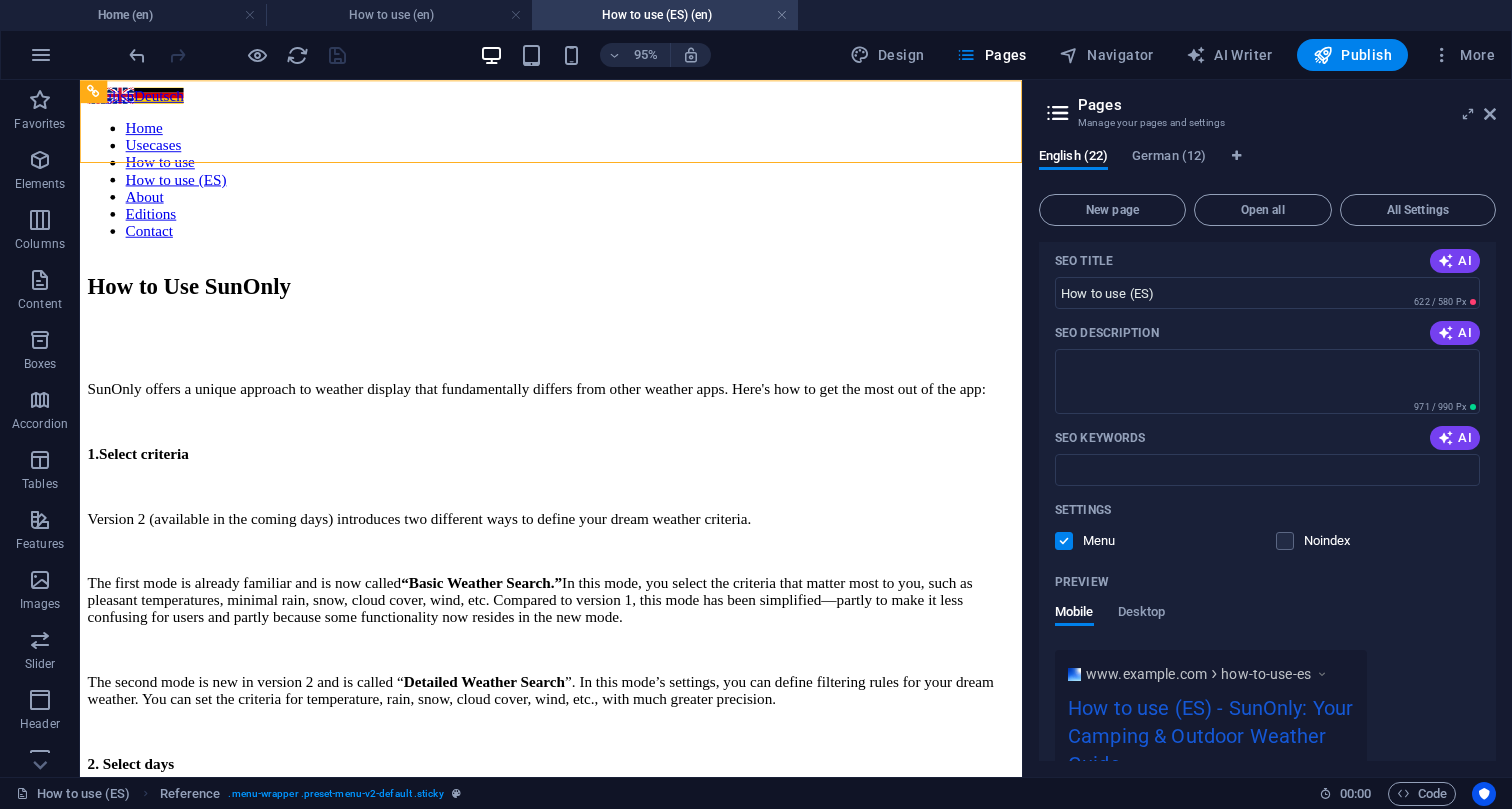 click at bounding box center (1064, 541) 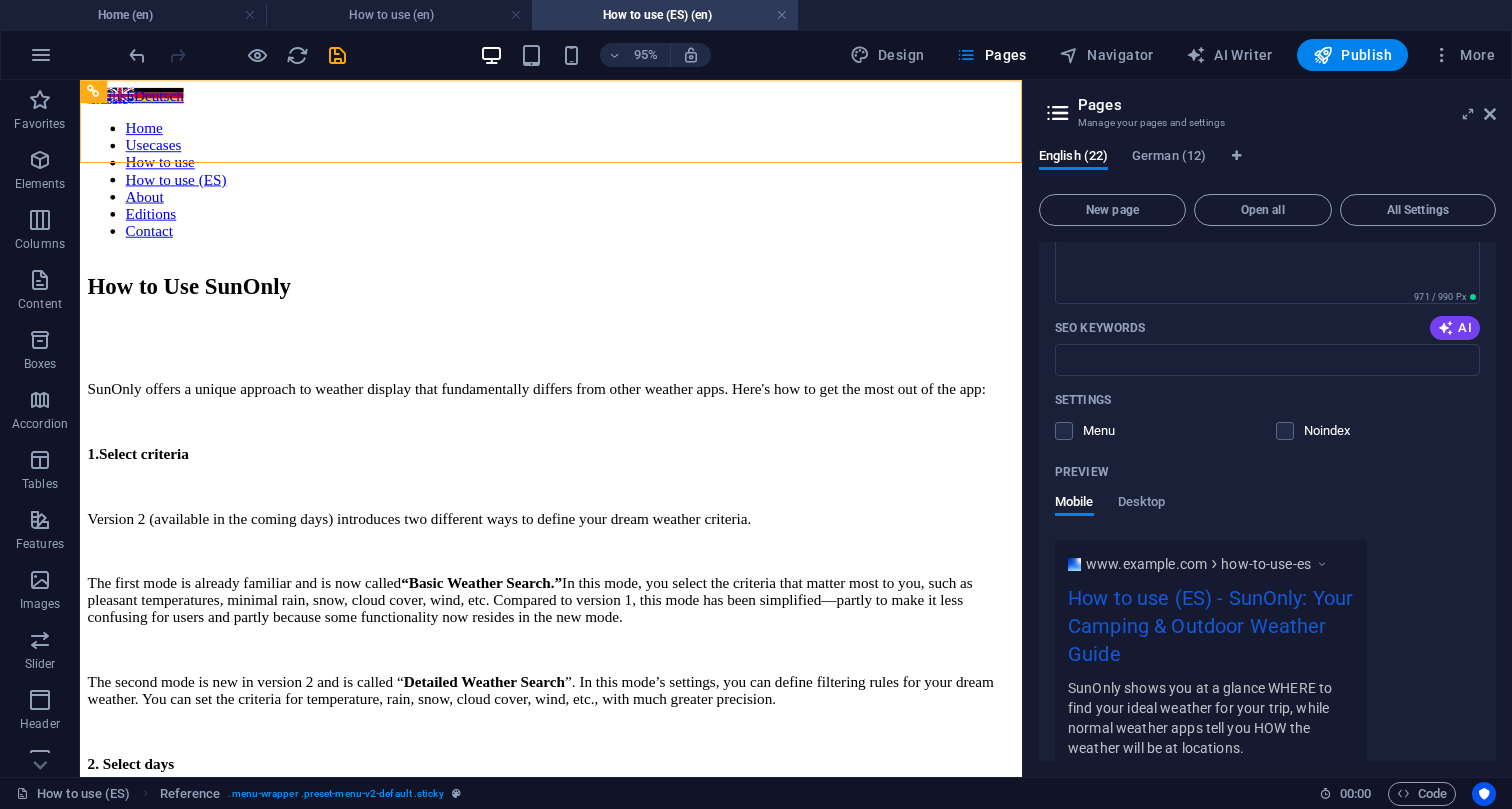 scroll, scrollTop: 519, scrollLeft: 0, axis: vertical 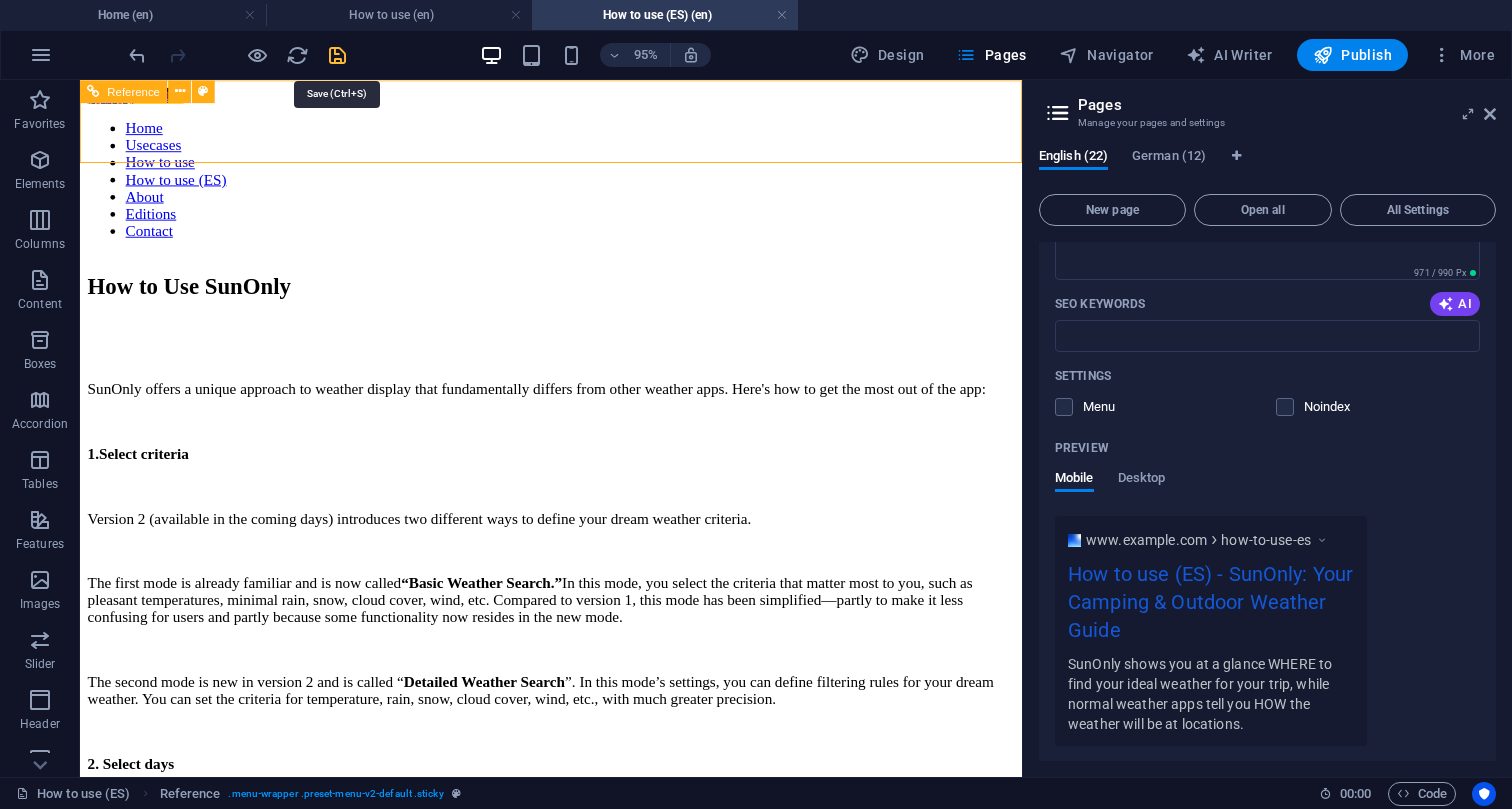 click at bounding box center (337, 55) 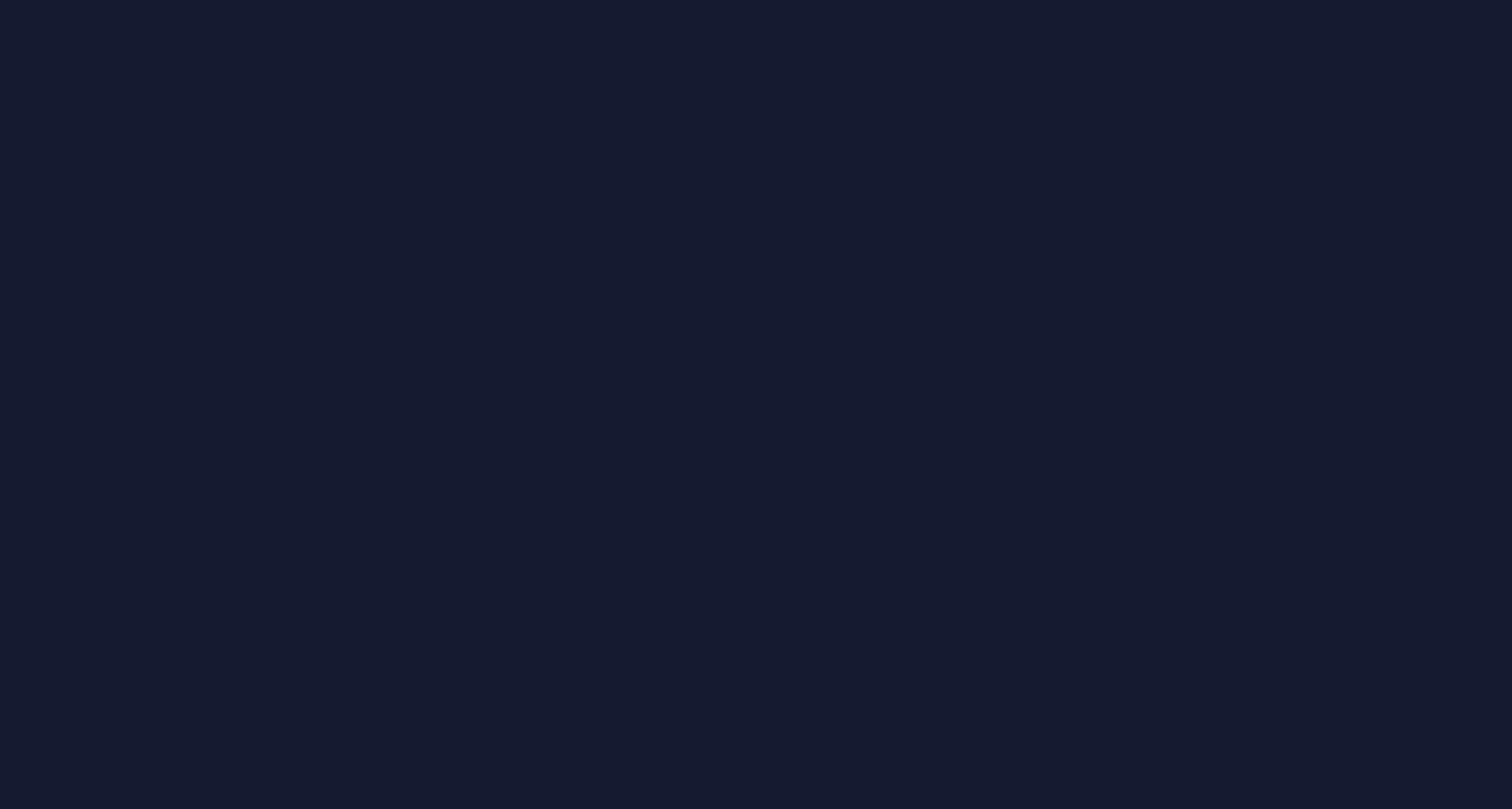 scroll, scrollTop: 0, scrollLeft: 0, axis: both 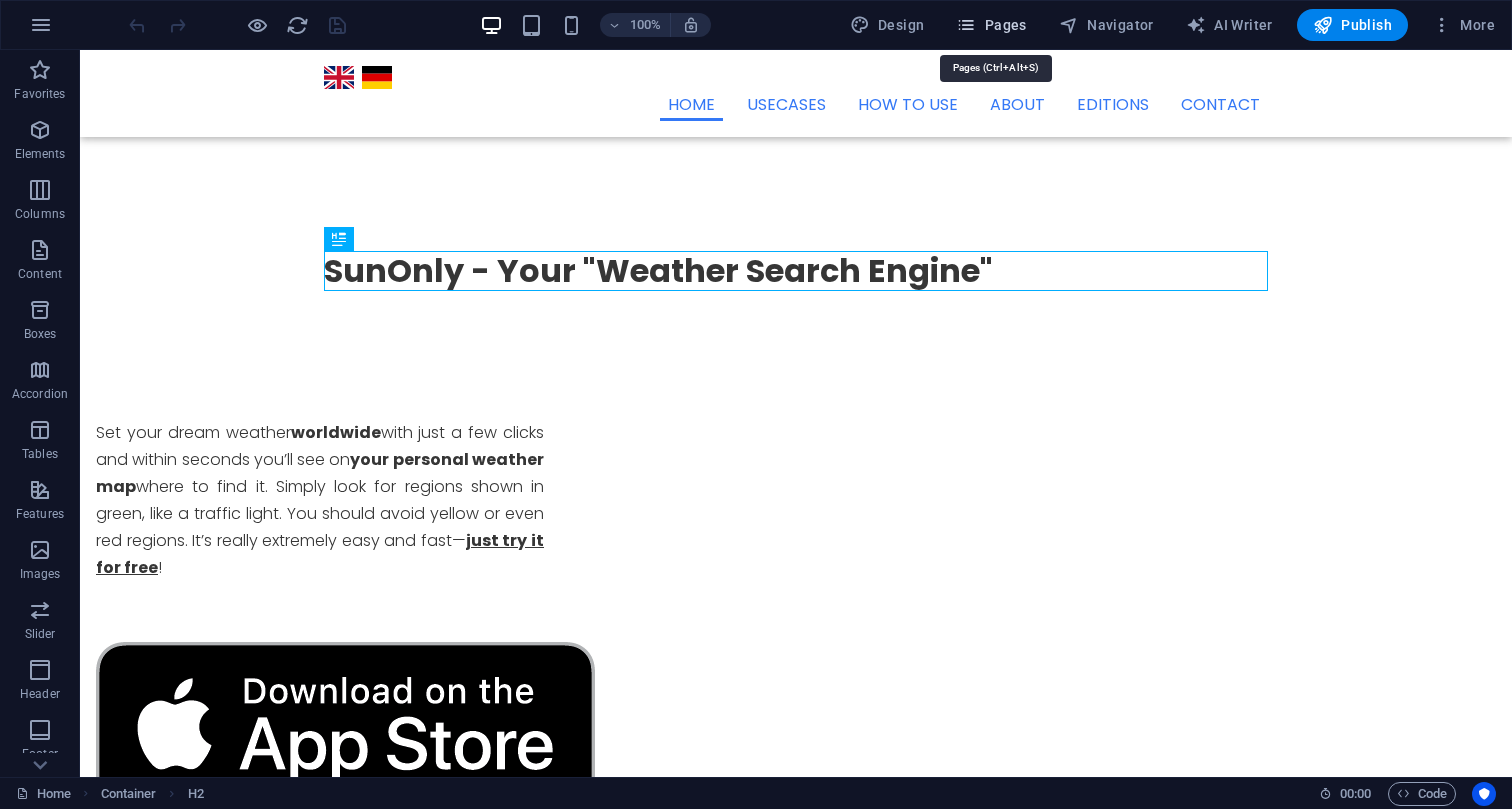 click on "Pages" at bounding box center (991, 25) 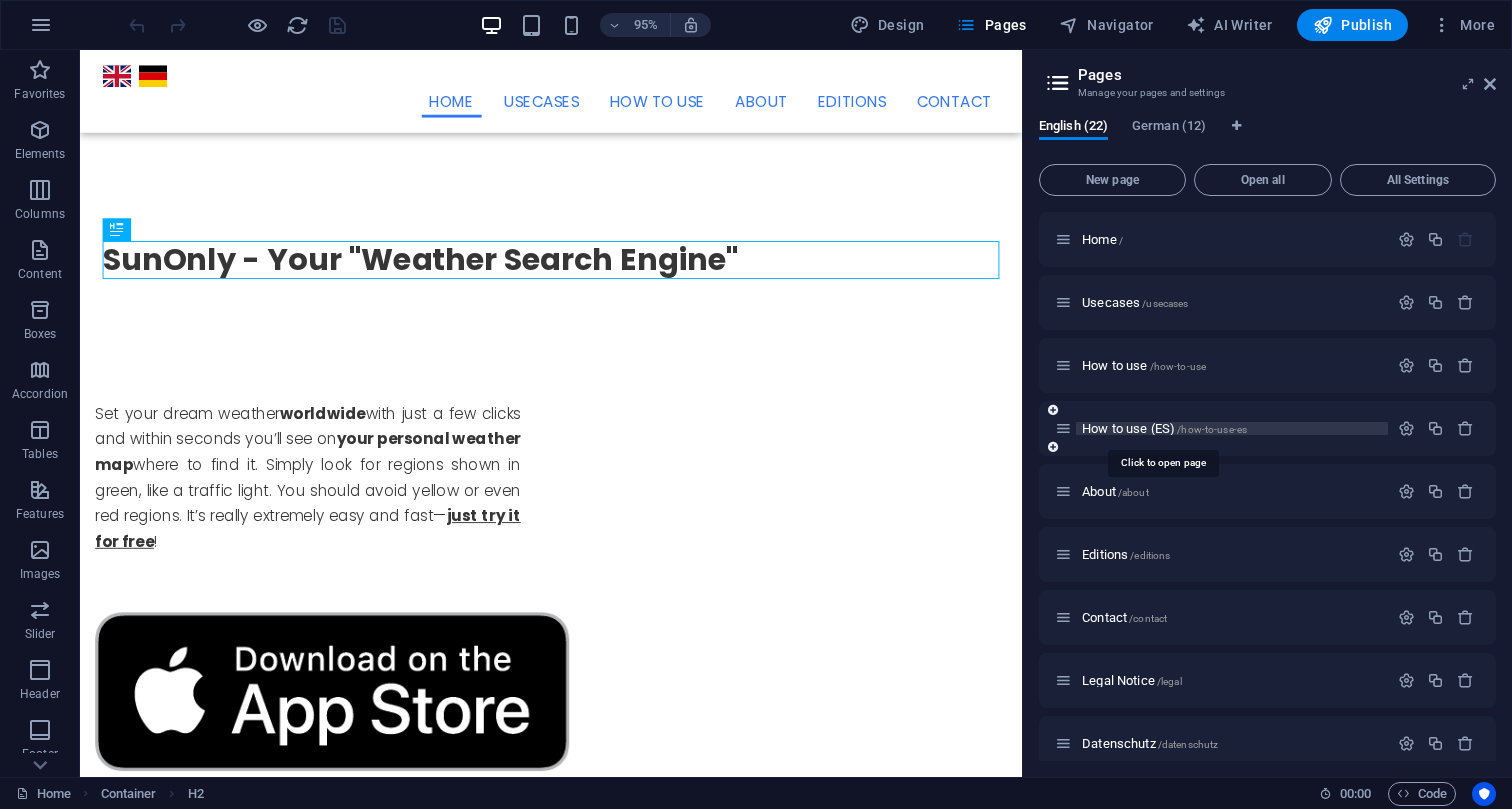 click on "How to use (ES) /how-to-use-es" at bounding box center (1164, 428) 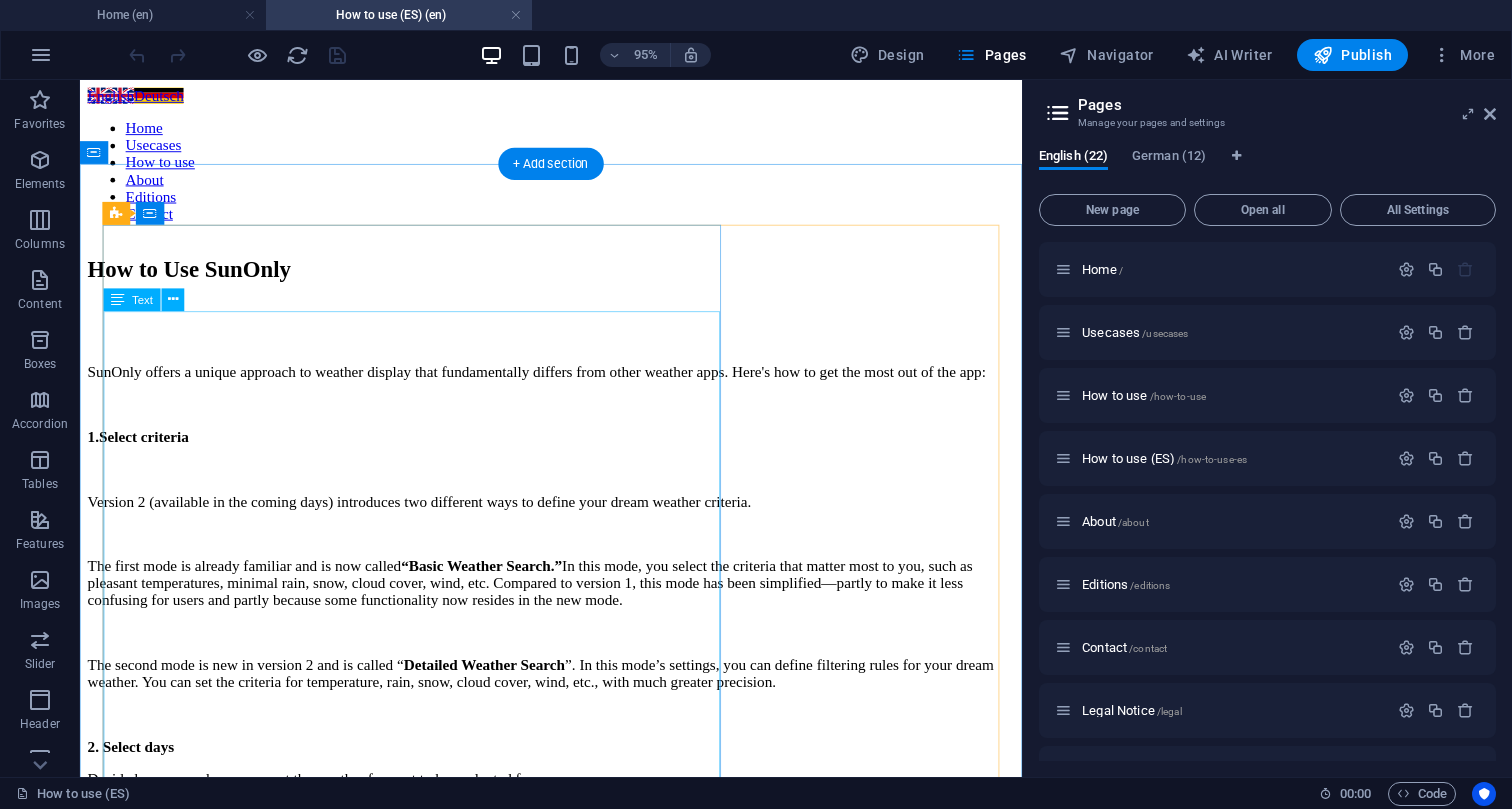 scroll, scrollTop: 0, scrollLeft: 0, axis: both 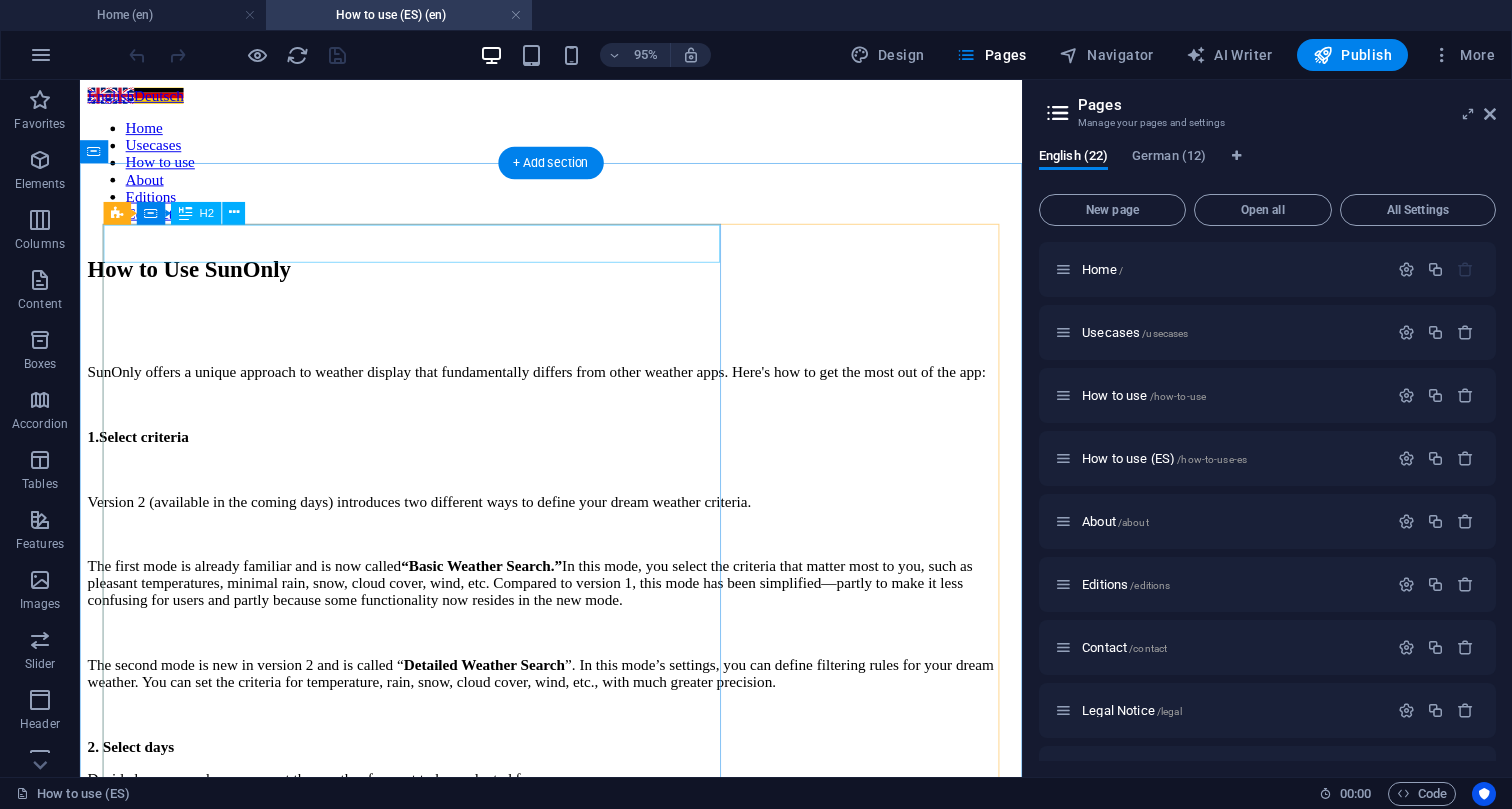 click on "How to Use SunOnly" at bounding box center (576, 279) 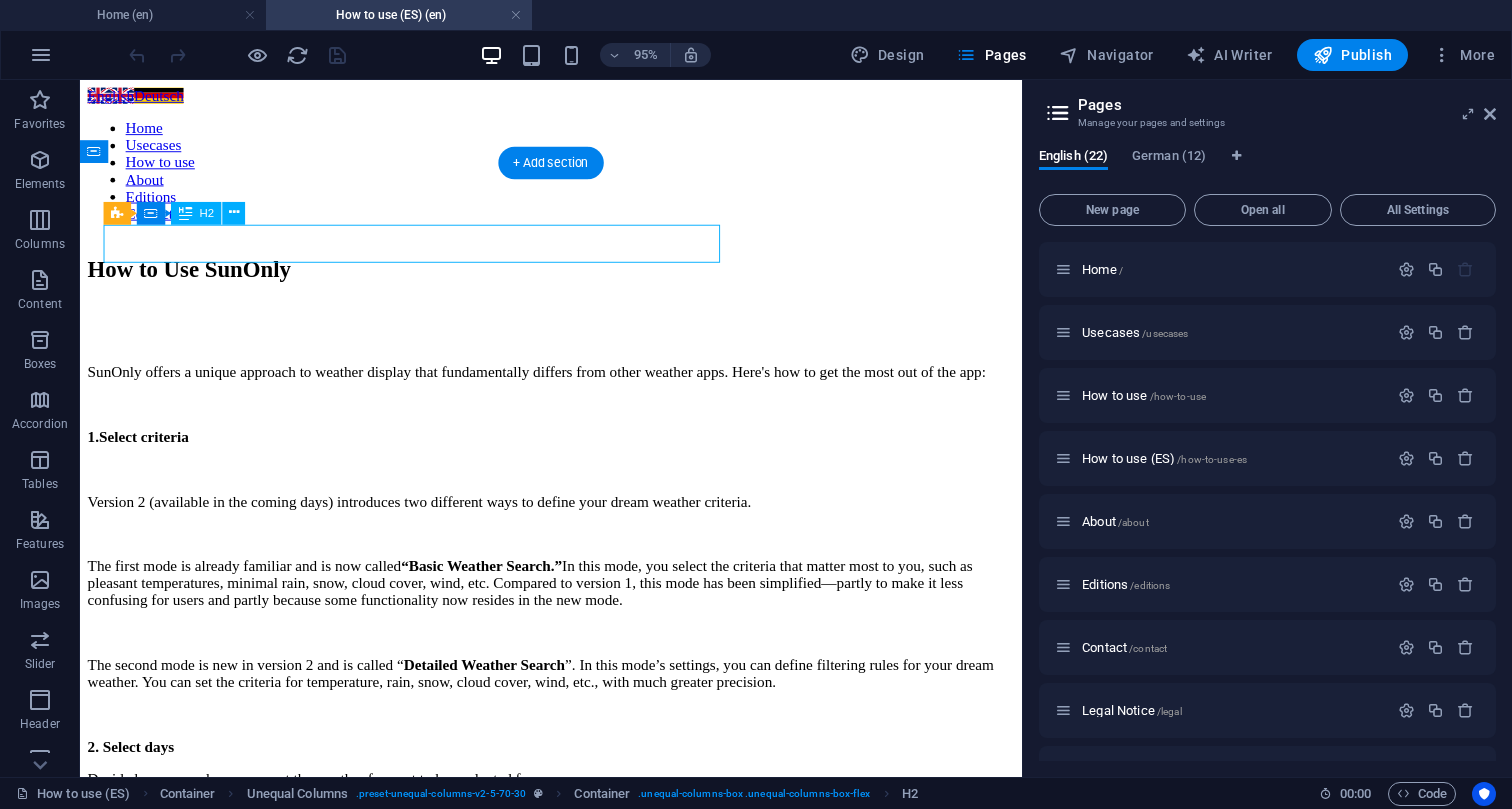 click on "How to Use SunOnly" at bounding box center [576, 279] 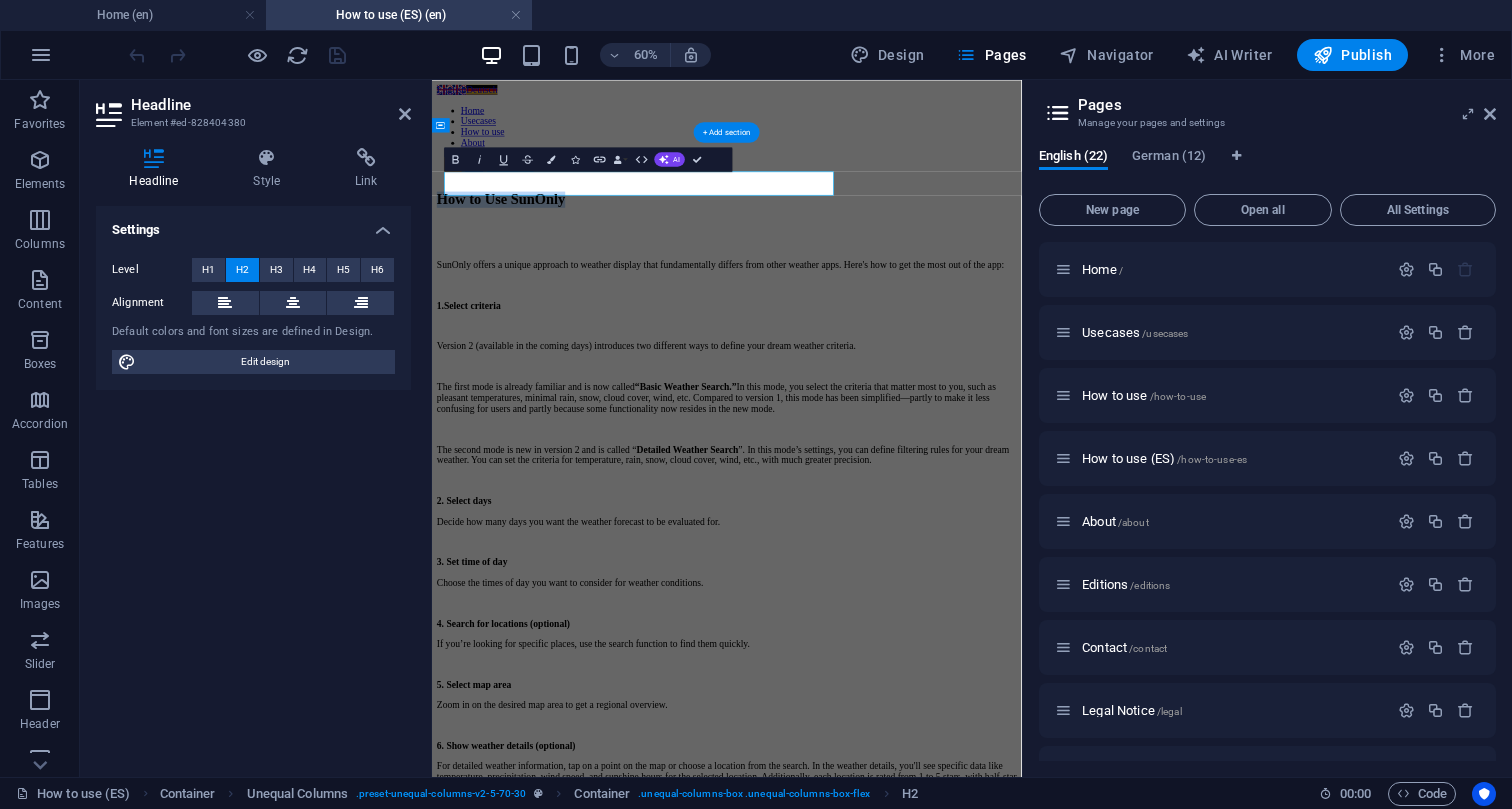 click on "Settings" at bounding box center (253, 224) 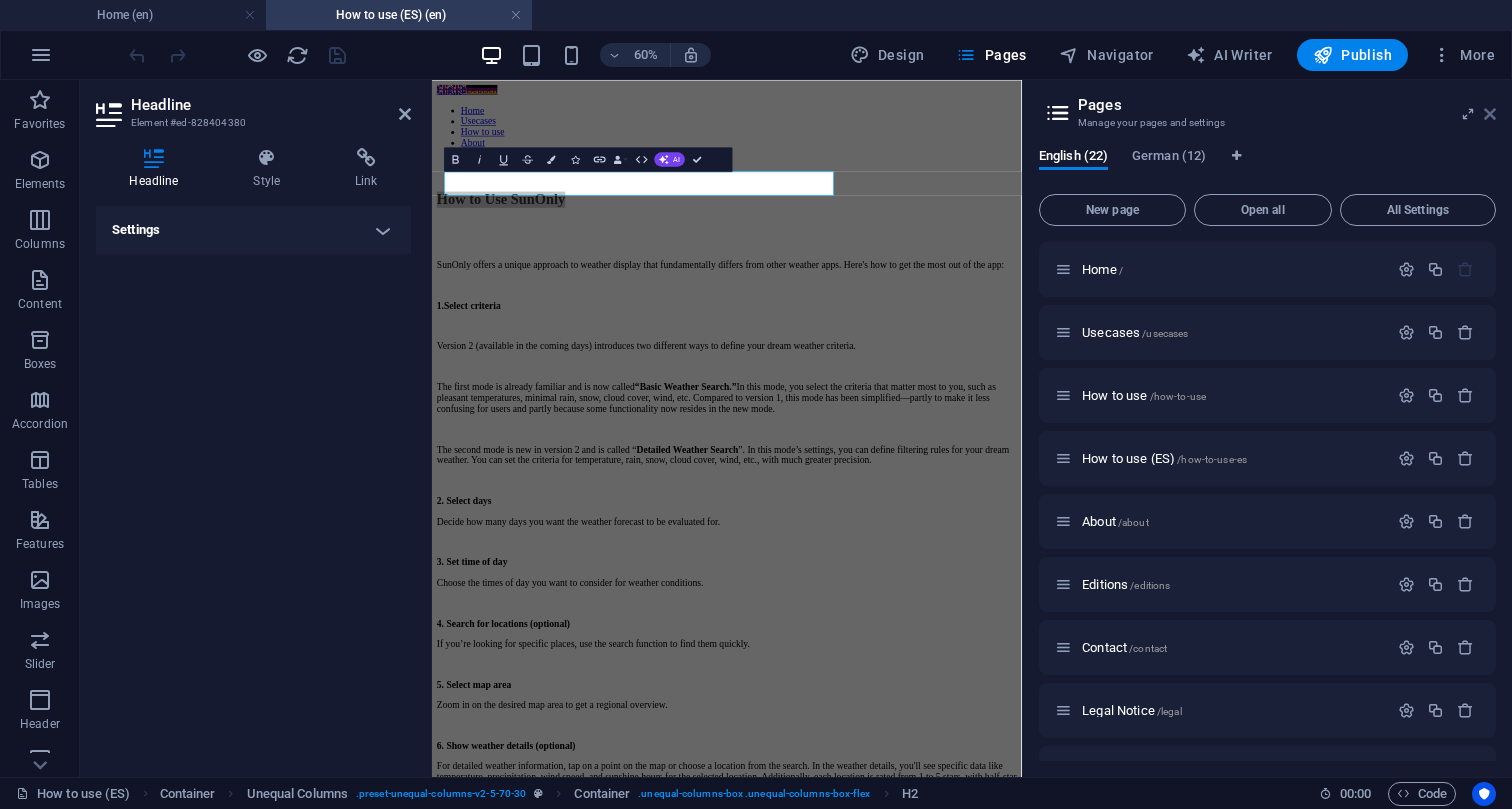 click at bounding box center [1490, 114] 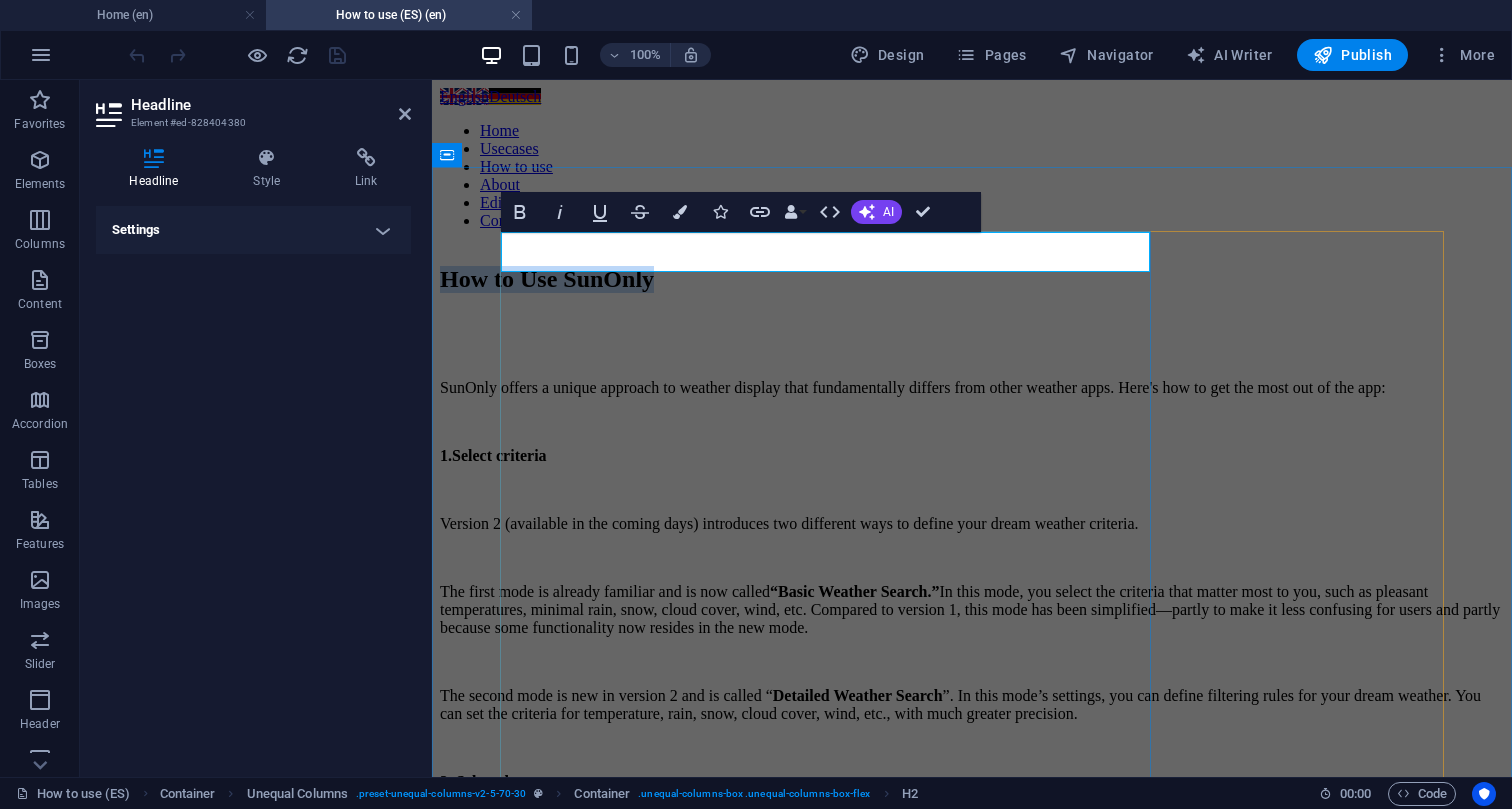 click on "How to Use SunOnly" at bounding box center [972, 279] 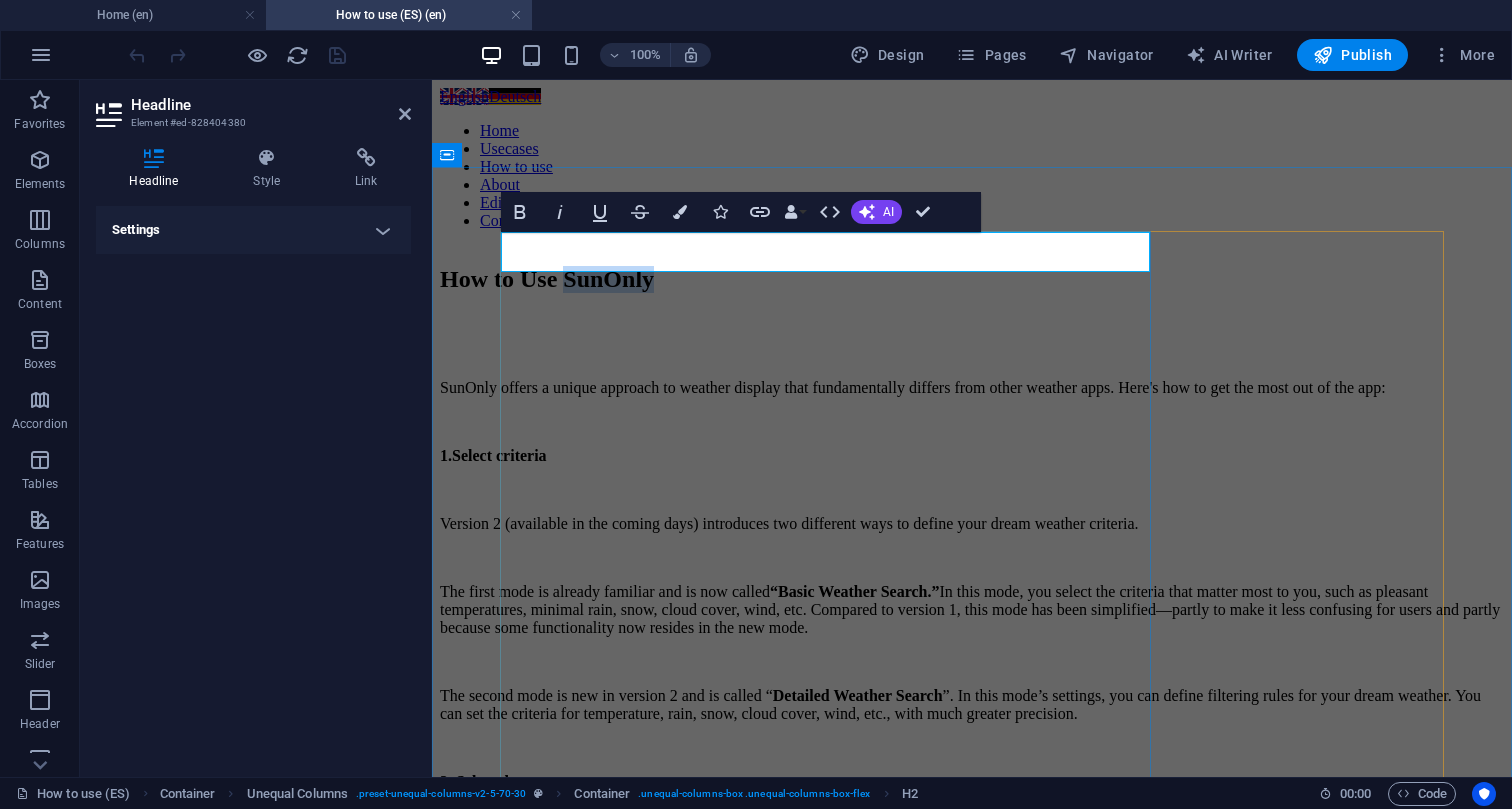 click on "How to Use SunOnly" at bounding box center (972, 279) 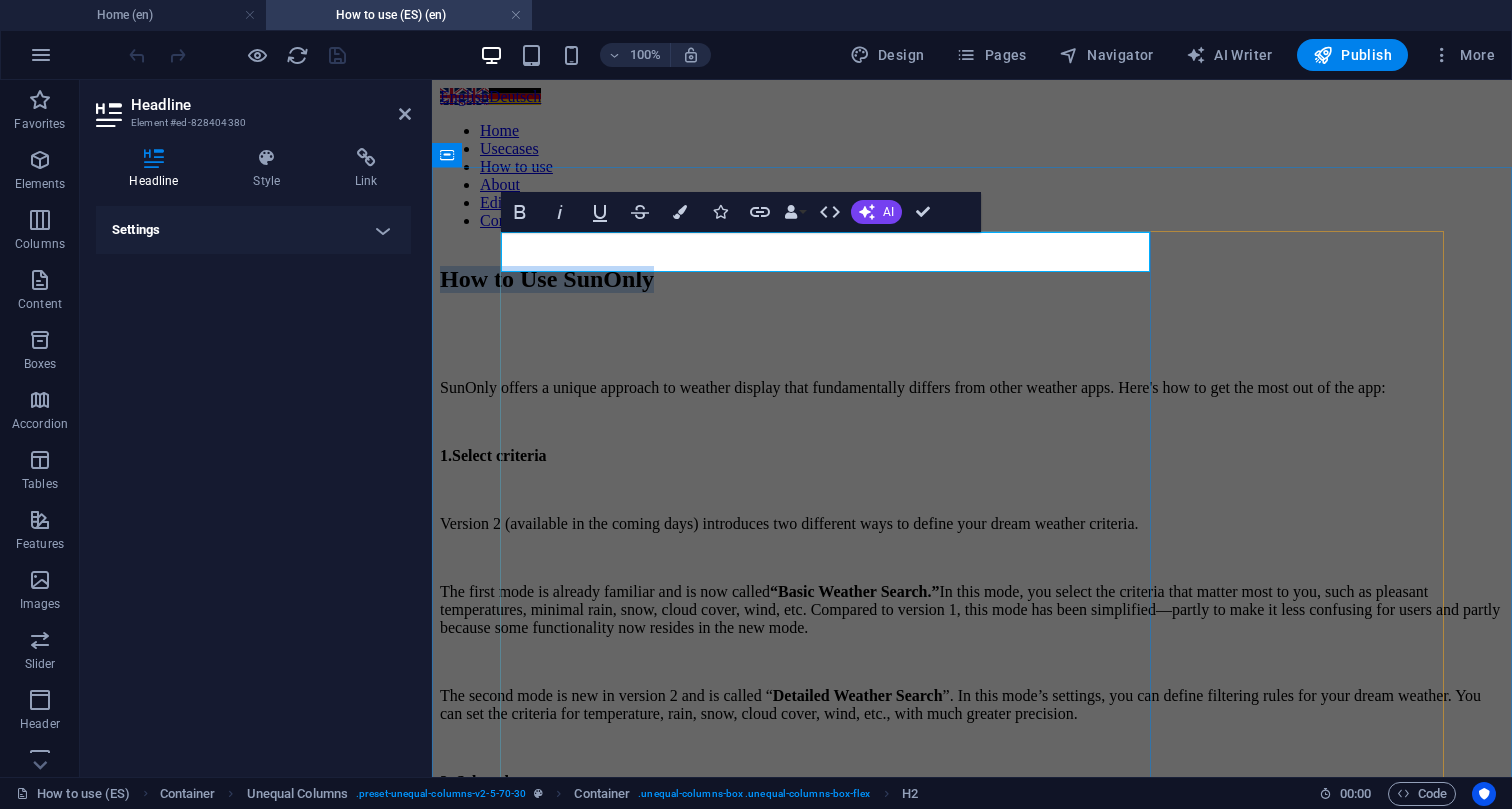 click on "How to Use SunOnly" at bounding box center [972, 279] 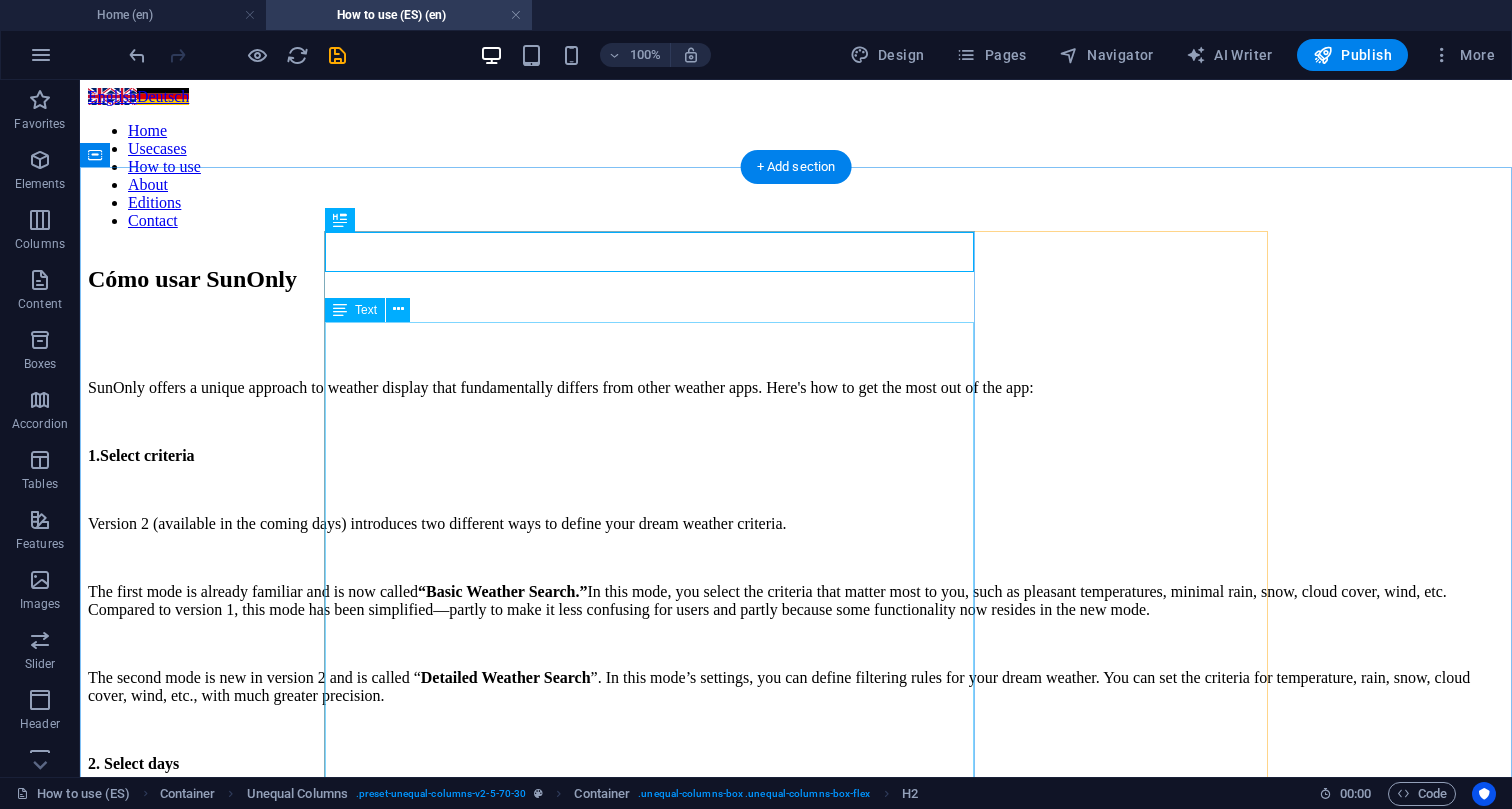 click on "SunOnly offers a unique approach to weather display that fundamentally differs from other weather apps. Here's how to get the most out of the app: 1.  Select criteria Version 2 (available in the coming days) introduces two different ways to define your dream weather criteria. The first mode is already familiar and is now called  “Basic Weather Search.”  In this mode, you select the criteria that matter most to you, such as pleasant temperatures, minimal rain, snow, cloud cover, wind, etc. Compared to version 1, this mode has been simplified—partly to make it less confusing for users and partly because some functionality now resides in the new mode. The second mode is new in version 2 and is called “ Detailed Weather Search ”. In this mode’s settings, you can define filtering rules for your dream weather. You can set the criteria for temperature, rain, snow, cloud cover, wind, etc., with much greater precision. 2. Select days   3. Set time of day    4. Search for locations (optional)      In" at bounding box center [796, 1070] 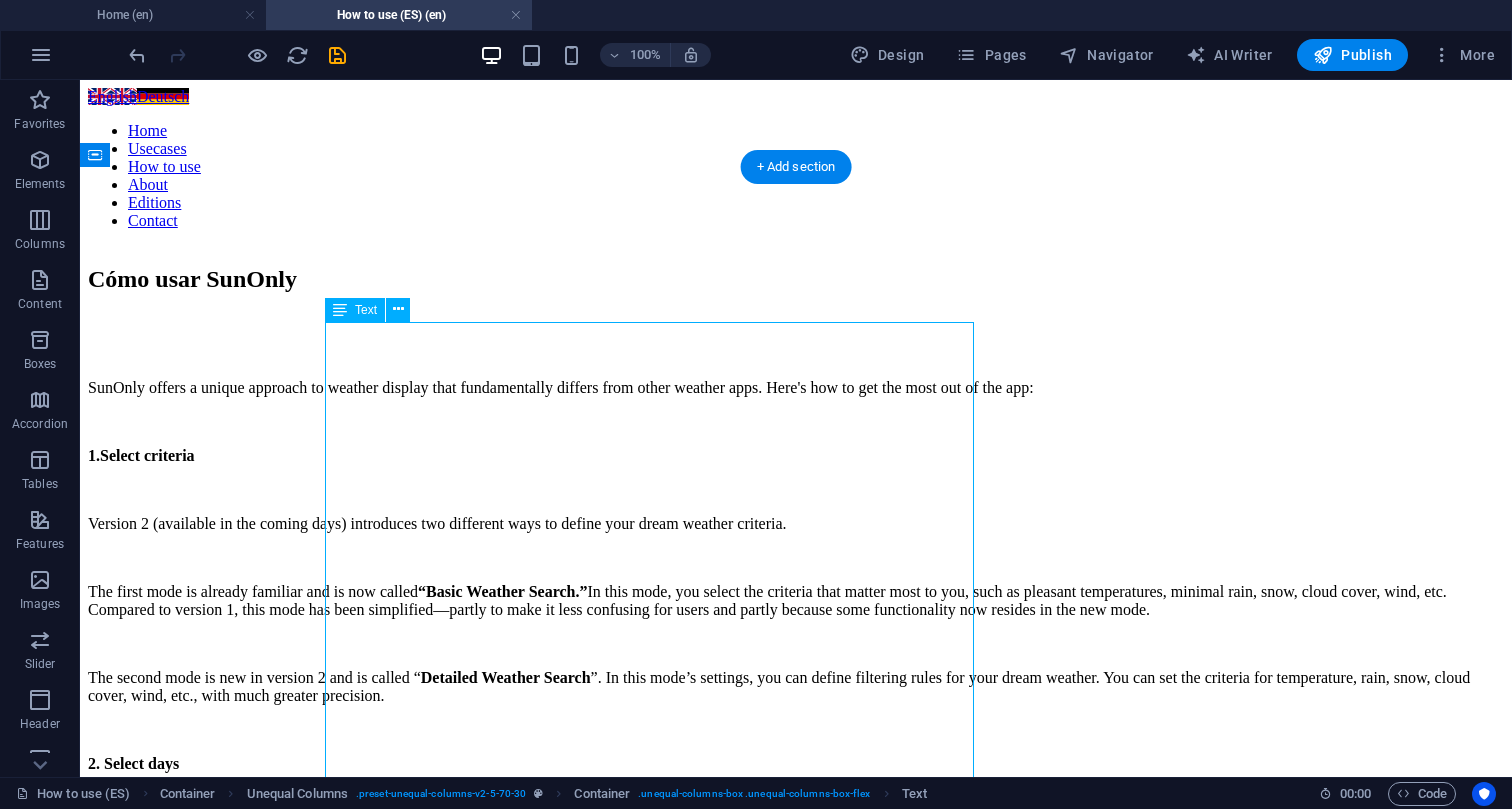 click on "SunOnly offers a unique approach to weather display that fundamentally differs from other weather apps. Here's how to get the most out of the app: 1.  Select criteria Version 2 (available in the coming days) introduces two different ways to define your dream weather criteria. The first mode is already familiar and is now called  “Basic Weather Search.”  In this mode, you select the criteria that matter most to you, such as pleasant temperatures, minimal rain, snow, cloud cover, wind, etc. Compared to version 1, this mode has been simplified—partly to make it less confusing for users and partly because some functionality now resides in the new mode. The second mode is new in version 2 and is called “ Detailed Weather Search ”. In this mode’s settings, you can define filtering rules for your dream weather. You can set the criteria for temperature, rain, snow, cloud cover, wind, etc., with much greater precision. 2. Select days   3. Set time of day    4. Search for locations (optional)      In" at bounding box center [796, 1070] 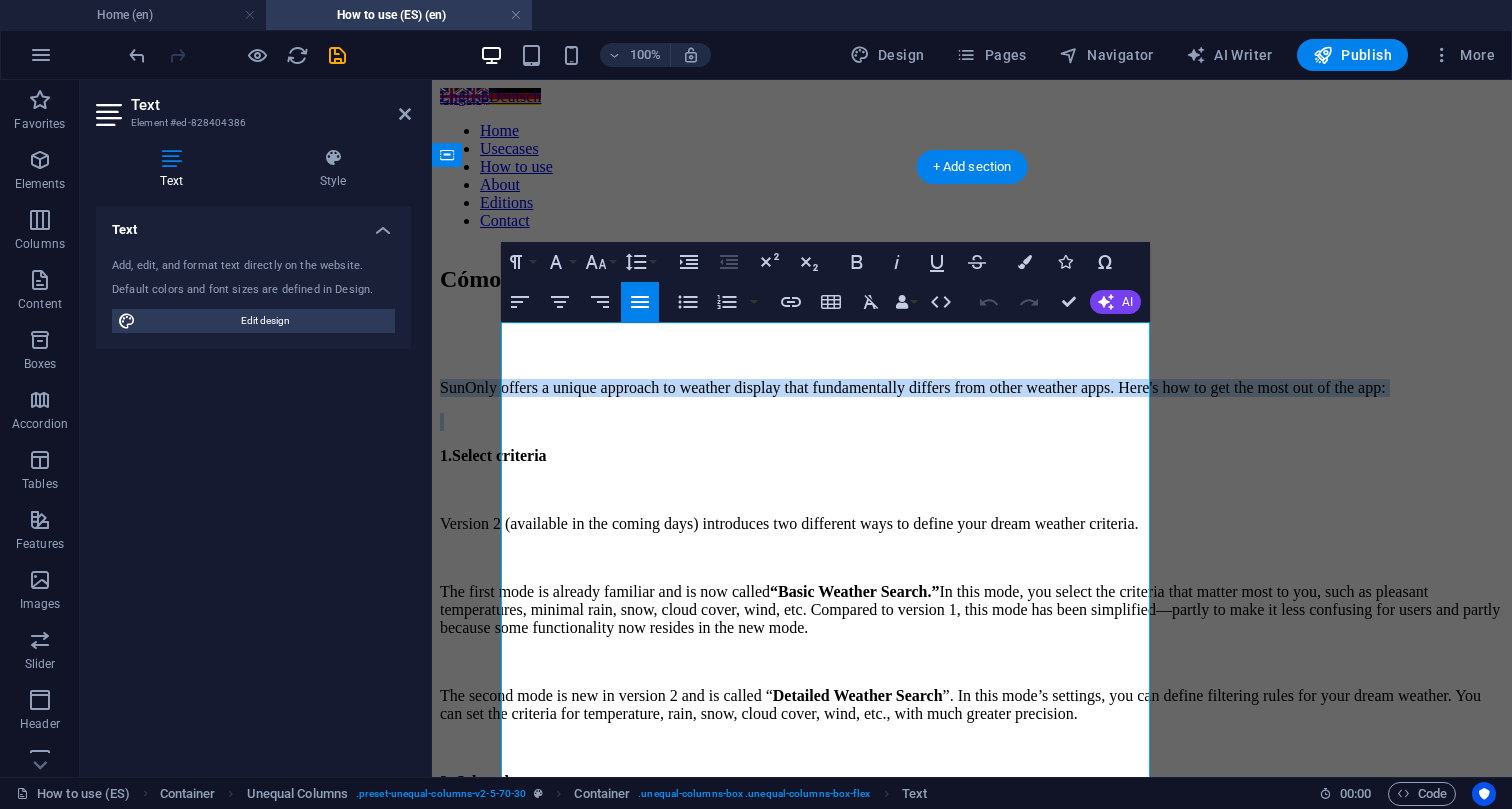 click on "SunOnly offers a unique approach to weather display that fundamentally differs from other weather apps. Here's how to get the most out of the app:" at bounding box center (972, 388) 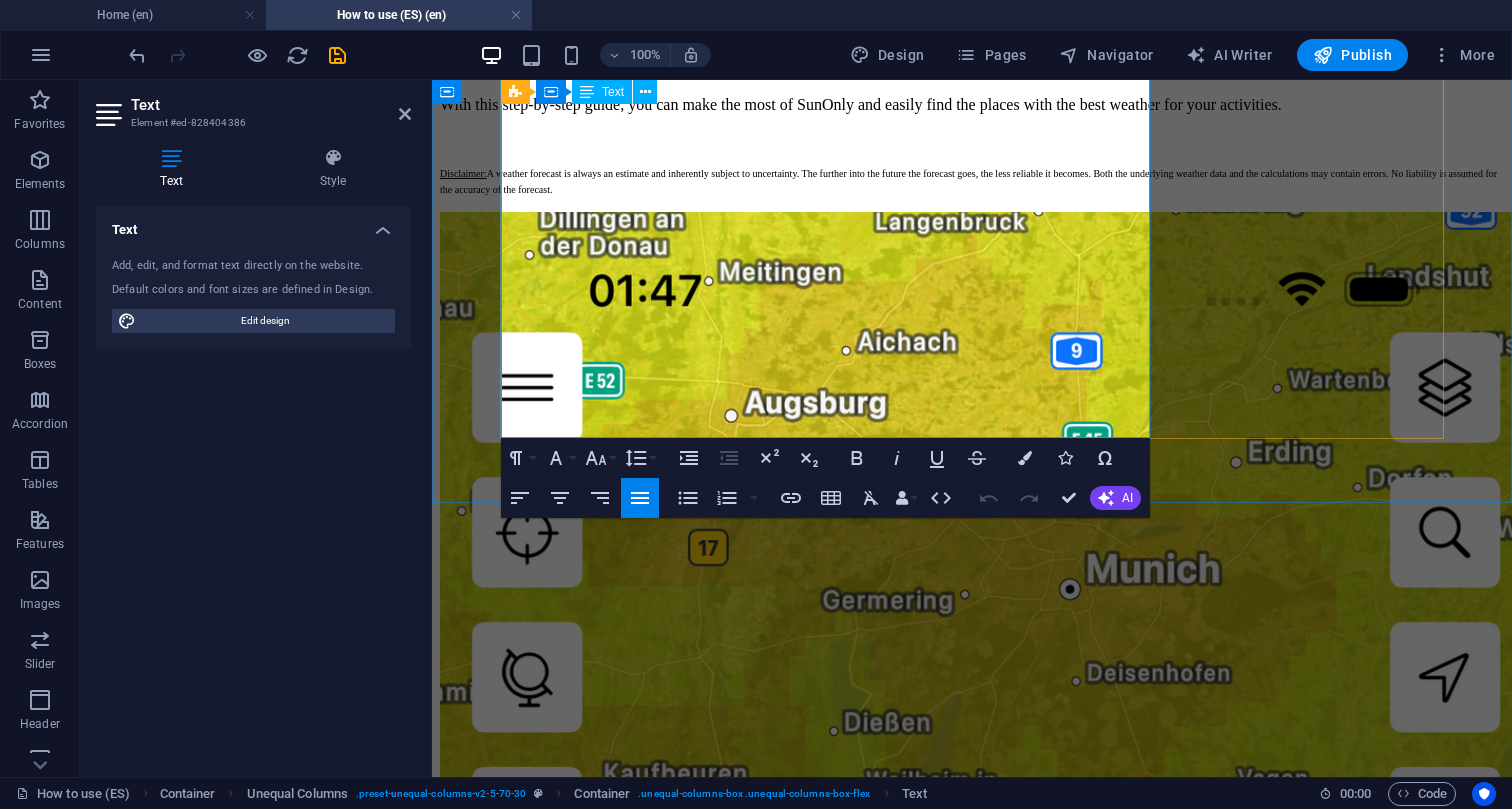 scroll, scrollTop: 1660, scrollLeft: 0, axis: vertical 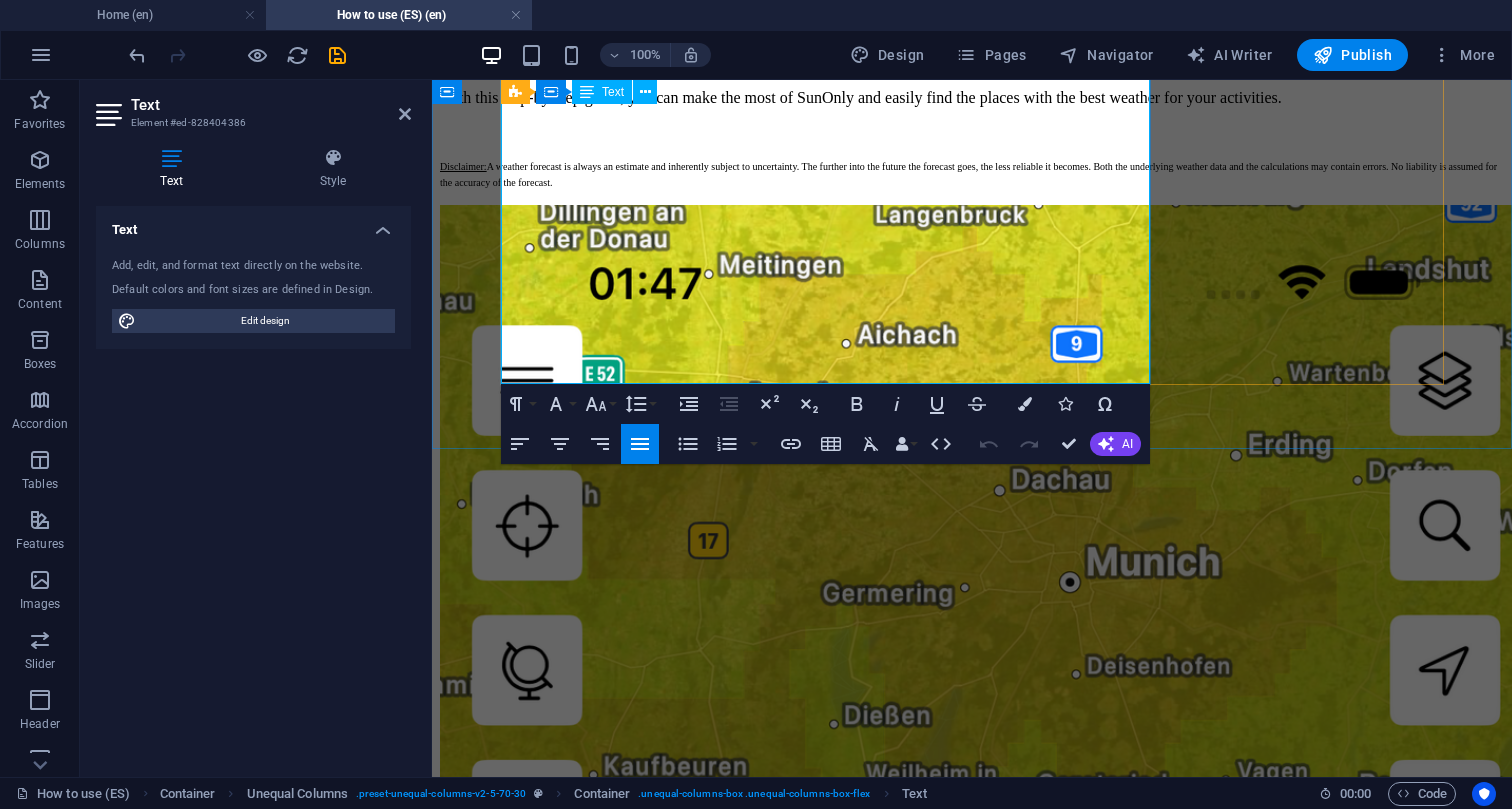 click on "Disclaimer:  A weather forecast is always an estimate and inherently subject to uncertainty. The further into the future the forecast goes, the less reliable it becomes. Both the underlying weather data and the calculations may contain errors. No liability is assumed for the accuracy of the forecast." at bounding box center (972, 173) 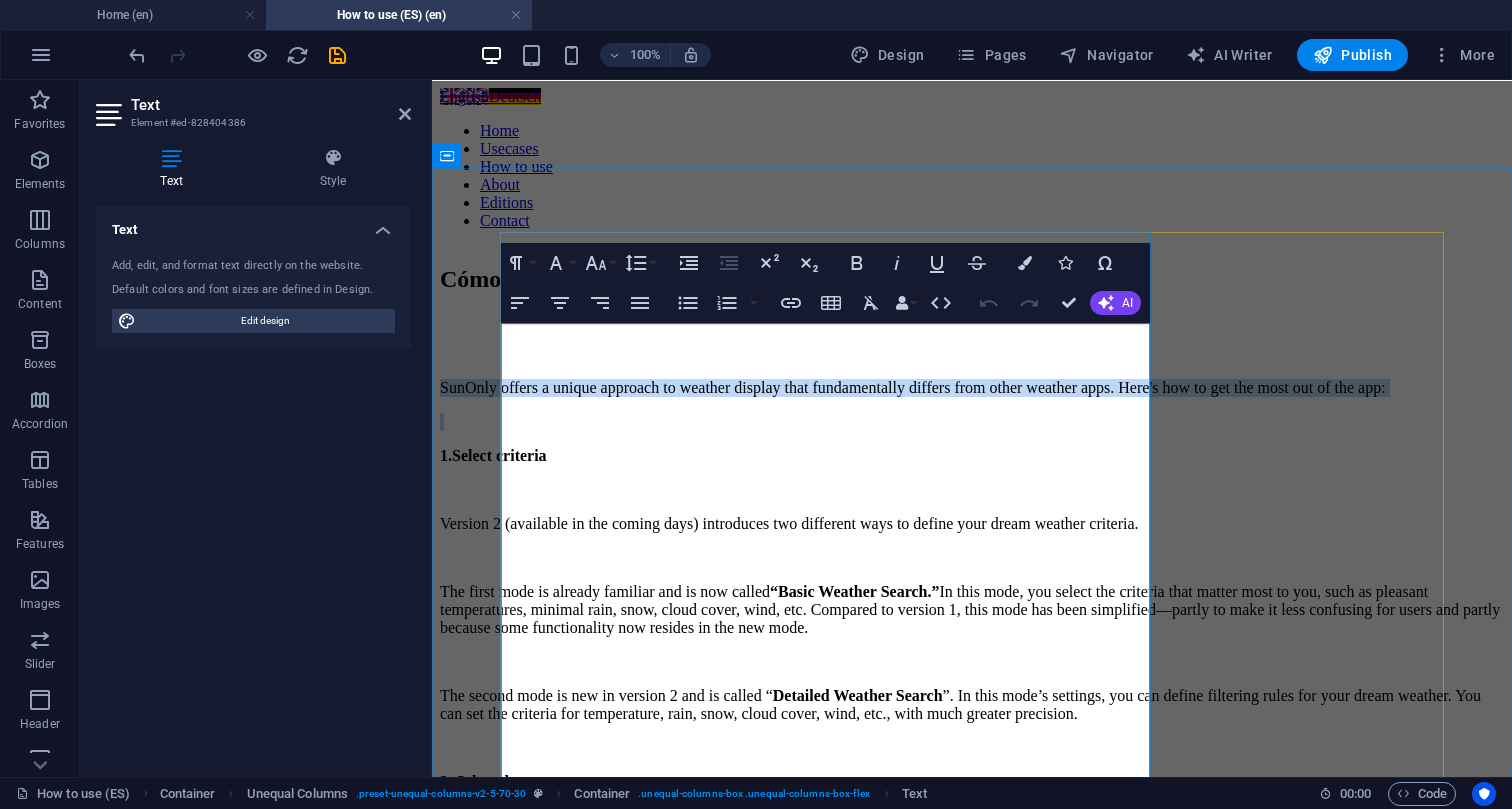 scroll, scrollTop: 0, scrollLeft: 0, axis: both 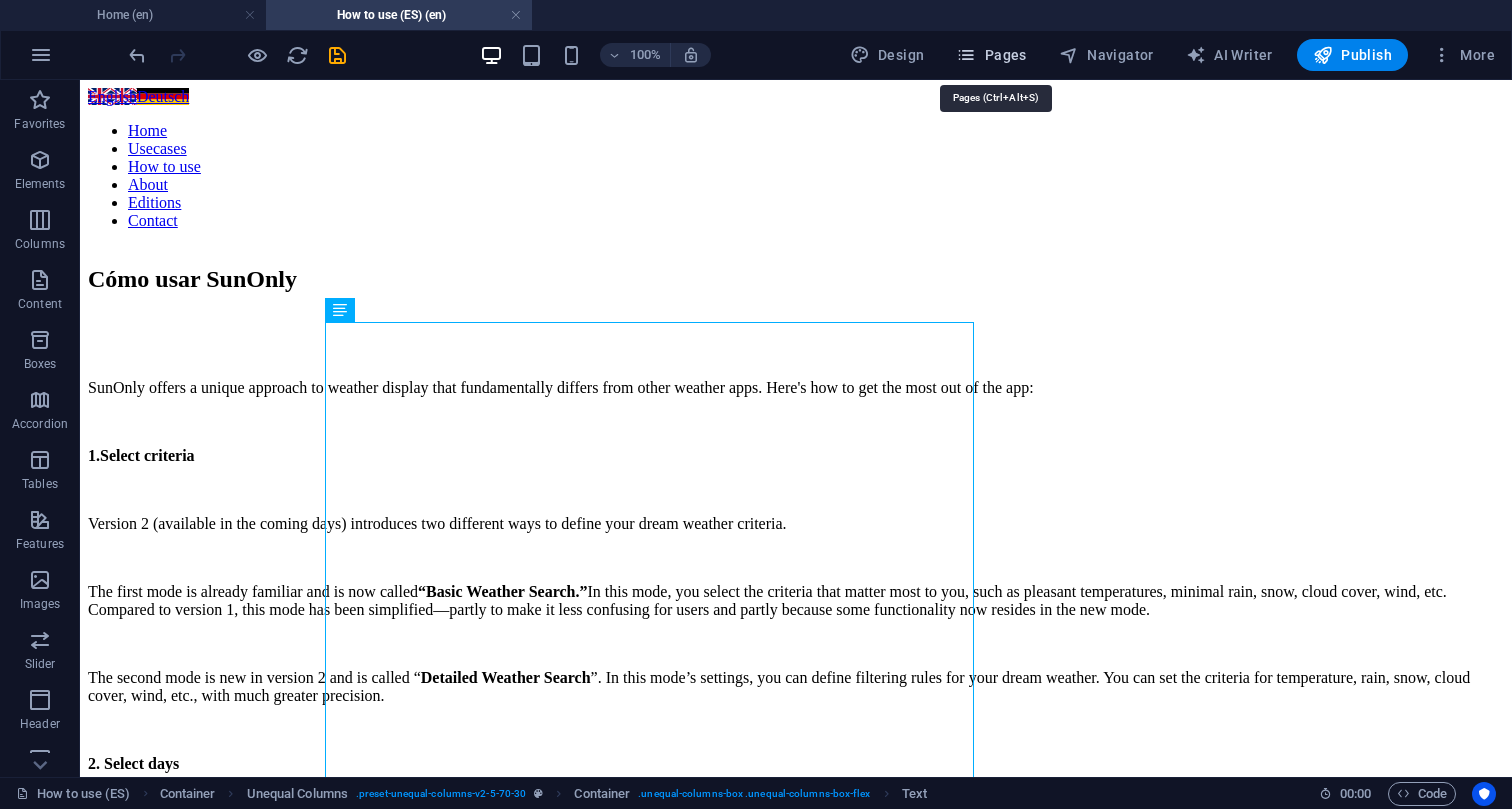 click on "Pages" at bounding box center (991, 55) 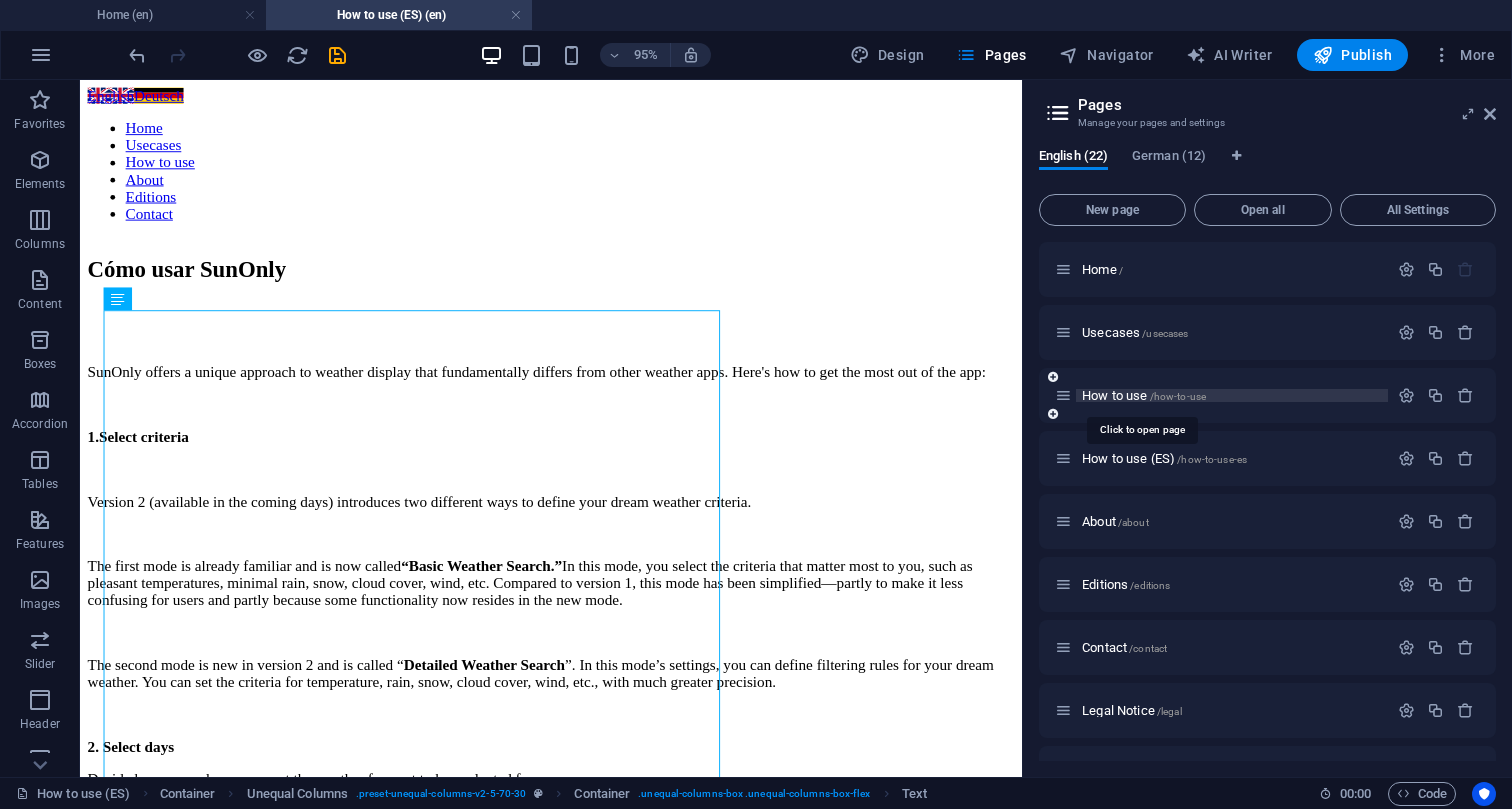 click on "How to use /how-to-use" at bounding box center (1144, 395) 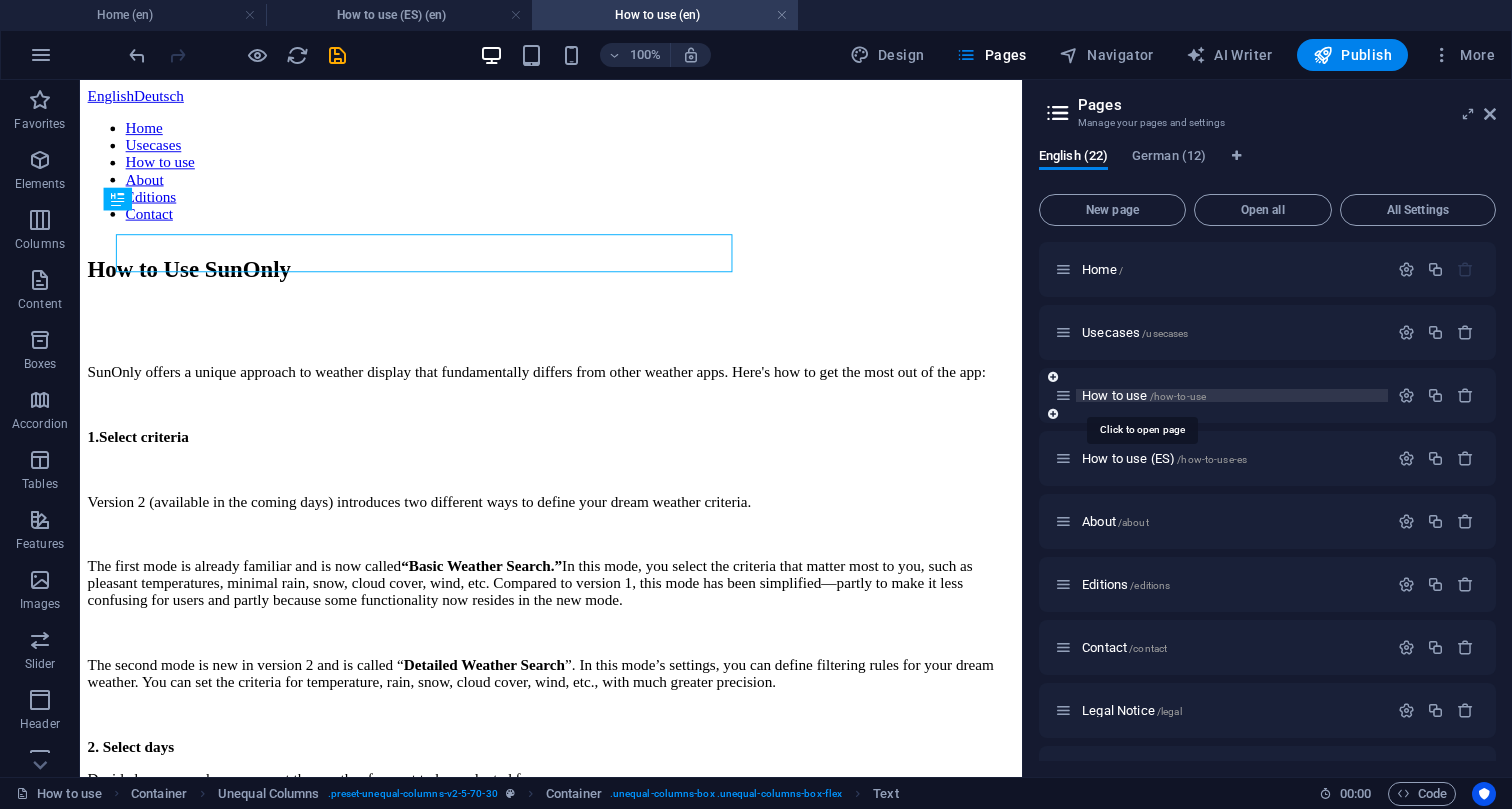 scroll, scrollTop: 0, scrollLeft: 0, axis: both 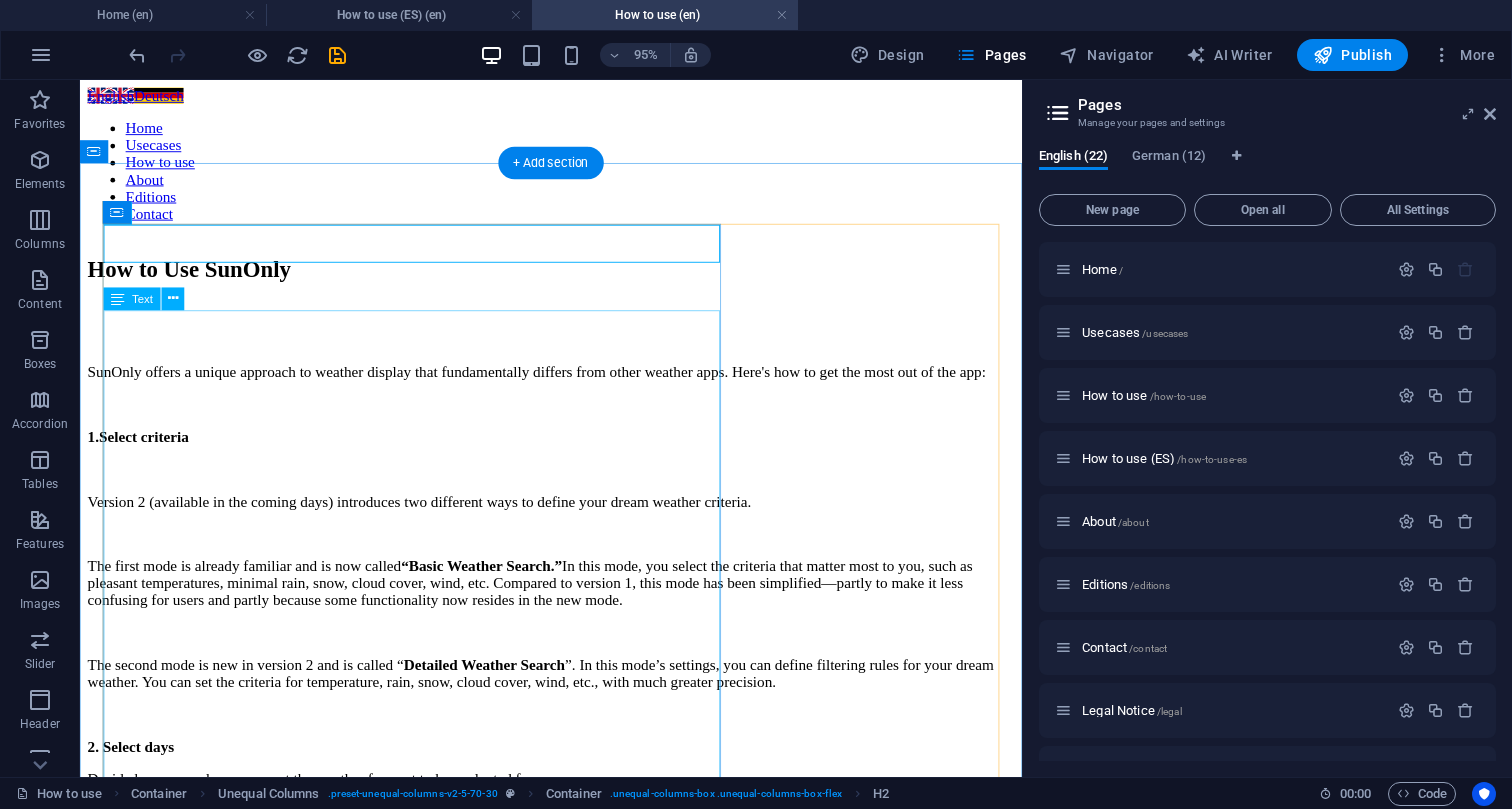 click on "SunOnly offers a unique approach to weather display that fundamentally differs from other weather apps. Here's how to get the most out of the app: 1.  Select criteria Version 2 (available in the coming days) introduces two different ways to define your dream weather criteria. The first mode is already familiar and is now called  “Basic Weather Search.”  In this mode, you select the criteria that matter most to you, such as pleasant temperatures, minimal rain, snow, cloud cover, wind, etc. Compared to version 1, this mode has been simplified—partly to make it less confusing for users and partly because some functionality now resides in the new mode. The second mode is new in version 2 and is called “ Detailed Weather Search ”. In this mode’s settings, you can define filtering rules for your dream weather. You can set the criteria for temperature, rain, snow, cloud cover, wind, etc., with much greater precision. 2. Select days   3. Set time of day    4. Search for locations (optional)      In" at bounding box center (576, 1114) 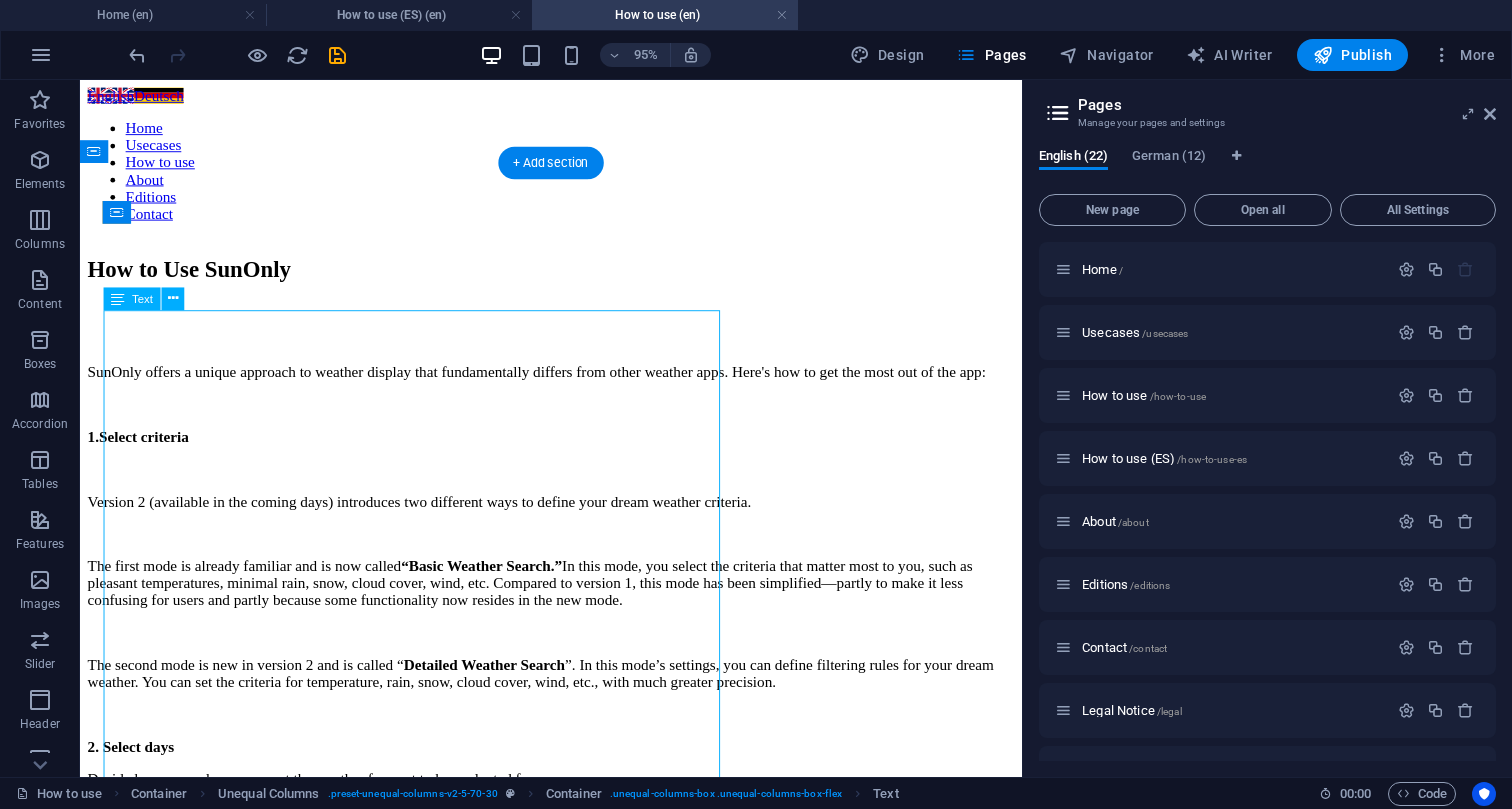 click on "SunOnly offers a unique approach to weather display that fundamentally differs from other weather apps. Here's how to get the most out of the app: 1.  Select criteria Version 2 (available in the coming days) introduces two different ways to define your dream weather criteria. The first mode is already familiar and is now called  “Basic Weather Search.”  In this mode, you select the criteria that matter most to you, such as pleasant temperatures, minimal rain, snow, cloud cover, wind, etc. Compared to version 1, this mode has been simplified—partly to make it less confusing for users and partly because some functionality now resides in the new mode. The second mode is new in version 2 and is called “ Detailed Weather Search ”. In this mode’s settings, you can define filtering rules for your dream weather. You can set the criteria for temperature, rain, snow, cloud cover, wind, etc., with much greater precision. 2. Select days   3. Set time of day    4. Search for locations (optional)      In" at bounding box center [576, 1114] 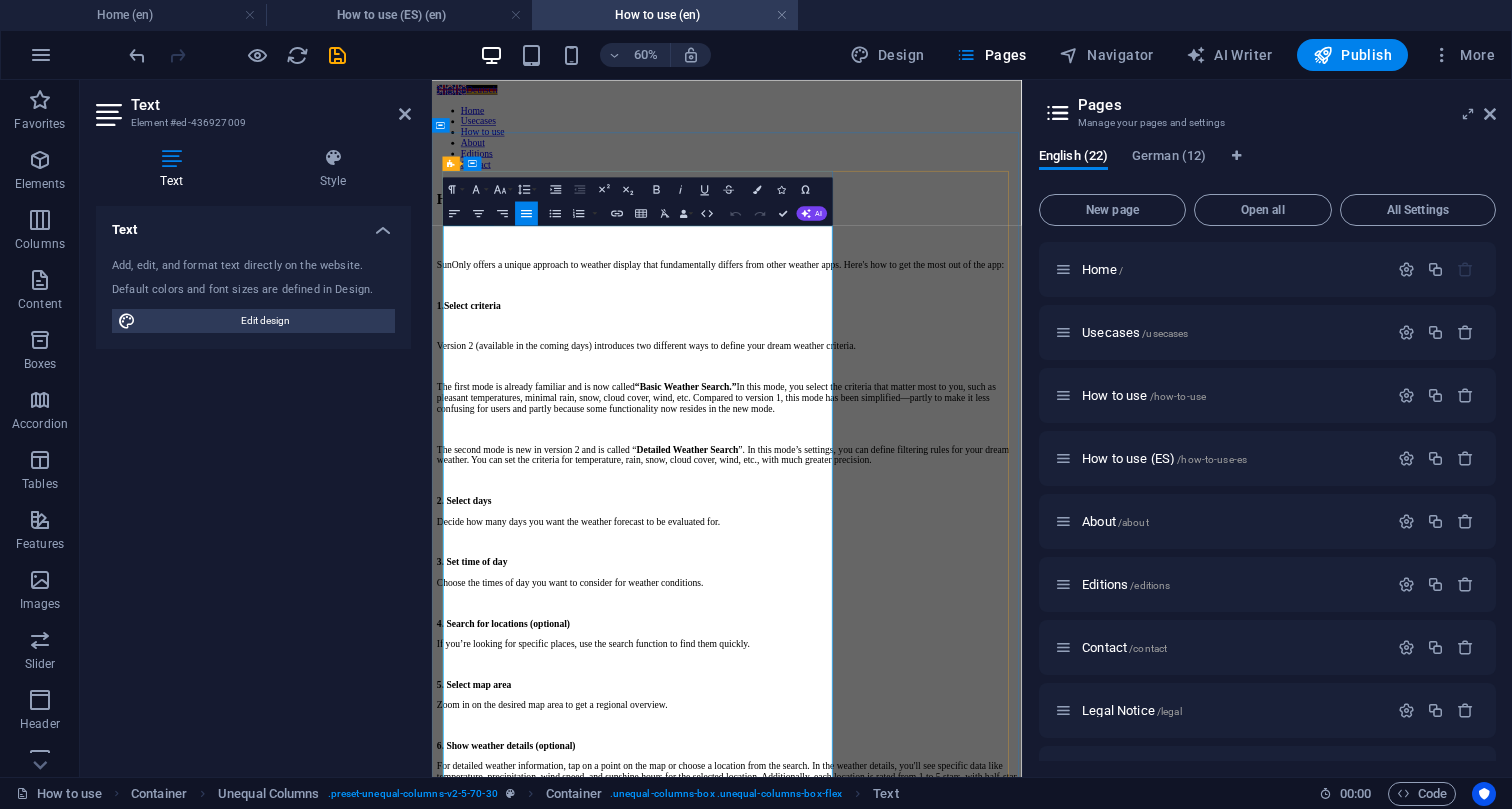 click at bounding box center [923, 558] 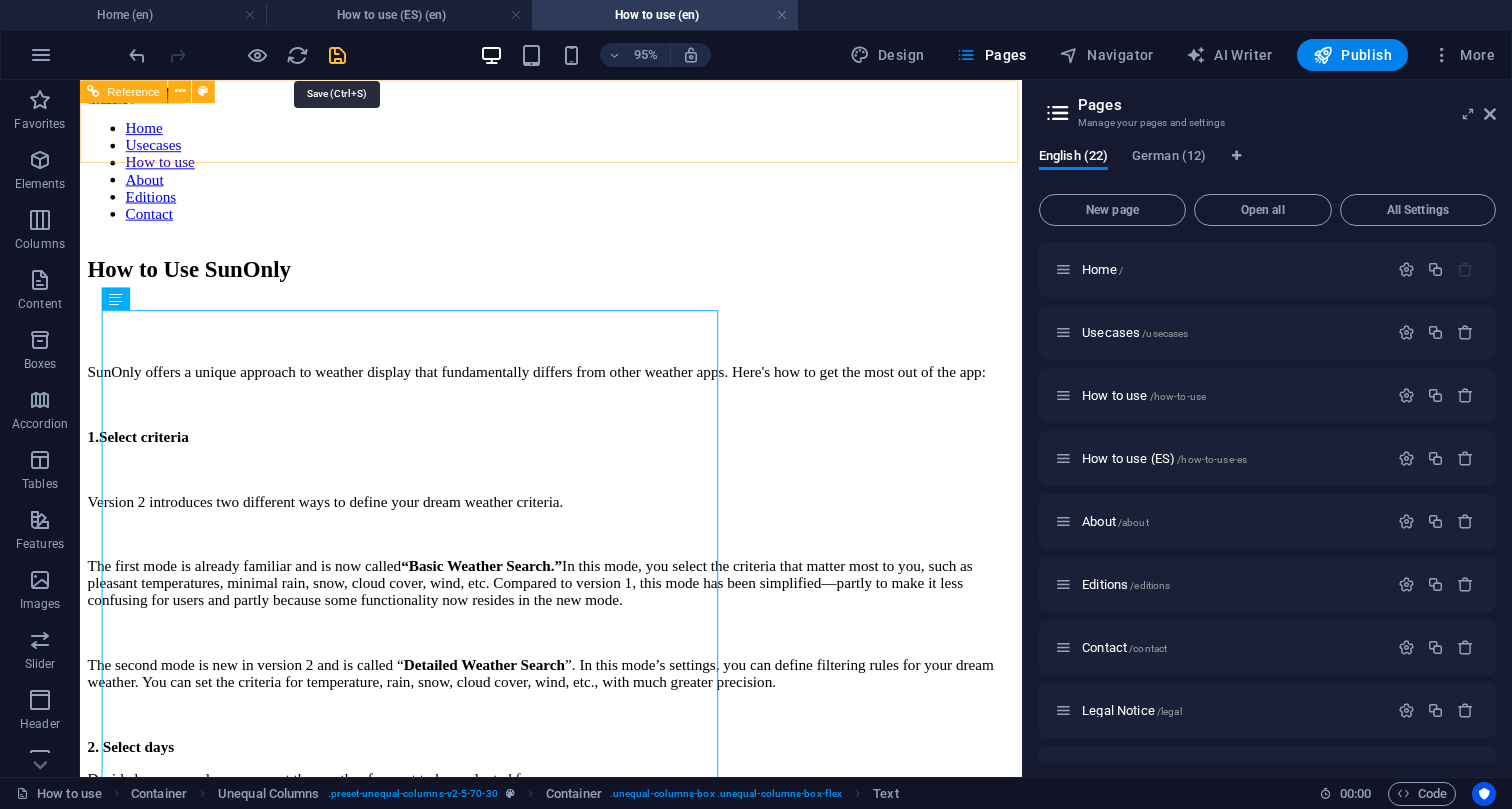 click at bounding box center [337, 55] 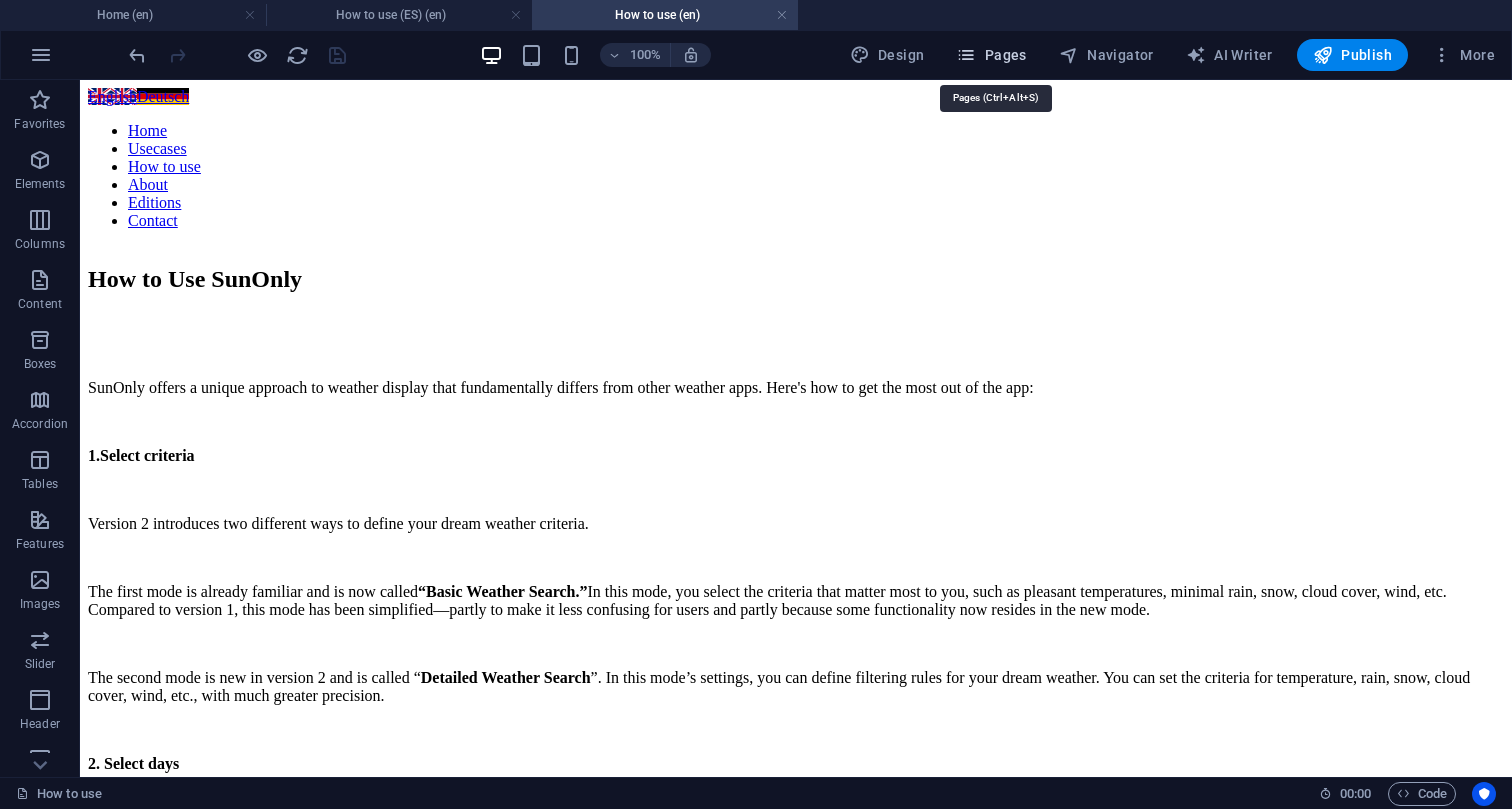 click on "Pages" at bounding box center (991, 55) 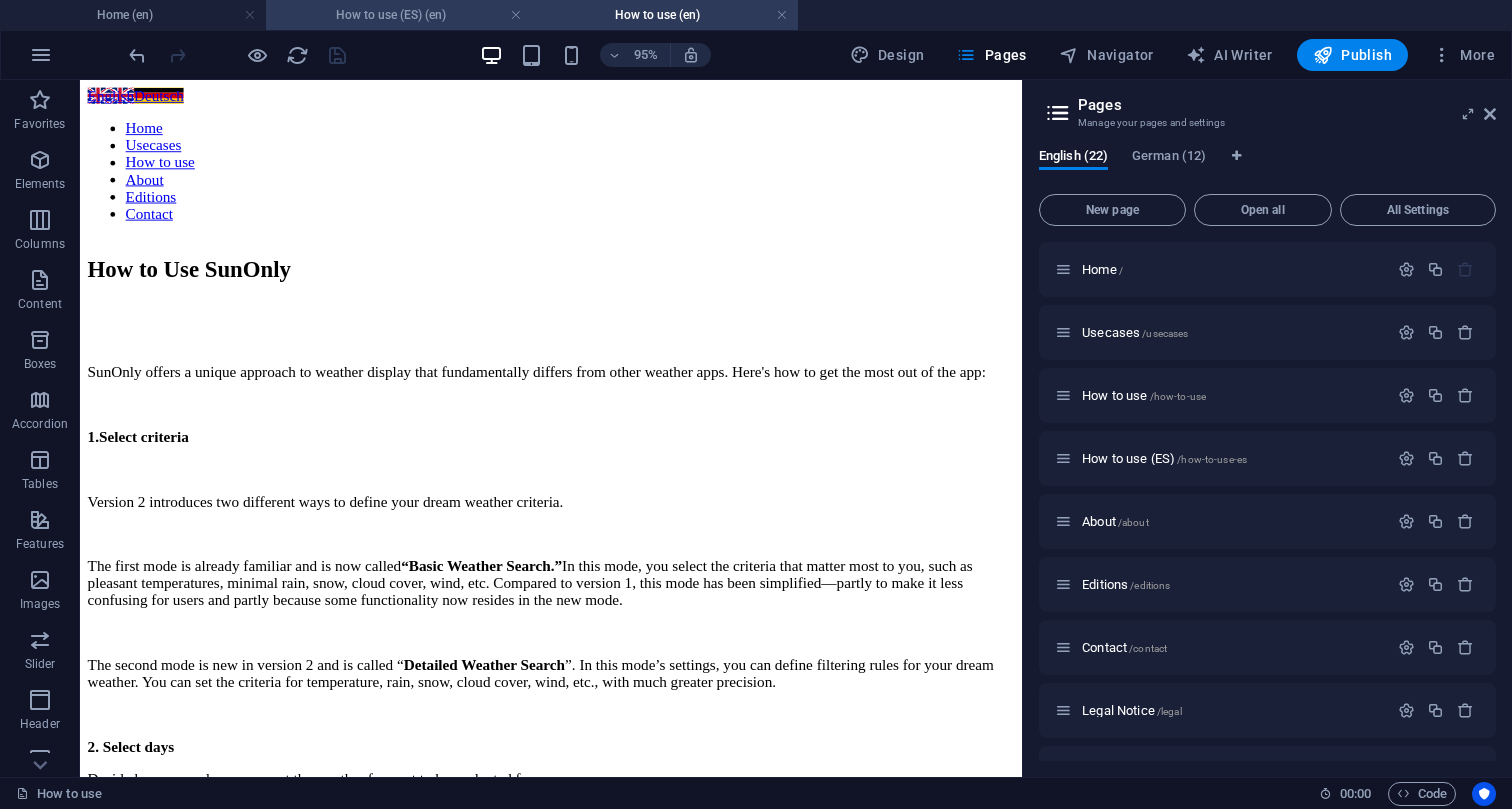 click on "How to use (ES) (en)" at bounding box center [399, 15] 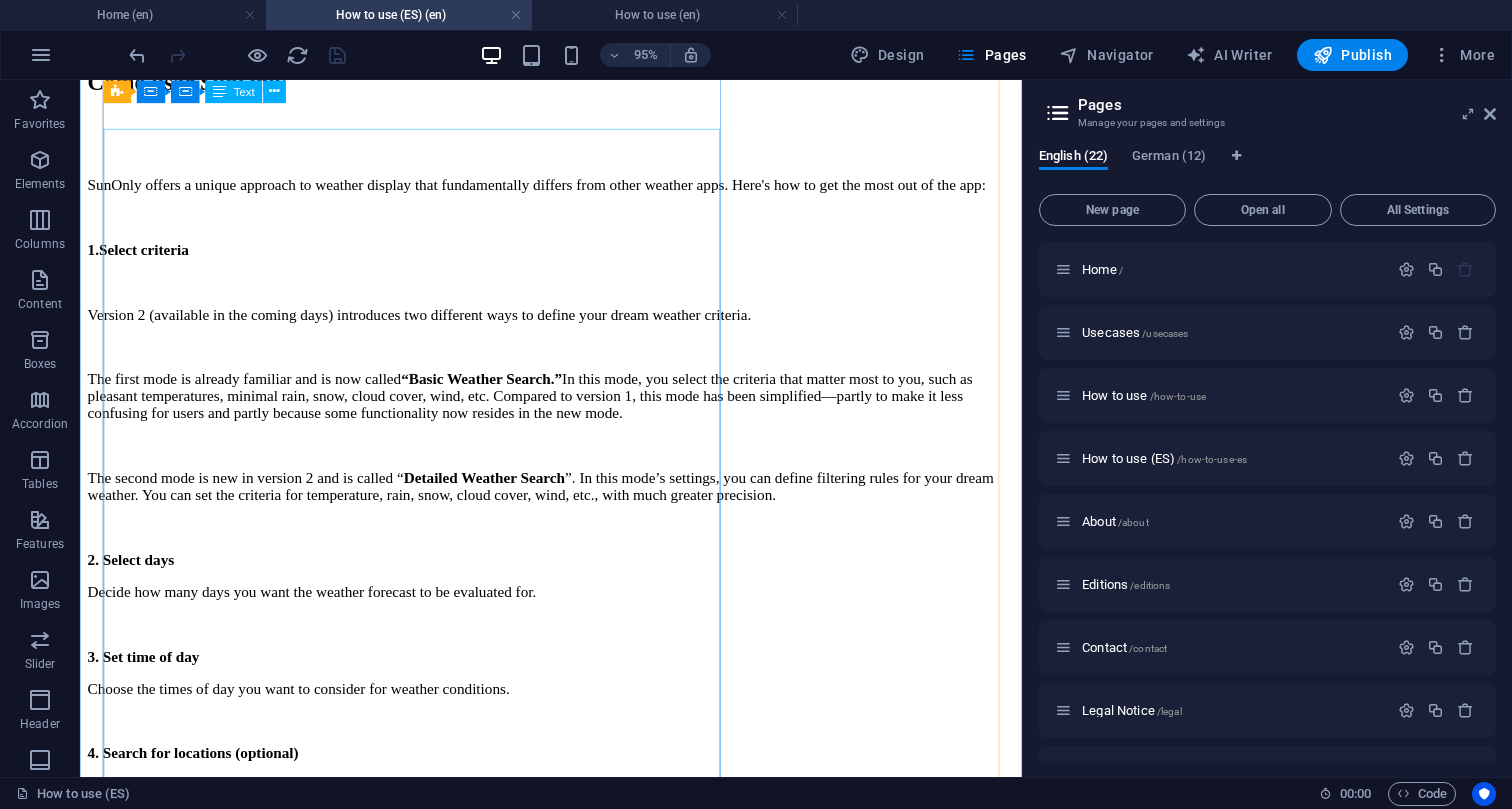 scroll, scrollTop: 190, scrollLeft: 0, axis: vertical 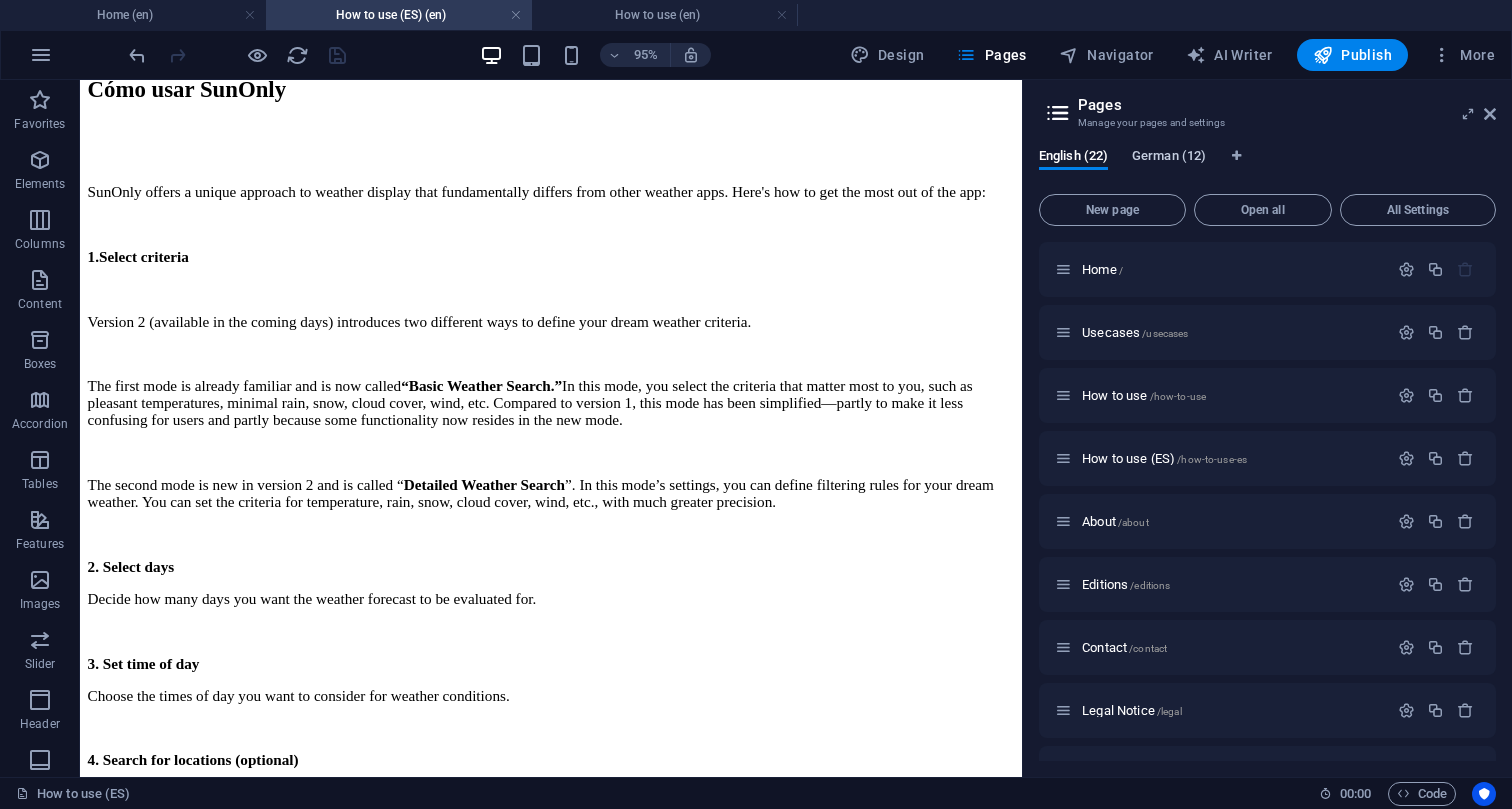 click on "German (12)" at bounding box center (1169, 158) 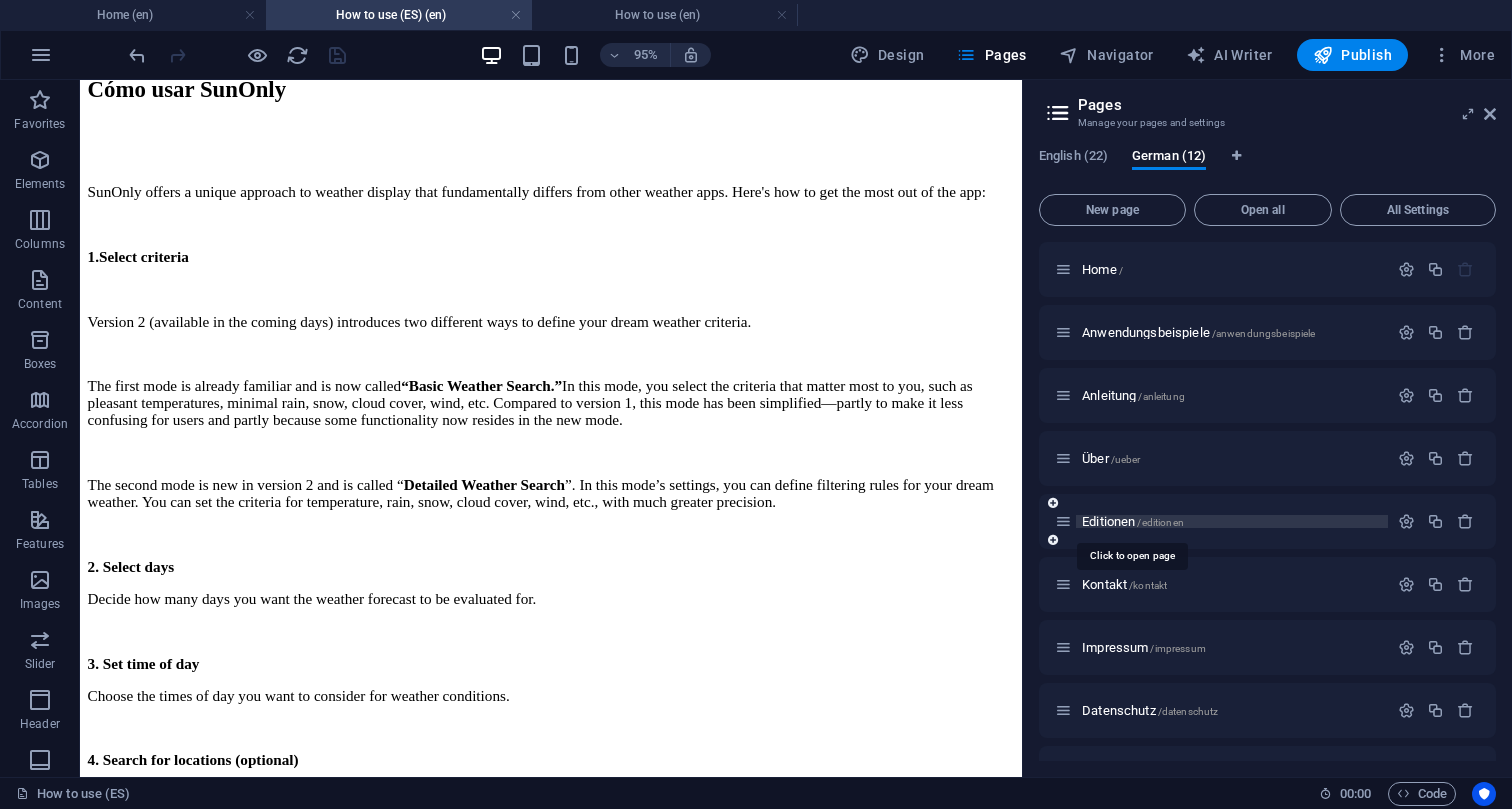 scroll, scrollTop: 0, scrollLeft: 0, axis: both 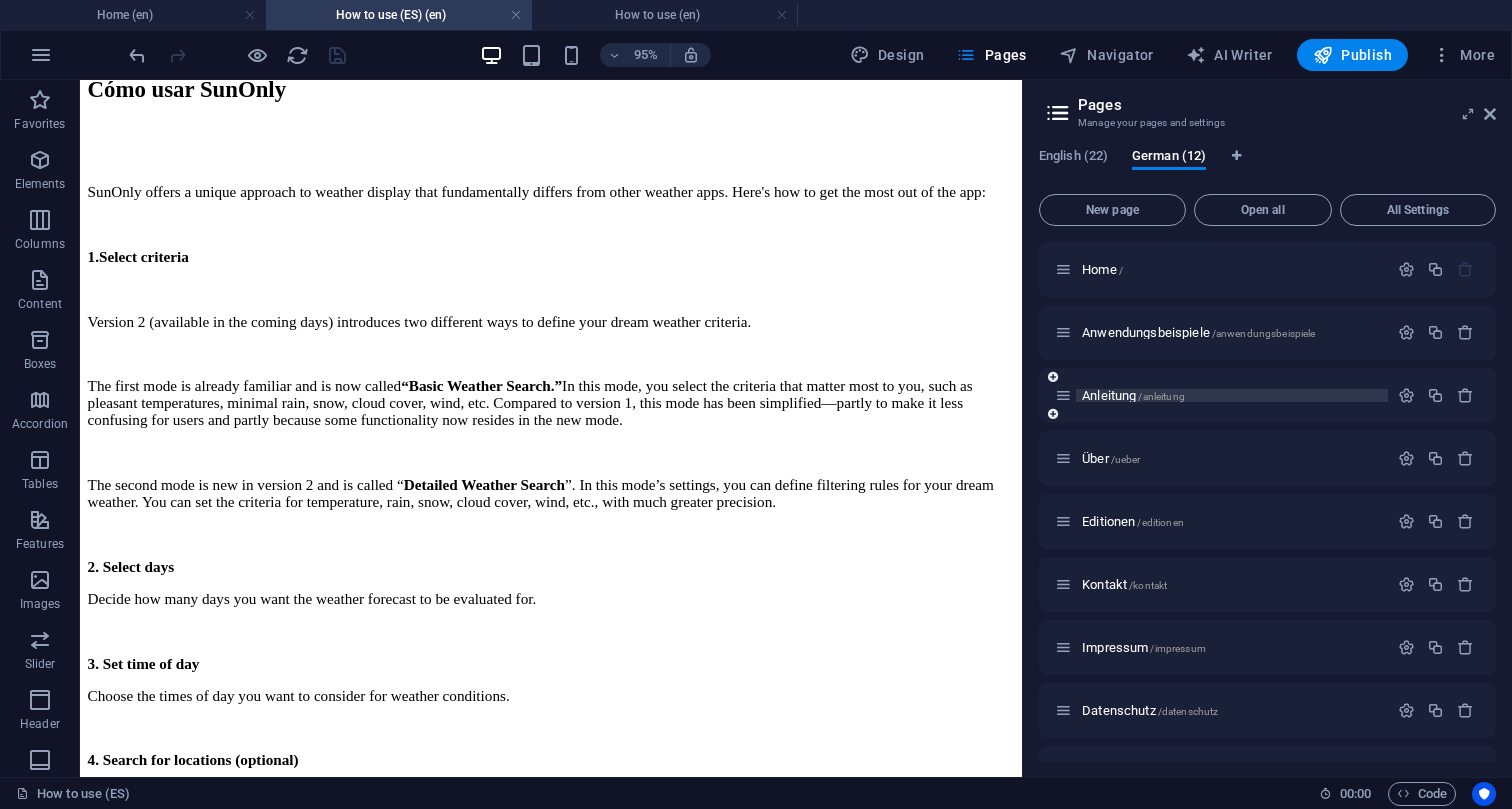 click on "/anleitung" at bounding box center [1161, 396] 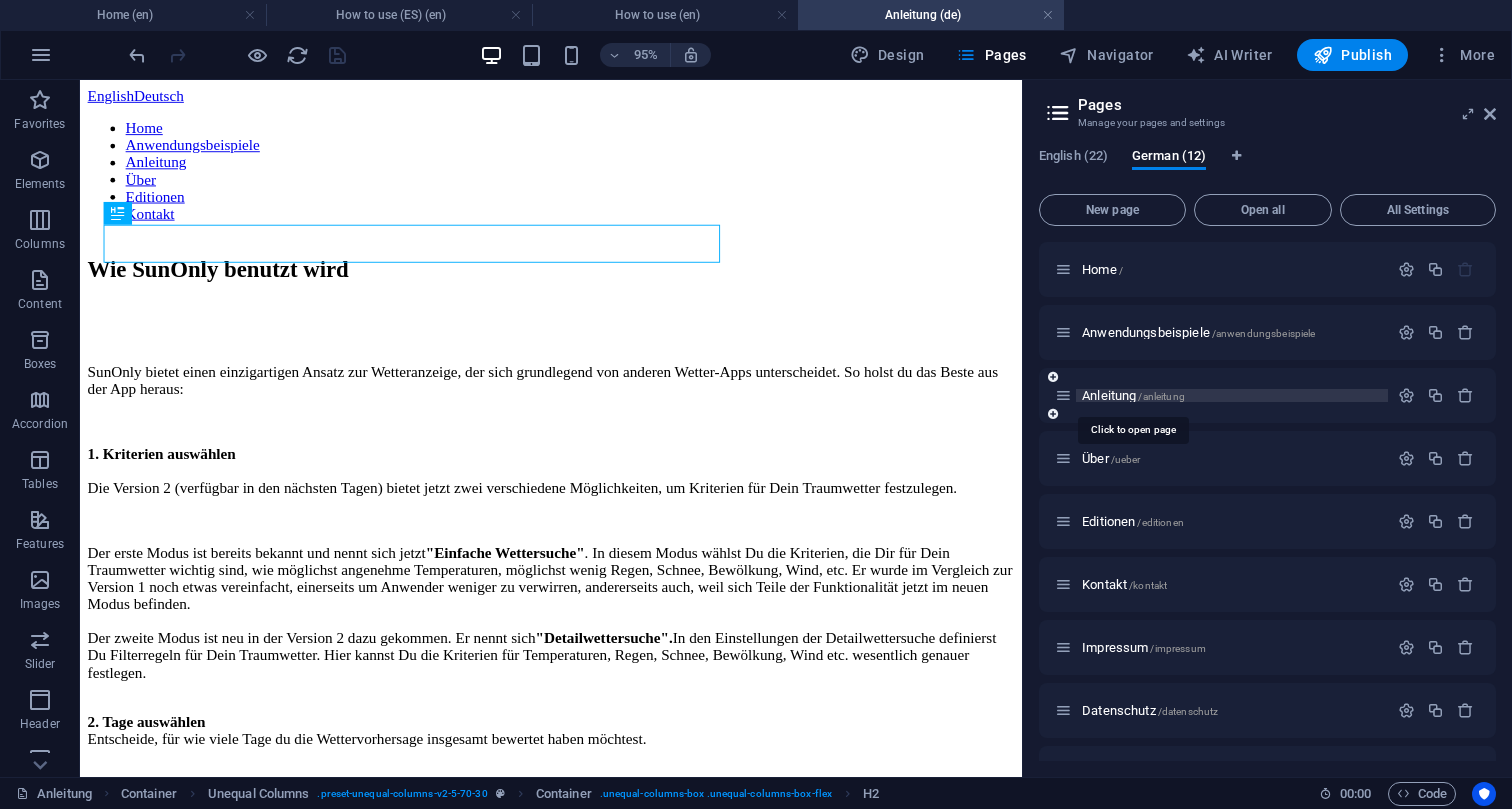 scroll, scrollTop: 0, scrollLeft: 0, axis: both 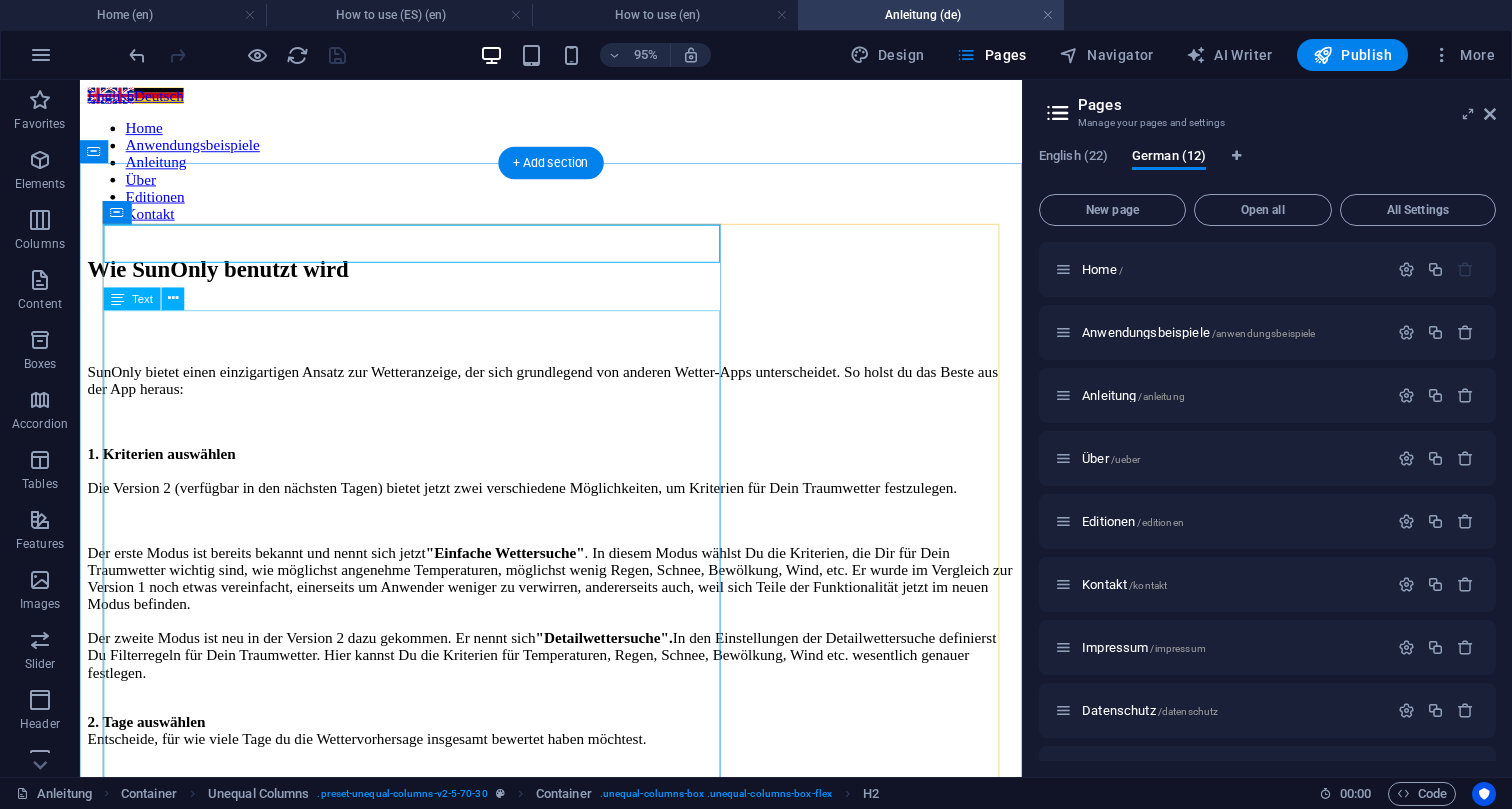 click on "SunOnly bietet einen einzigartigen Ansatz zur Wetteranzeige, der sich grundlegend von anderen Wetter-Apps unterscheidet. So holst du das Beste aus der App heraus: 1. Kriterien auswählen Die Version 2 (verfügbar in den nächsten Tagen) bietet jetzt zwei verschiedene Möglichkeiten, um Kriterien für Dein Traumwetter festzulegen. Der erste Modus ist bereits bekannt und nennt sich jetzt  "Einfache Wettersuche" . In diesem Modus wählst Du die Kriterien, die Dir für Dein Traumwetter wichtig sind, wie möglichst angenehme Temperaturen, möglichst wenig Regen, Schnee, Bewölkung, Wind, etc. Er wurde im Vergleich zur Version 1 noch etwas vereinfacht, einerseits um Anwender weniger zu verwirren, andererseits auch, weil sich Teile der Funktionalität jetzt im neuen Modus befinden. Der zweite Modus ist neu in der Version 2 dazu gekommen. Er nennt sich  "Detailwettersuche". 2. Tage auswählen Entscheide, für wie viele Tage du die Wettervorhersage insgesamt bewertet haben möchtest. 3. Tageszeit festlegen In der" at bounding box center (576, 998) 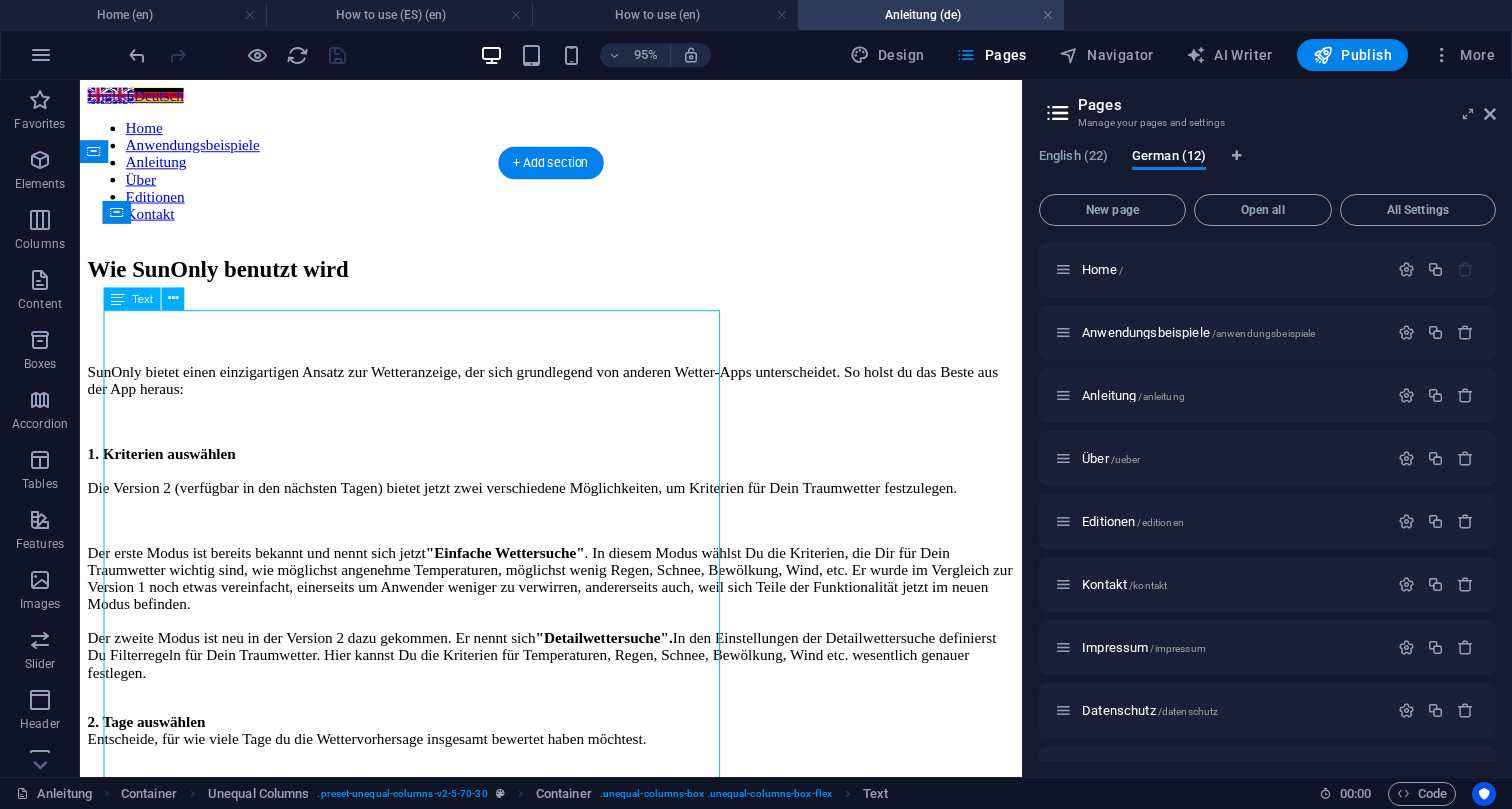 click on "SunOnly bietet einen einzigartigen Ansatz zur Wetteranzeige, der sich grundlegend von anderen Wetter-Apps unterscheidet. So holst du das Beste aus der App heraus: 1. Kriterien auswählen Die Version 2 (verfügbar in den nächsten Tagen) bietet jetzt zwei verschiedene Möglichkeiten, um Kriterien für Dein Traumwetter festzulegen. Der erste Modus ist bereits bekannt und nennt sich jetzt  "Einfache Wettersuche" . In diesem Modus wählst Du die Kriterien, die Dir für Dein Traumwetter wichtig sind, wie möglichst angenehme Temperaturen, möglichst wenig Regen, Schnee, Bewölkung, Wind, etc. Er wurde im Vergleich zur Version 1 noch etwas vereinfacht, einerseits um Anwender weniger zu verwirren, andererseits auch, weil sich Teile der Funktionalität jetzt im neuen Modus befinden. Der zweite Modus ist neu in der Version 2 dazu gekommen. Er nennt sich  "Detailwettersuche". 2. Tage auswählen Entscheide, für wie viele Tage du die Wettervorhersage insgesamt bewertet haben möchtest. 3. Tageszeit festlegen In der" at bounding box center (576, 998) 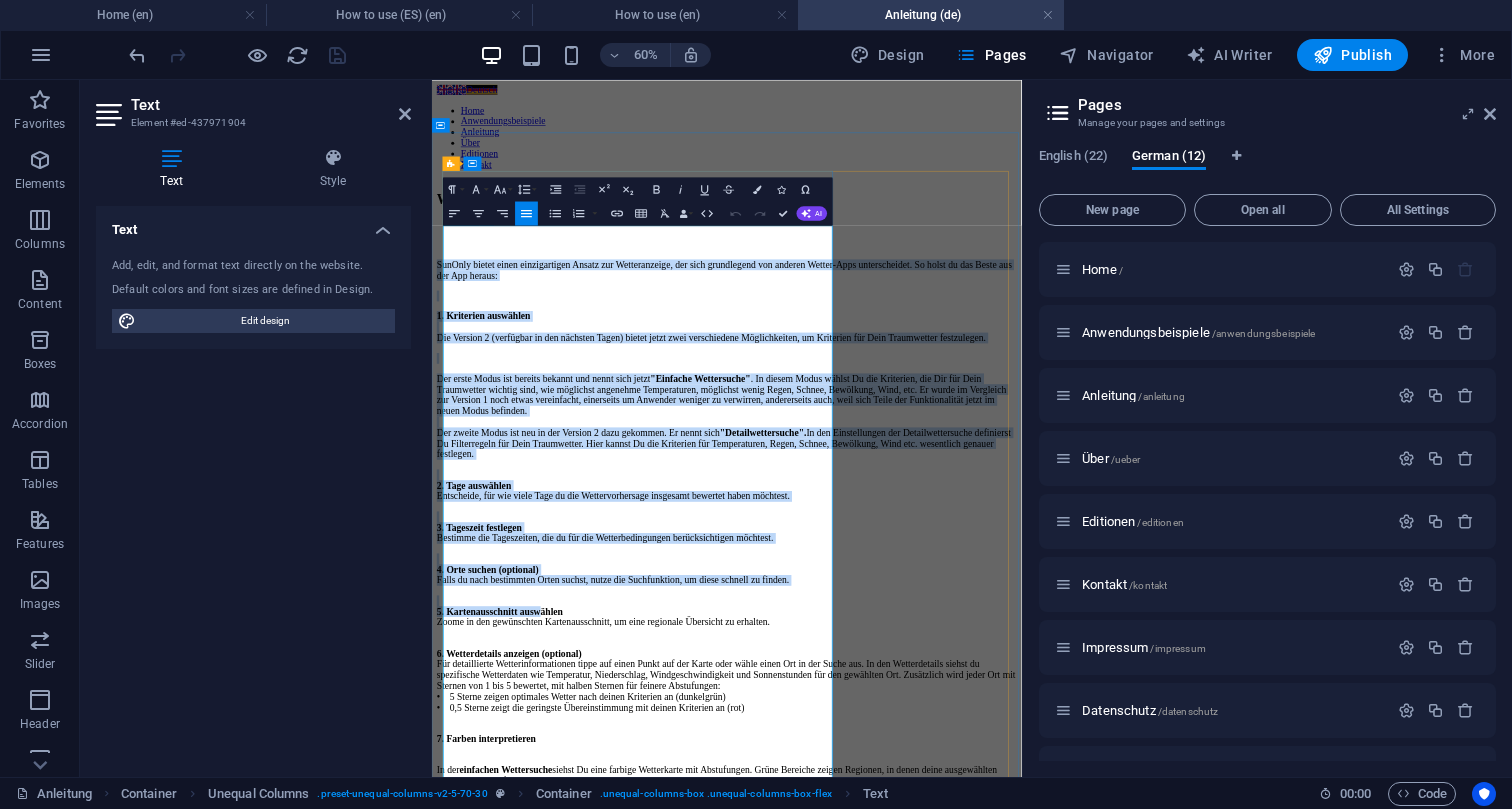 drag, startPoint x: 455, startPoint y: 337, endPoint x: 659, endPoint y: 1217, distance: 903.33606 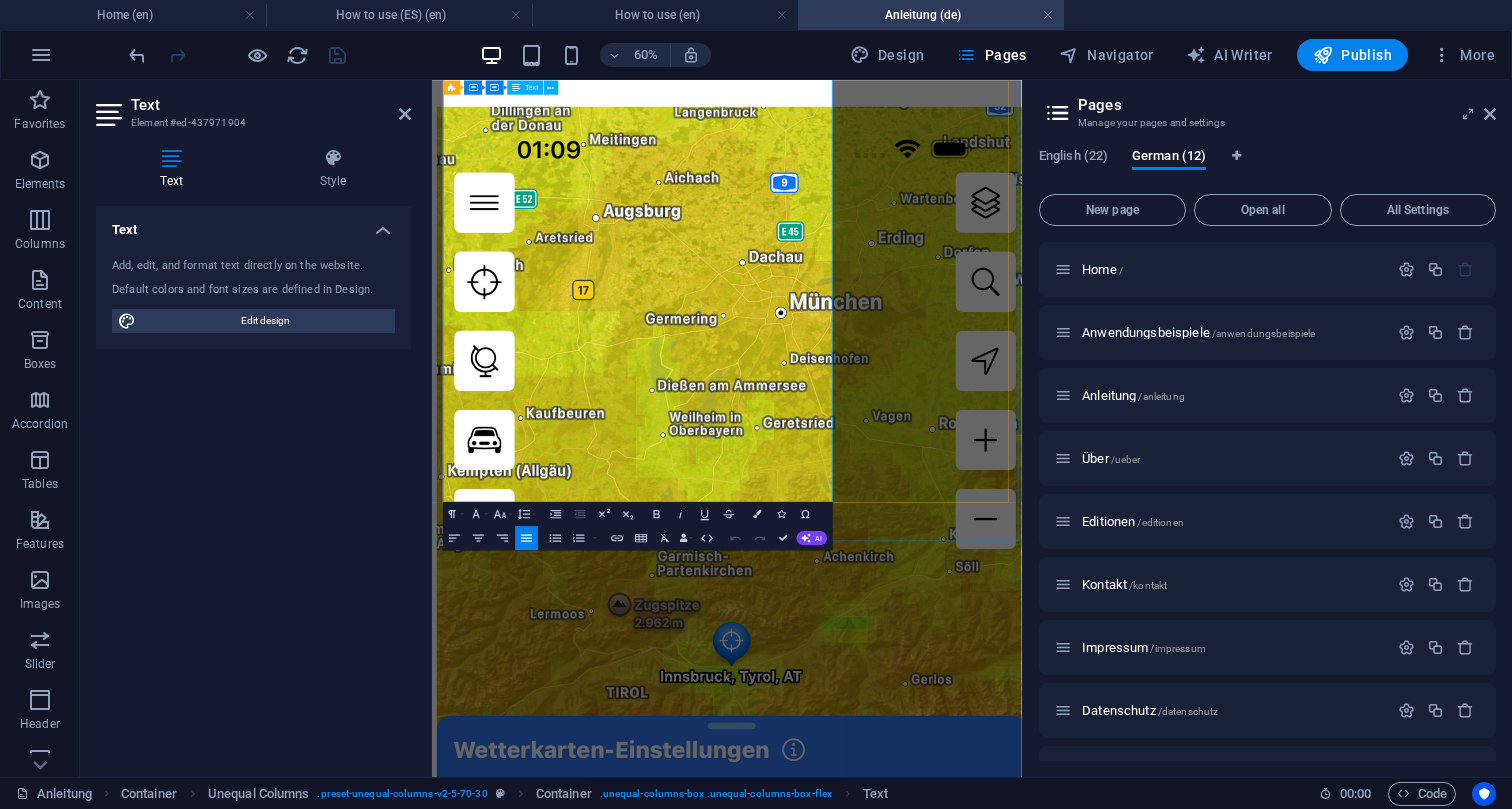scroll, scrollTop: 1508, scrollLeft: 0, axis: vertical 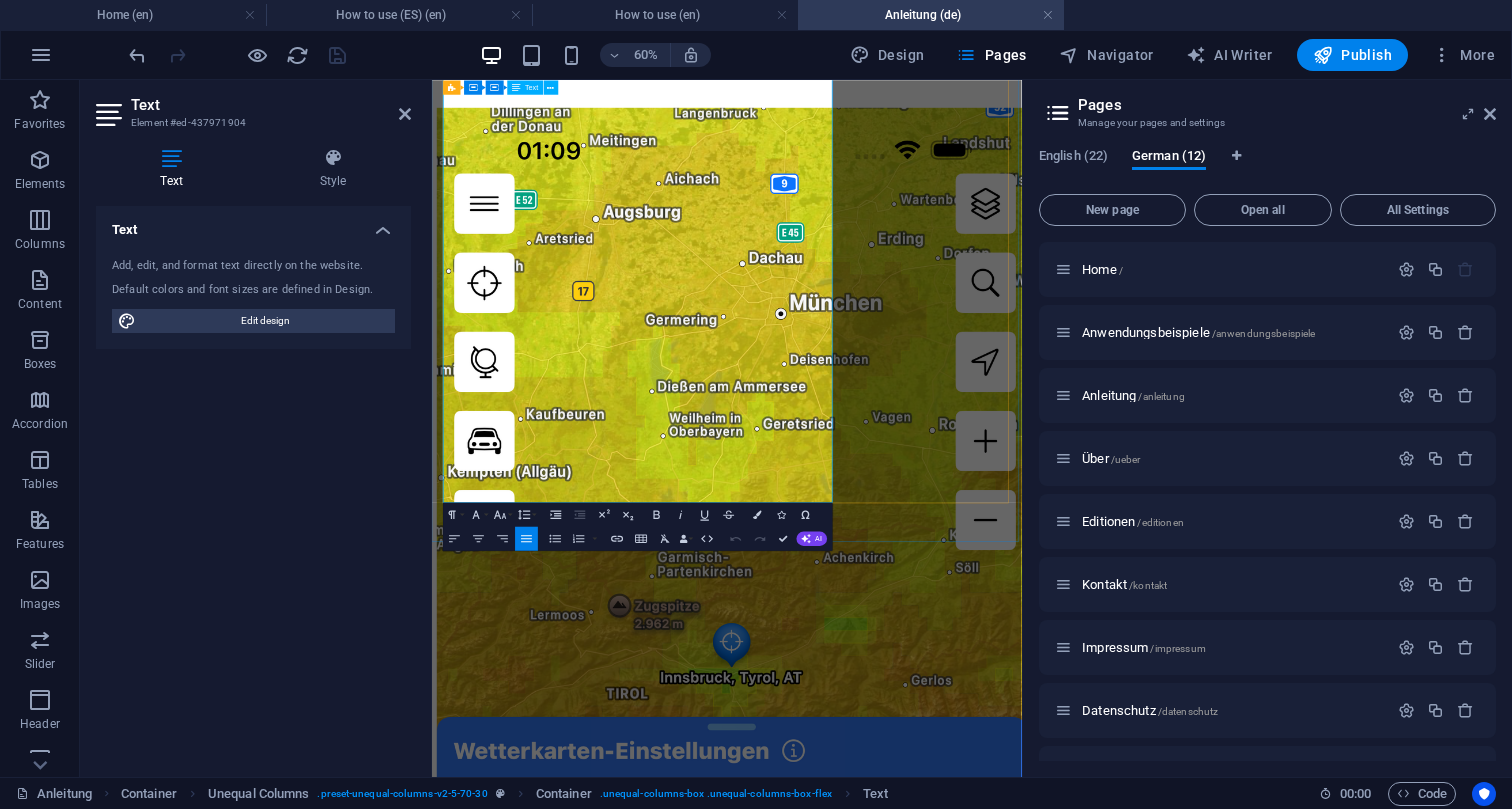 click on "Disclaimer : Eine Wettervorhersage ist natürlich immer nur eine fehlerbehaftete Prognose. Je weiter in der Zukunft geschaut wird, desto unsicherer ist die Wettervorhersage. Sowohl die zugrundeliegenden Wetterdaten als auch die Berechnung können fehlerhaft sein. Für die Richtigkeit der Prognose wird keine Haftung übernommen." at bounding box center [923, 77] 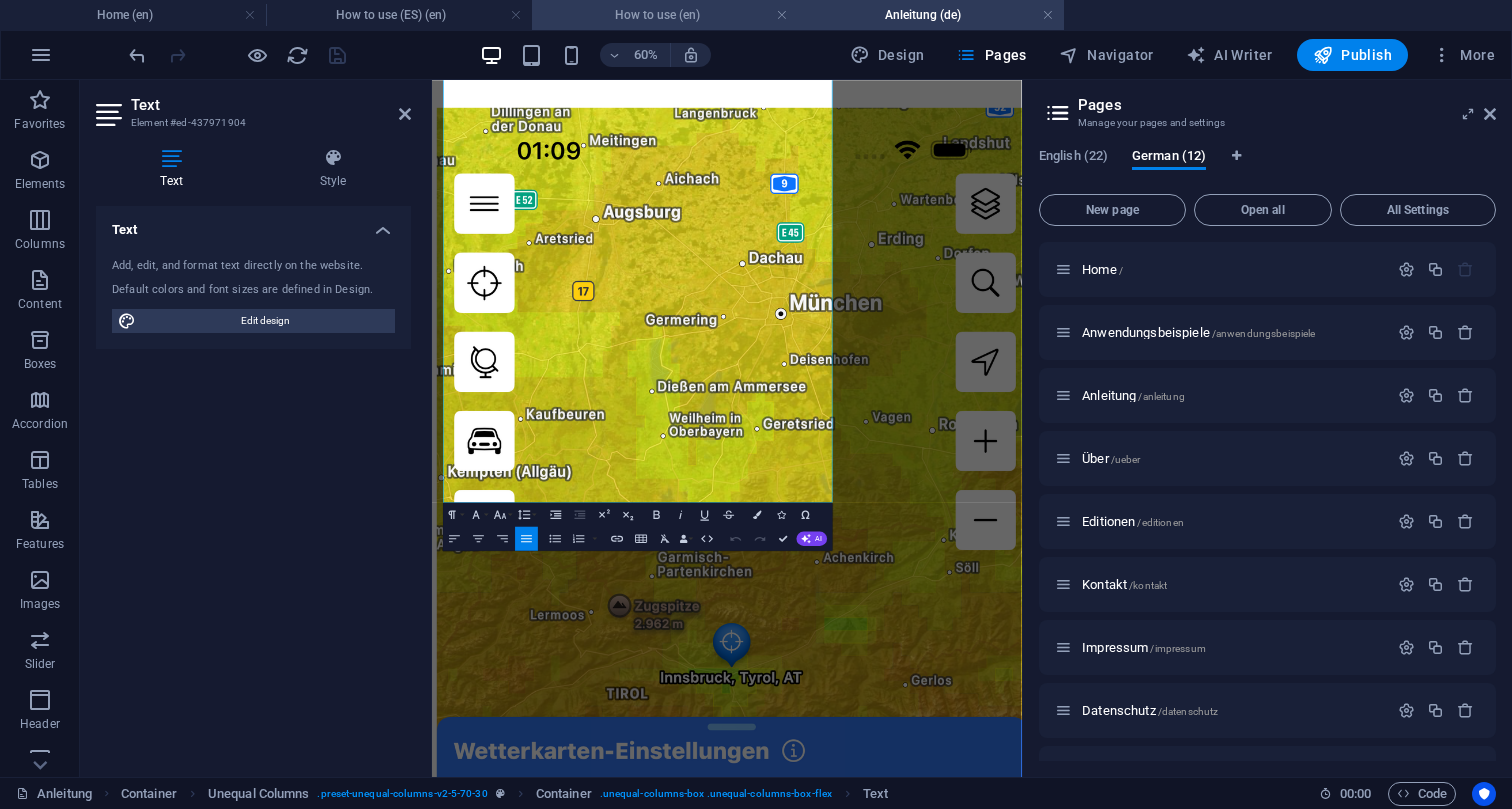 click on "How to use (en)" at bounding box center [665, 15] 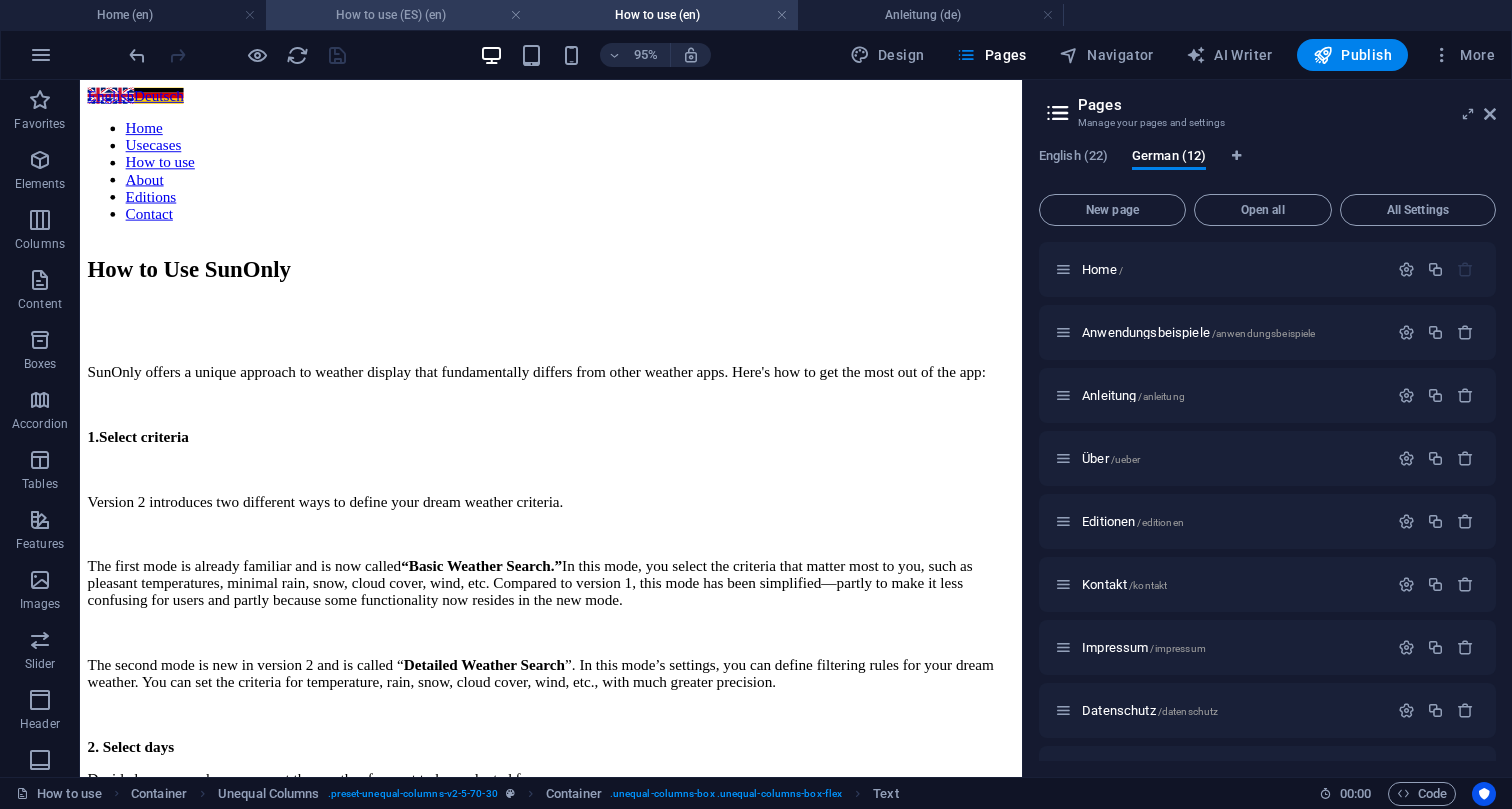 click on "How to use (ES) (en)" at bounding box center [399, 15] 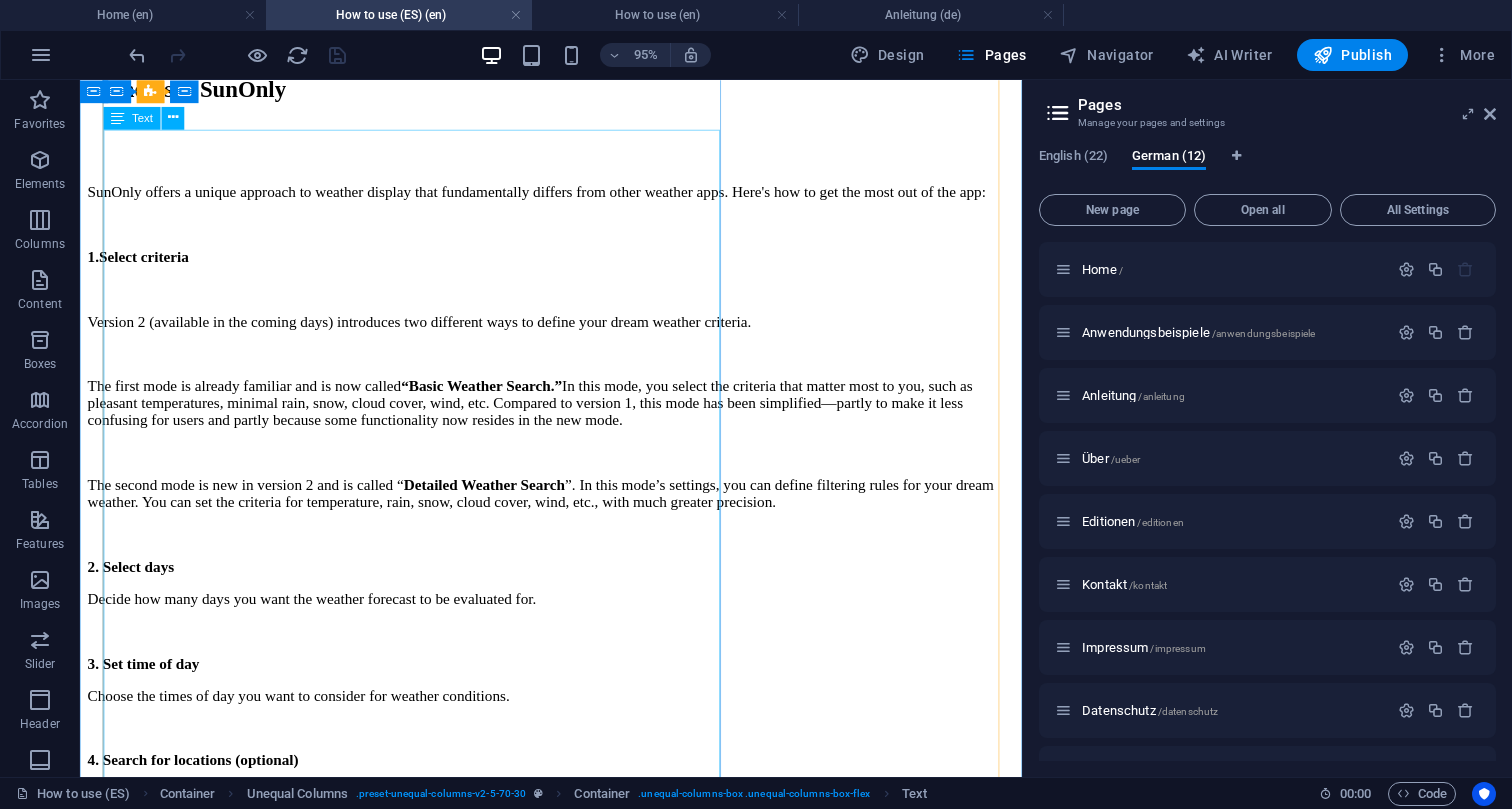 click on "SunOnly offers a unique approach to weather display that fundamentally differs from other weather apps. Here's how to get the most out of the app: 1.  Select criteria Version 2 (available in the coming days) introduces two different ways to define your dream weather criteria. The first mode is already familiar and is now called  “Basic Weather Search.”  In this mode, you select the criteria that matter most to you, such as pleasant temperatures, minimal rain, snow, cloud cover, wind, etc. Compared to version 1, this mode has been simplified—partly to make it less confusing for users and partly because some functionality now resides in the new mode. The second mode is new in version 2 and is called “ Detailed Weather Search ”. In this mode’s settings, you can define filtering rules for your dream weather. You can set the criteria for temperature, rain, snow, cloud cover, wind, etc., with much greater precision. 2. Select days   3. Set time of day    4. Search for locations (optional)      In" at bounding box center (576, 924) 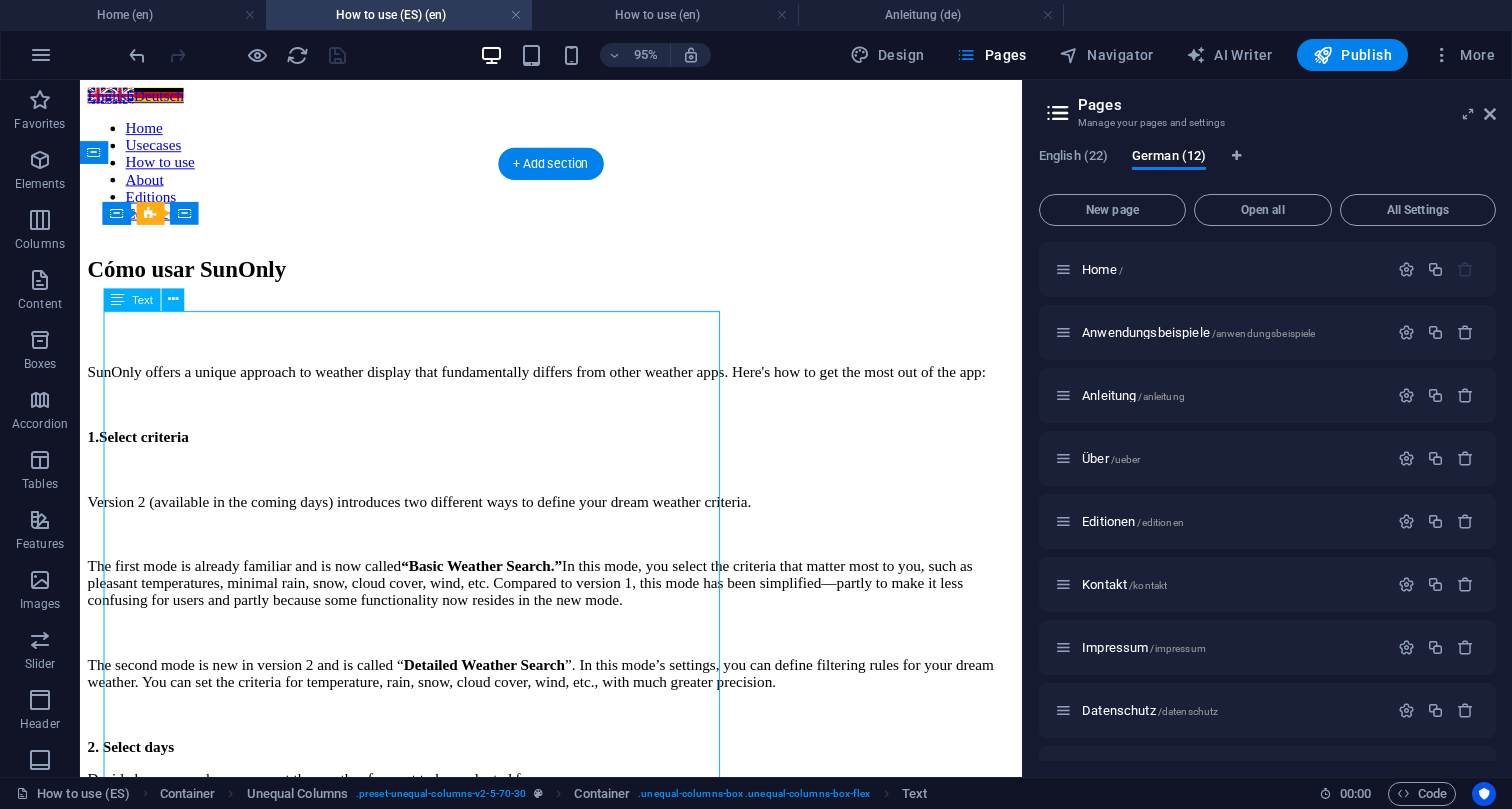 scroll, scrollTop: 0, scrollLeft: 0, axis: both 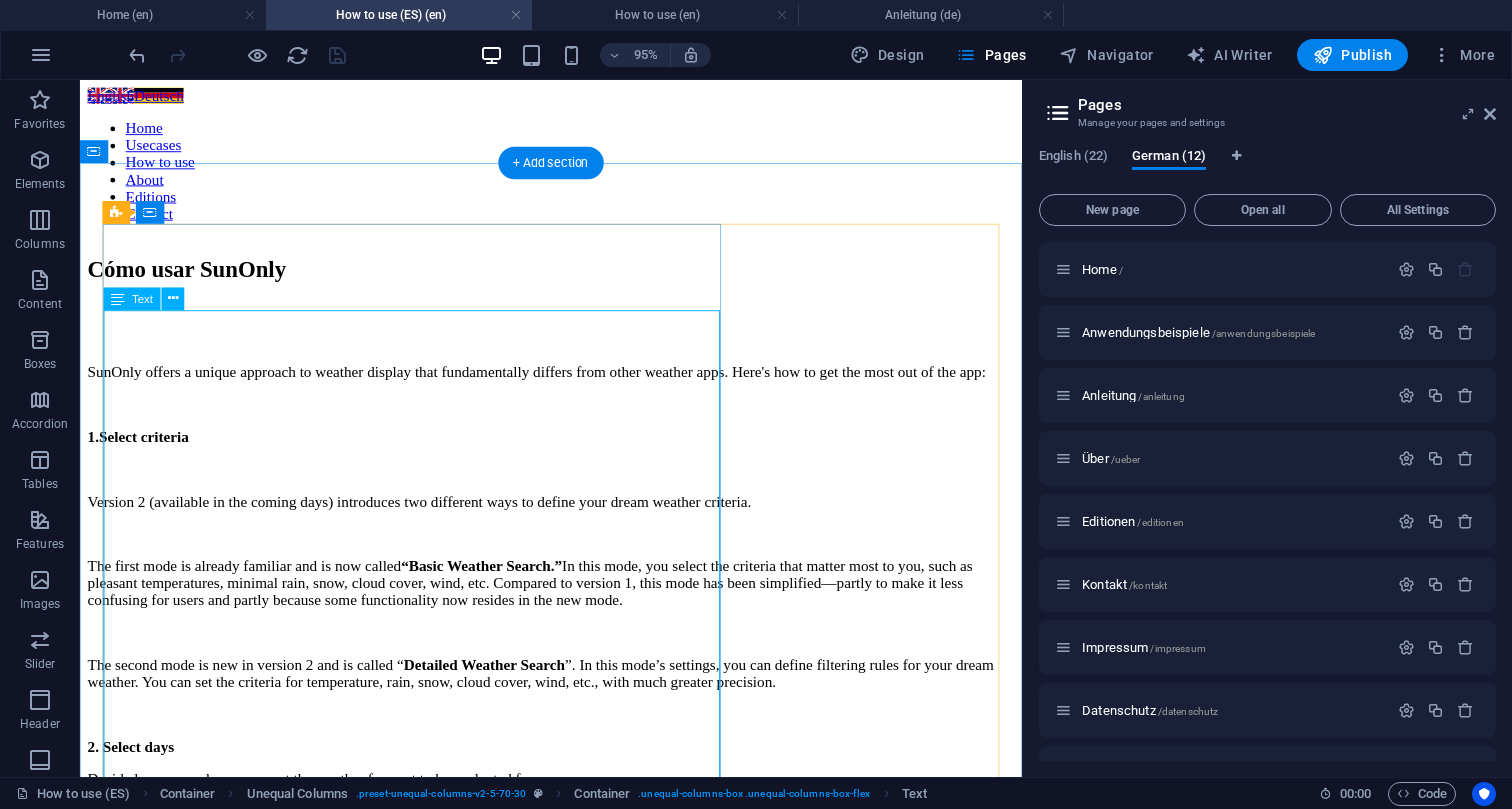 click on "SunOnly offers a unique approach to weather display that fundamentally differs from other weather apps. Here's how to get the most out of the app: 1.  Select criteria Version 2 (available in the coming days) introduces two different ways to define your dream weather criteria. The first mode is already familiar and is now called  “Basic Weather Search.”  In this mode, you select the criteria that matter most to you, such as pleasant temperatures, minimal rain, snow, cloud cover, wind, etc. Compared to version 1, this mode has been simplified—partly to make it less confusing for users and partly because some functionality now resides in the new mode. The second mode is new in version 2 and is called “ Detailed Weather Search ”. In this mode’s settings, you can define filtering rules for your dream weather. You can set the criteria for temperature, rain, snow, cloud cover, wind, etc., with much greater precision. 2. Select days   3. Set time of day    4. Search for locations (optional)      In" at bounding box center [576, 1114] 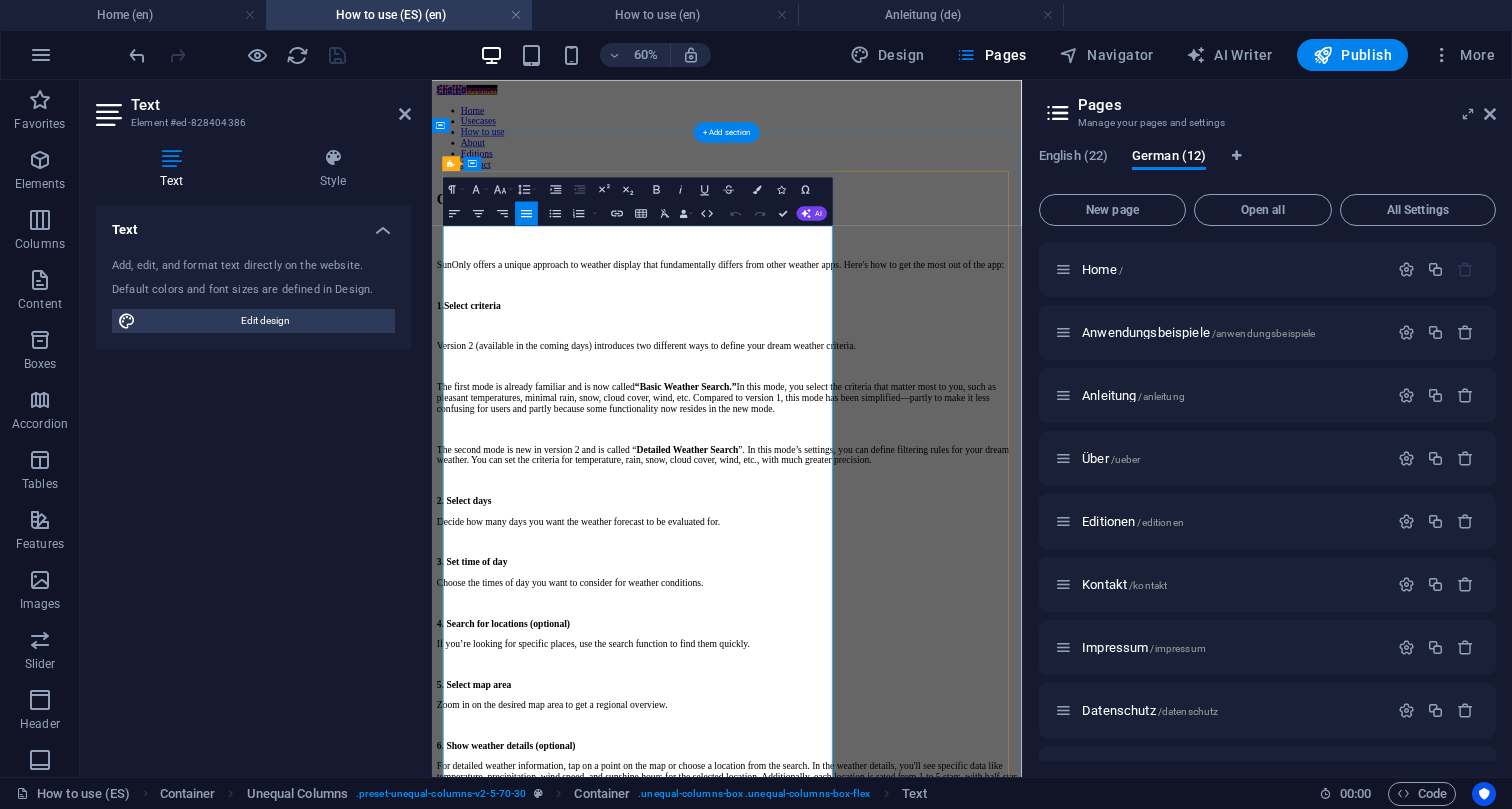 click on "Edit design" at bounding box center [265, 321] 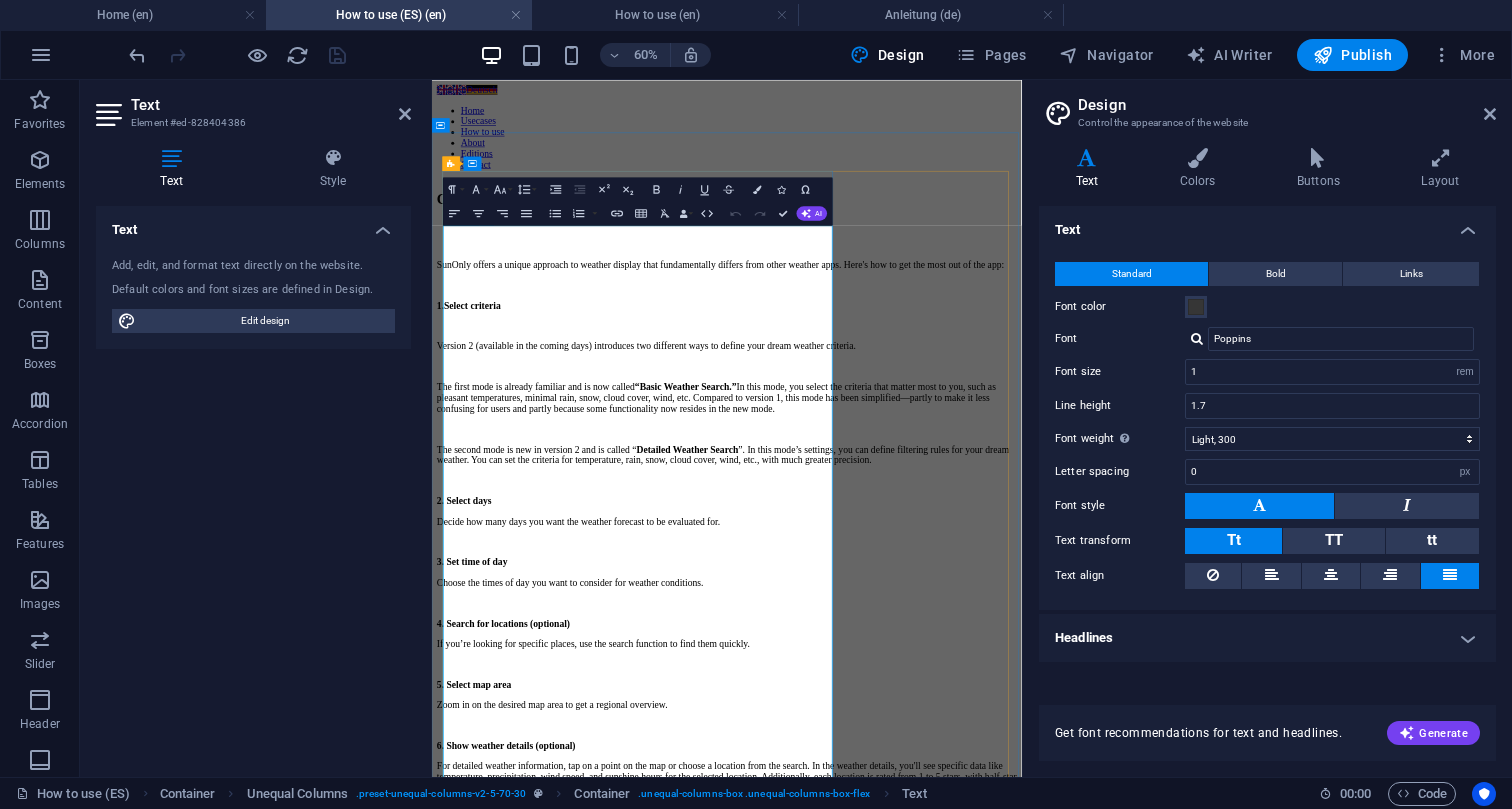 click on "SunOnly offers a unique approach to weather display that fundamentally differs from other weather apps. Here's how to get the most out of the app:" at bounding box center (923, 388) 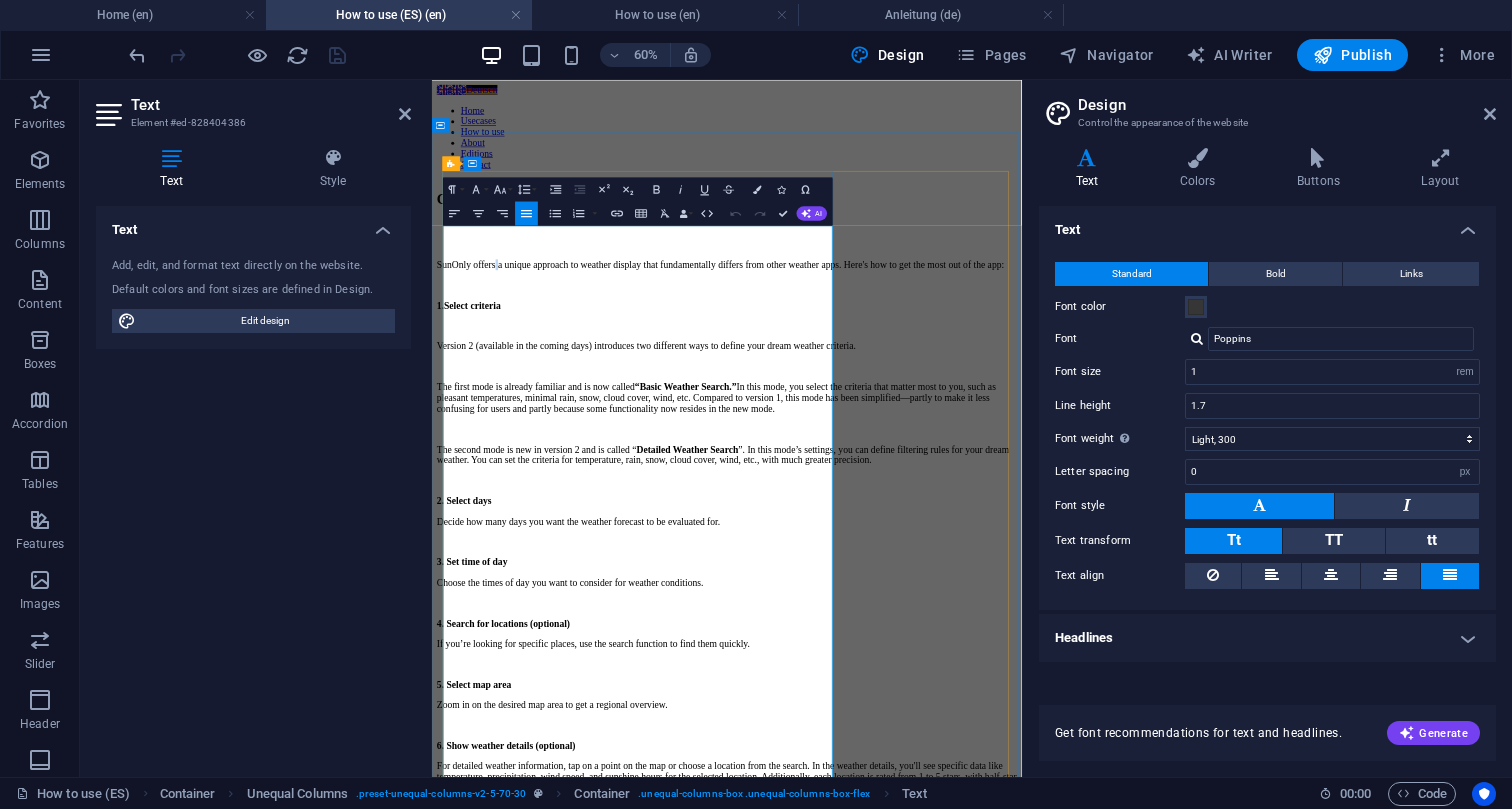 click on "SunOnly offers a unique approach to weather display that fundamentally differs from other weather apps. Here's how to get the most out of the app:" at bounding box center [923, 388] 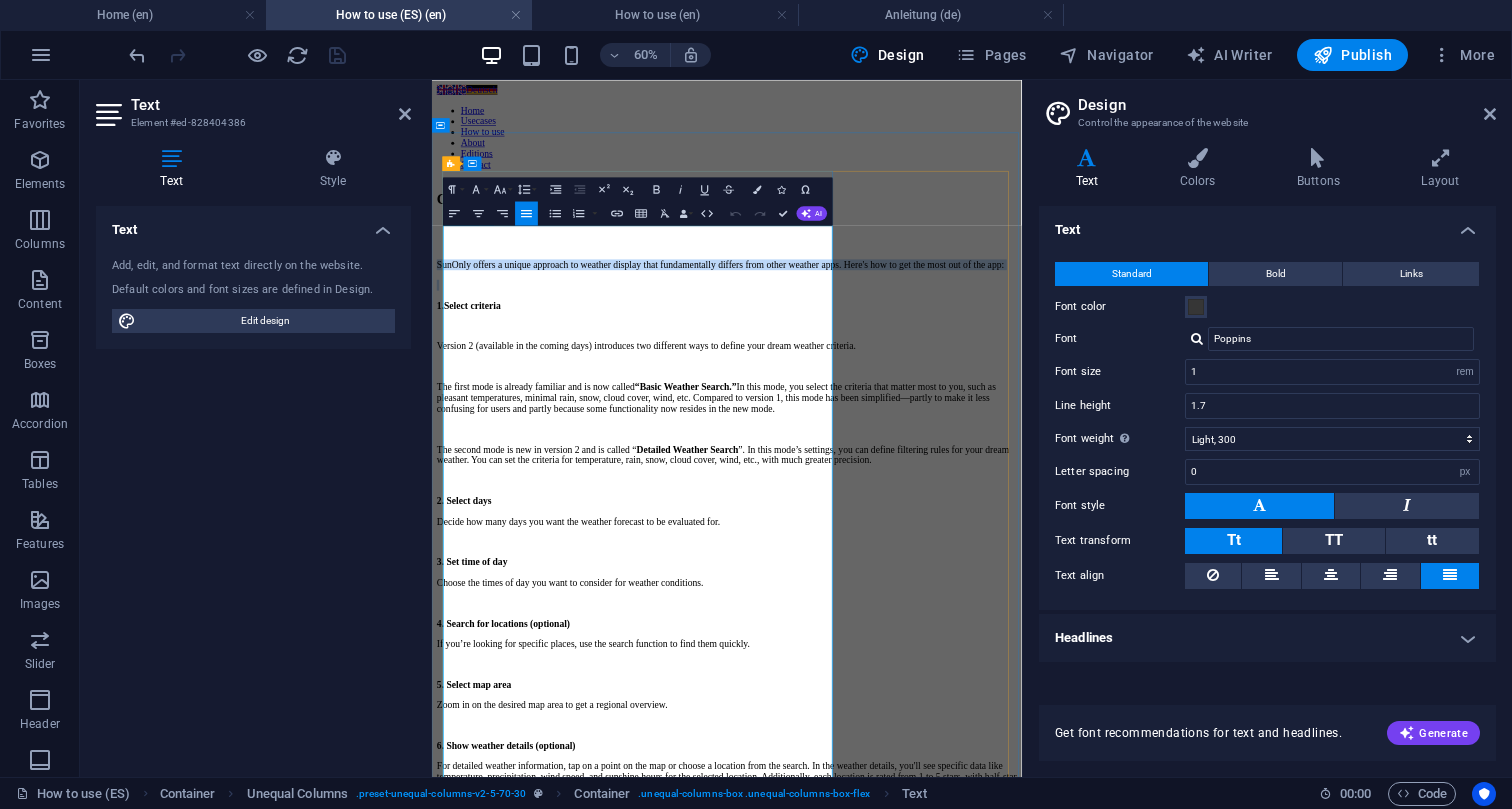 click on "SunOnly offers a unique approach to weather display that fundamentally differs from other weather apps. Here's how to get the most out of the app:" at bounding box center [923, 388] 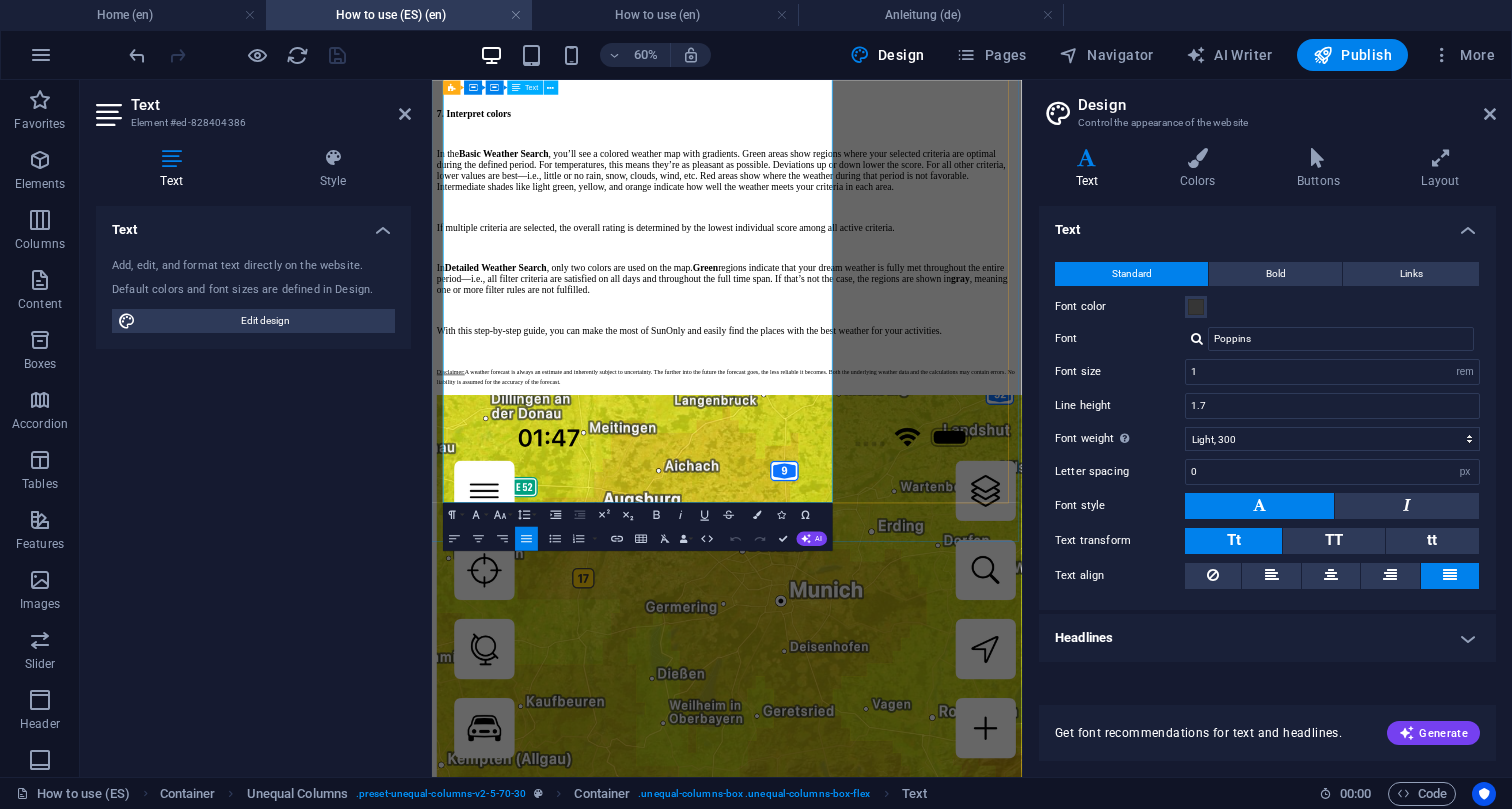 scroll, scrollTop: 1260, scrollLeft: 0, axis: vertical 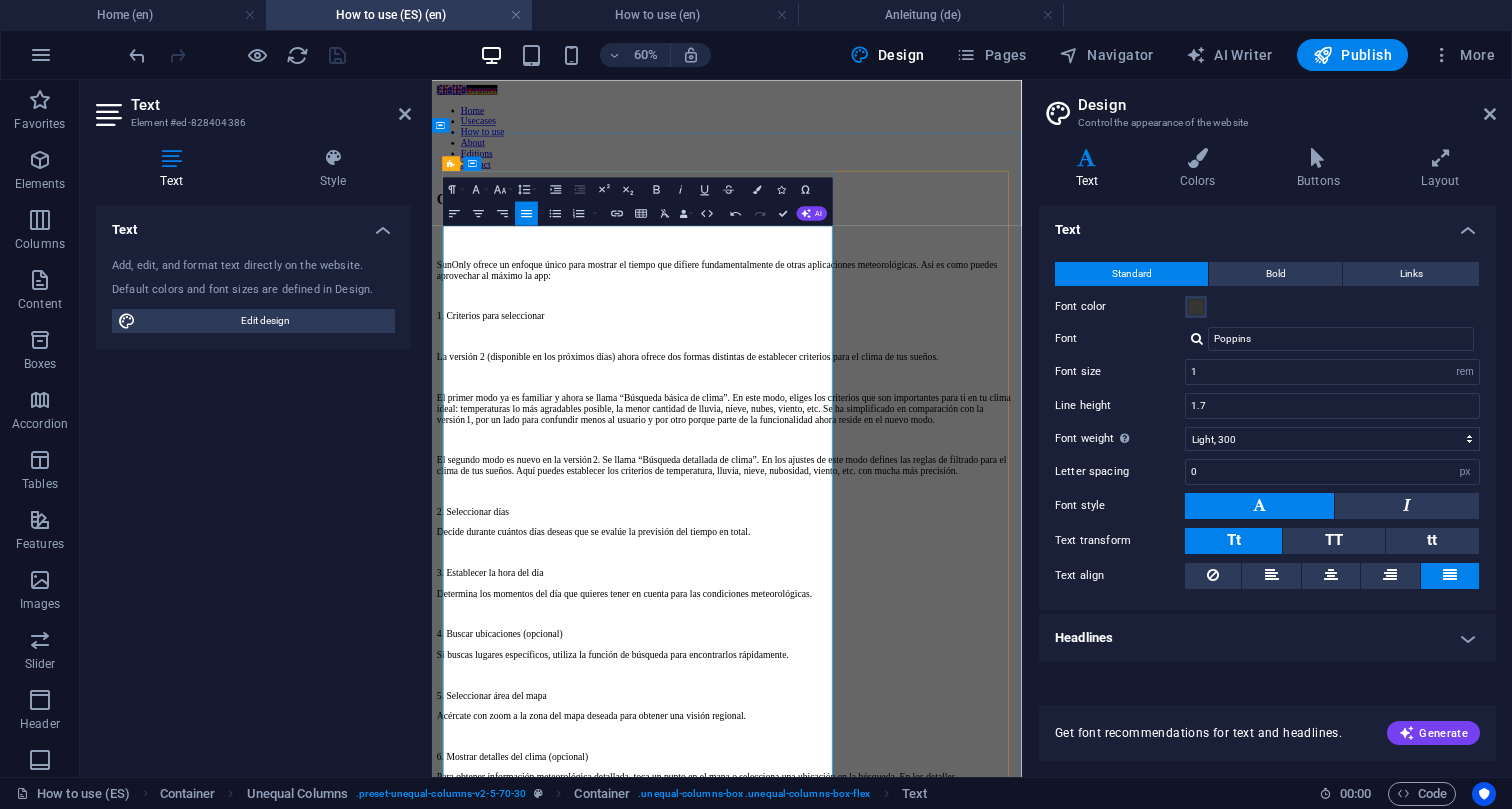 click on "1. Criterios para seleccionar" at bounding box center (923, 474) 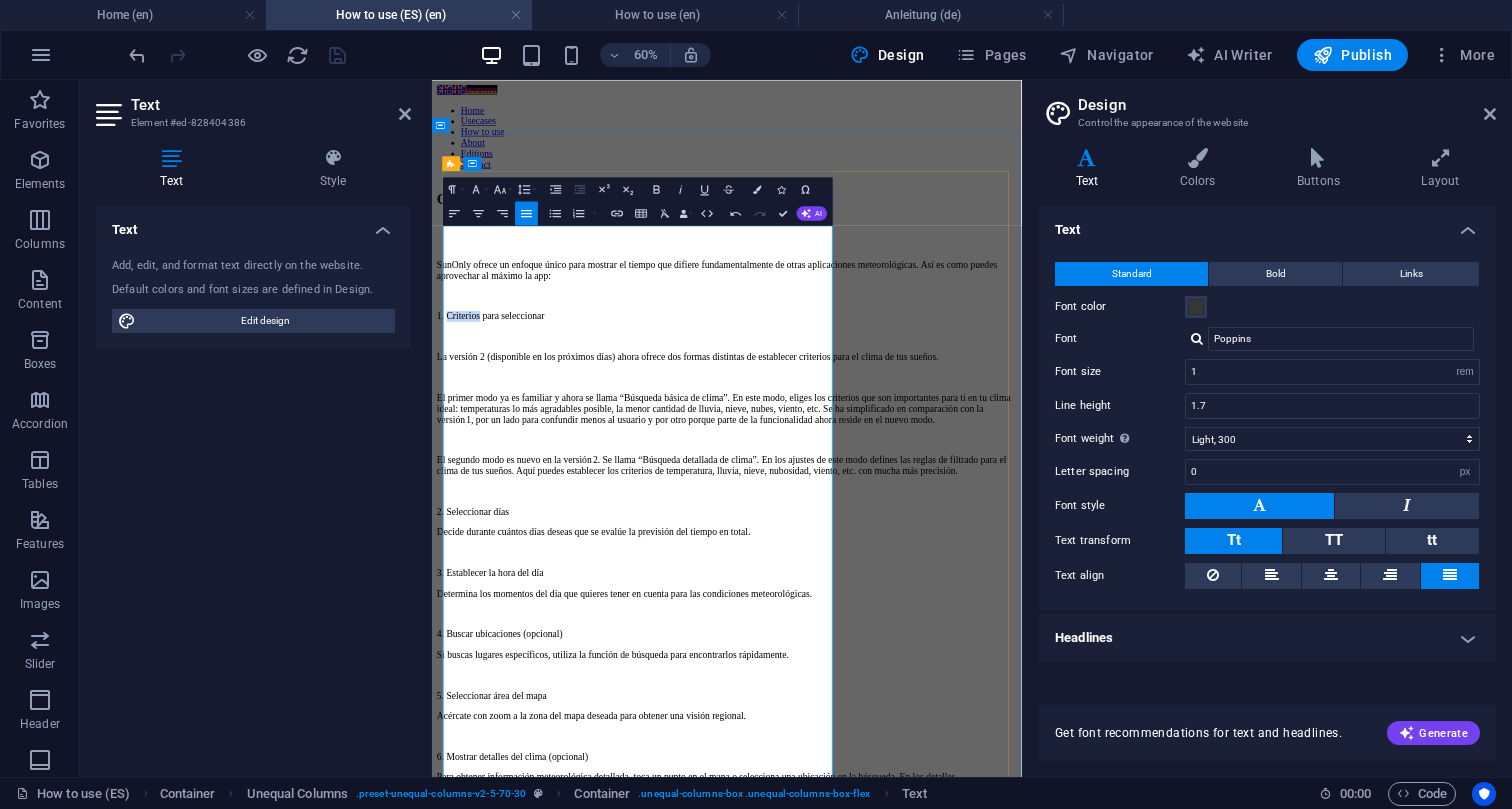click on "1. Criterios para seleccionar" at bounding box center (923, 474) 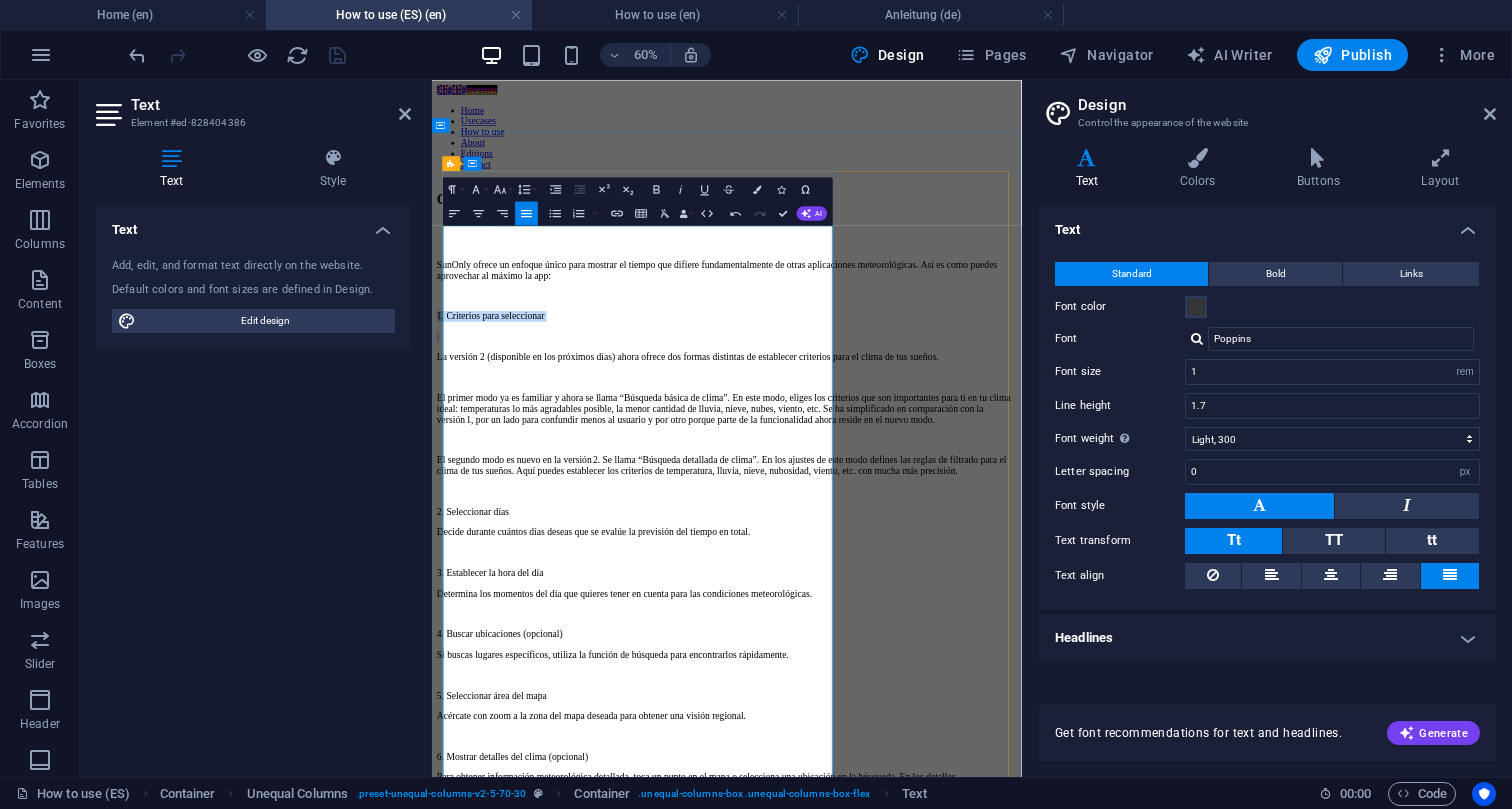 click on "1. Criterios para seleccionar" at bounding box center [923, 474] 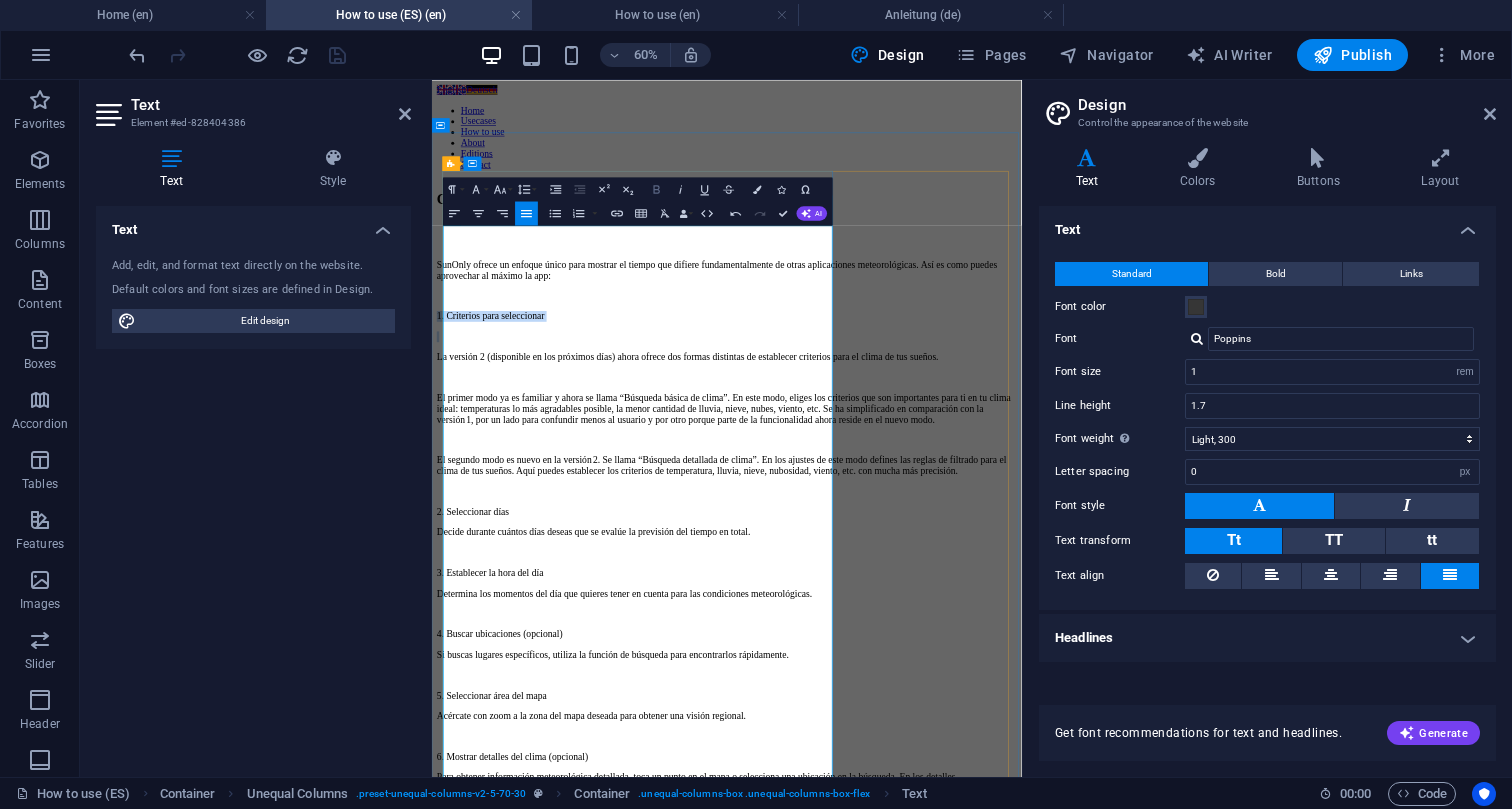 click 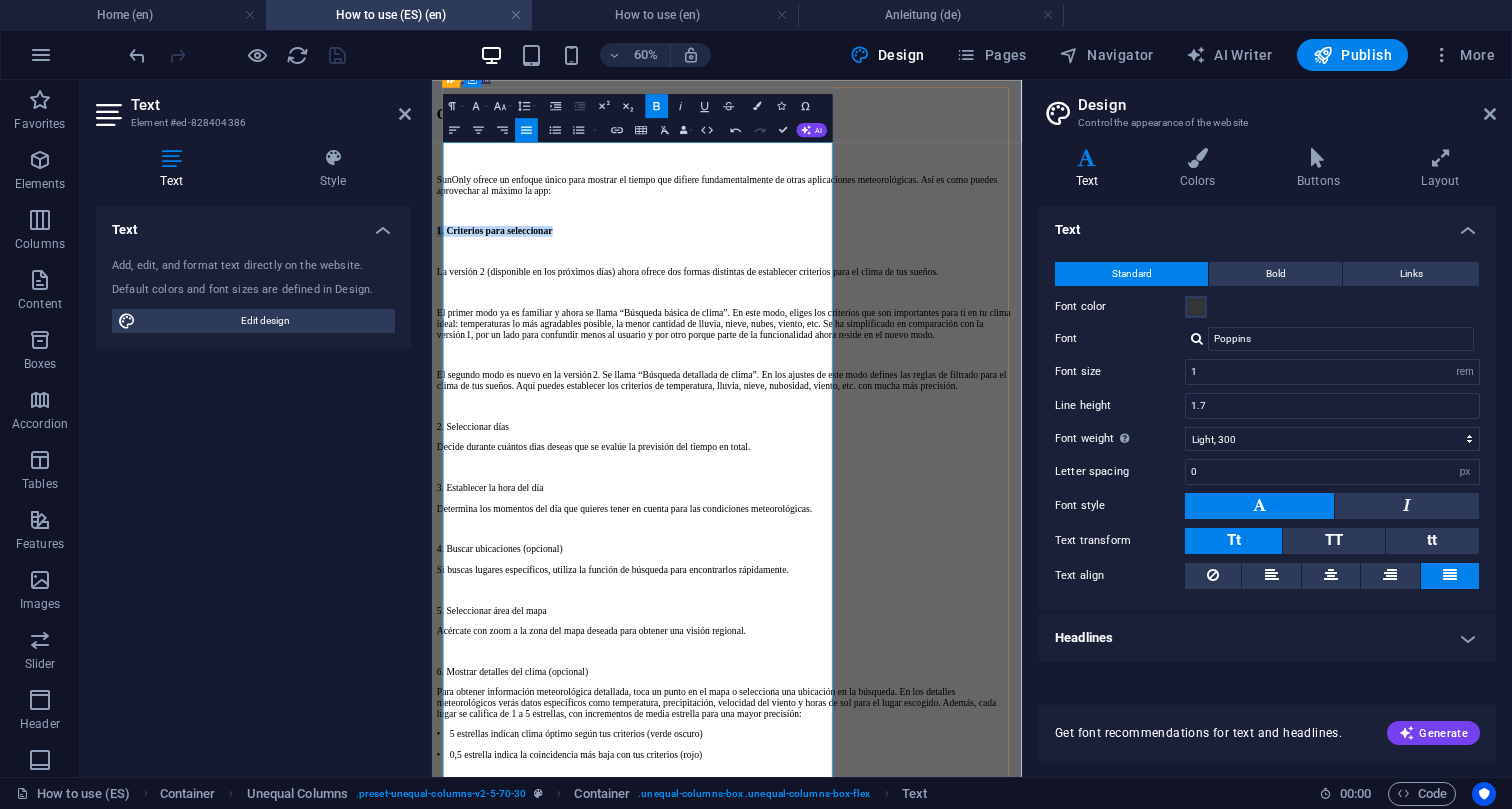scroll, scrollTop: 148, scrollLeft: 0, axis: vertical 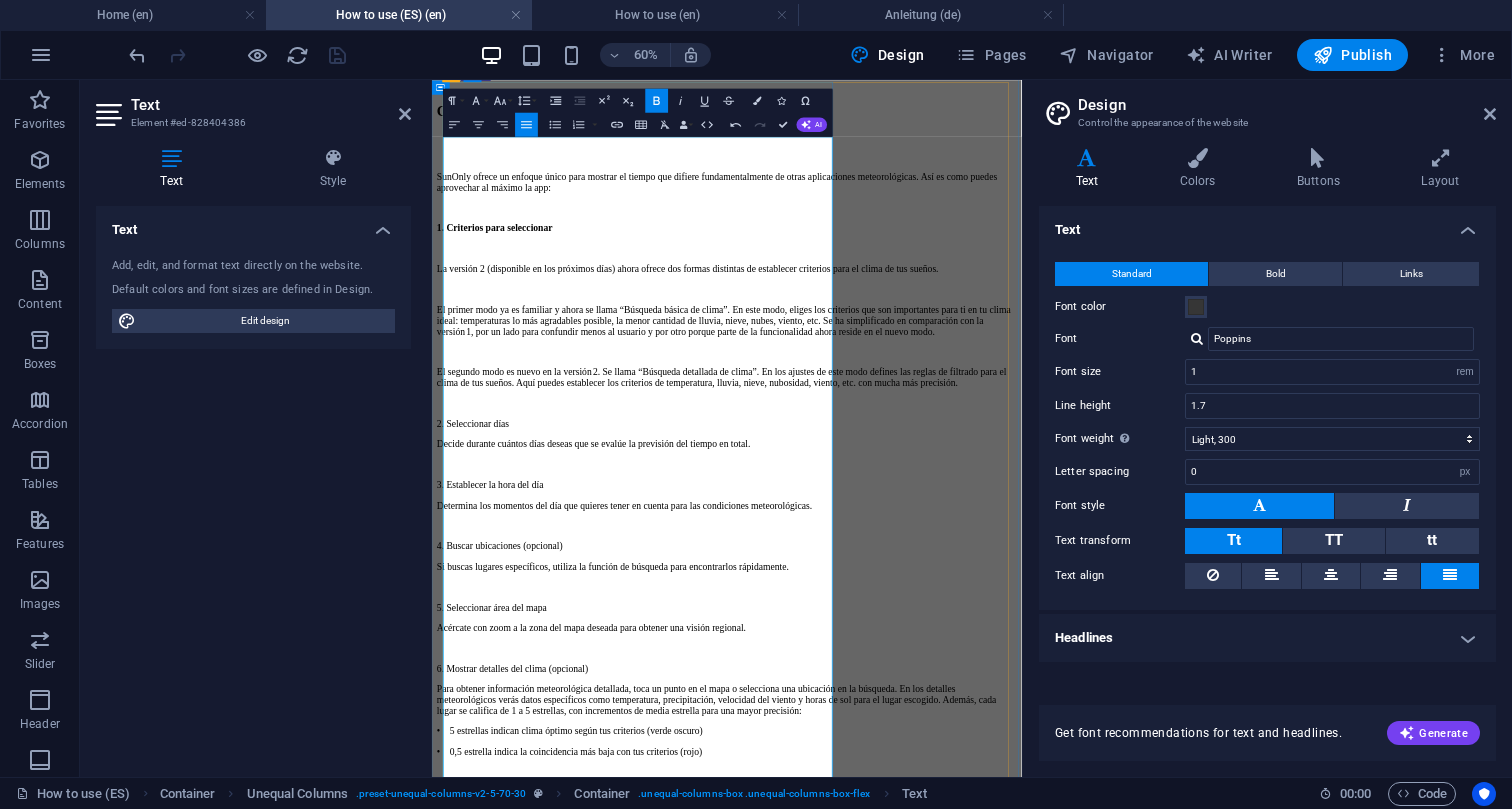 click on "La versión 2 (disponible en los próximos días) ahora ofrece dos formas distintas de establecer criterios para el clima de tus sueños." at bounding box center (923, 394) 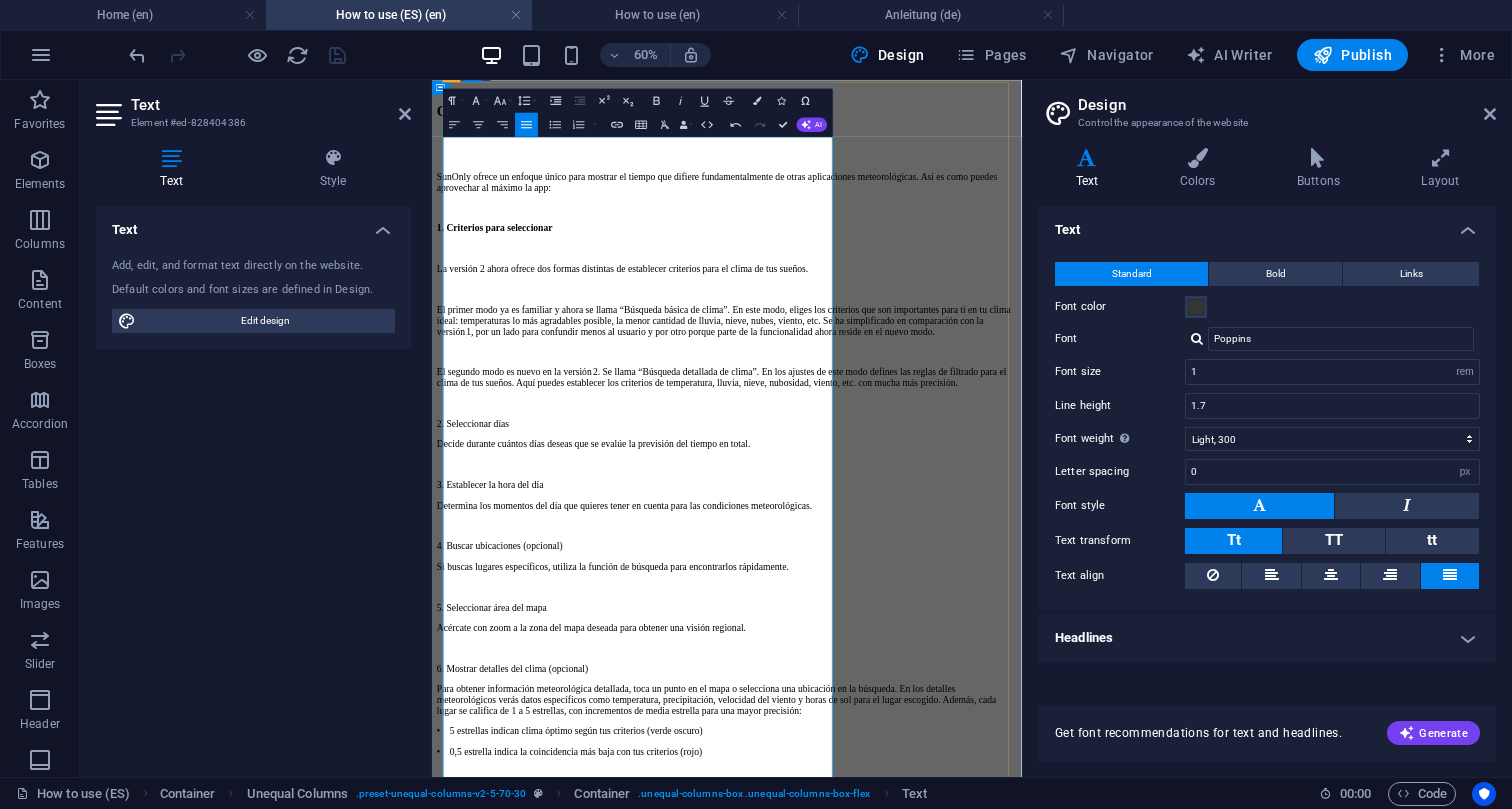 click on "2. Seleccionar días" at bounding box center [923, 652] 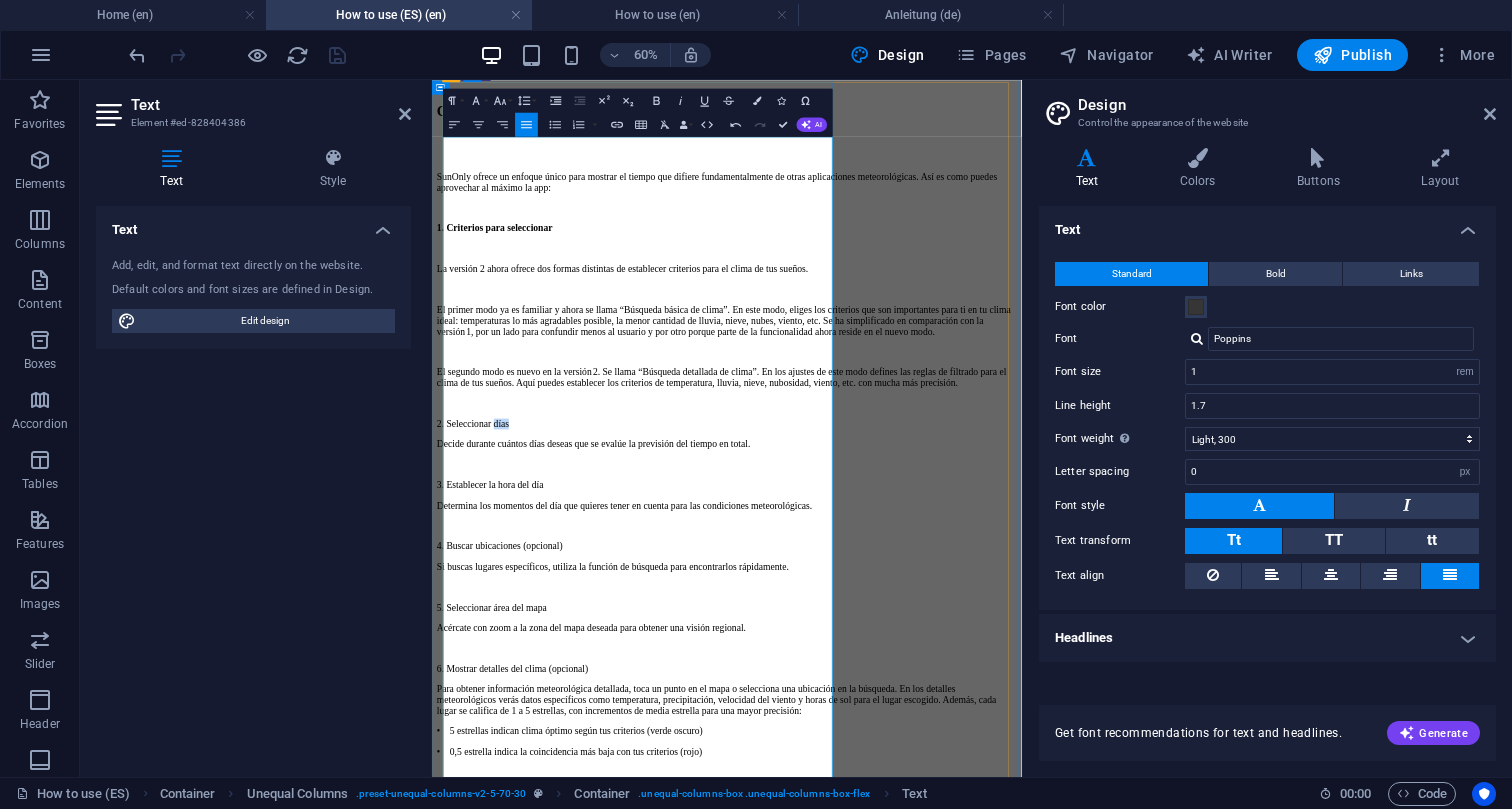 click on "2. Seleccionar días" at bounding box center [923, 652] 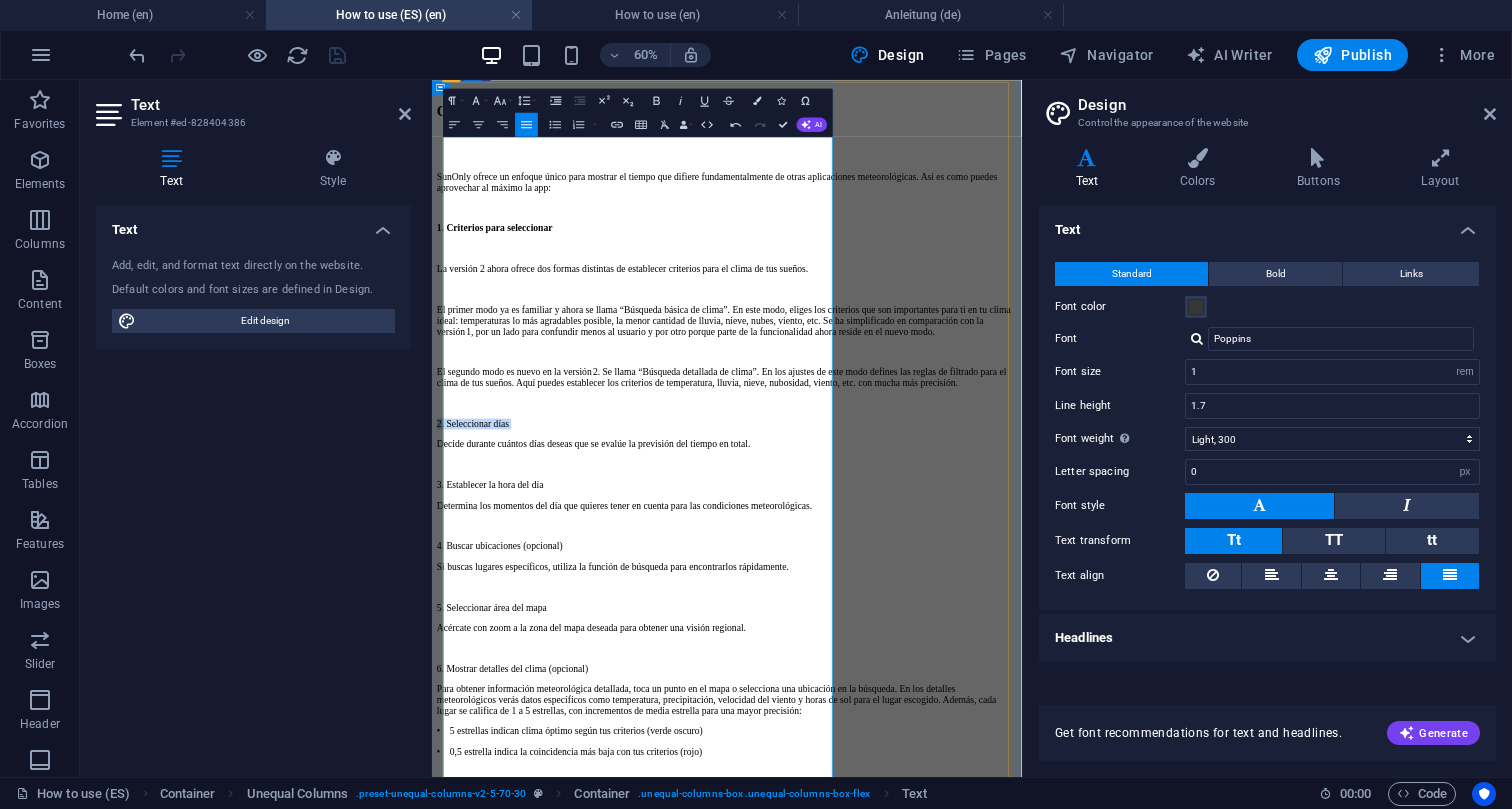 click on "2. Seleccionar días" at bounding box center [923, 652] 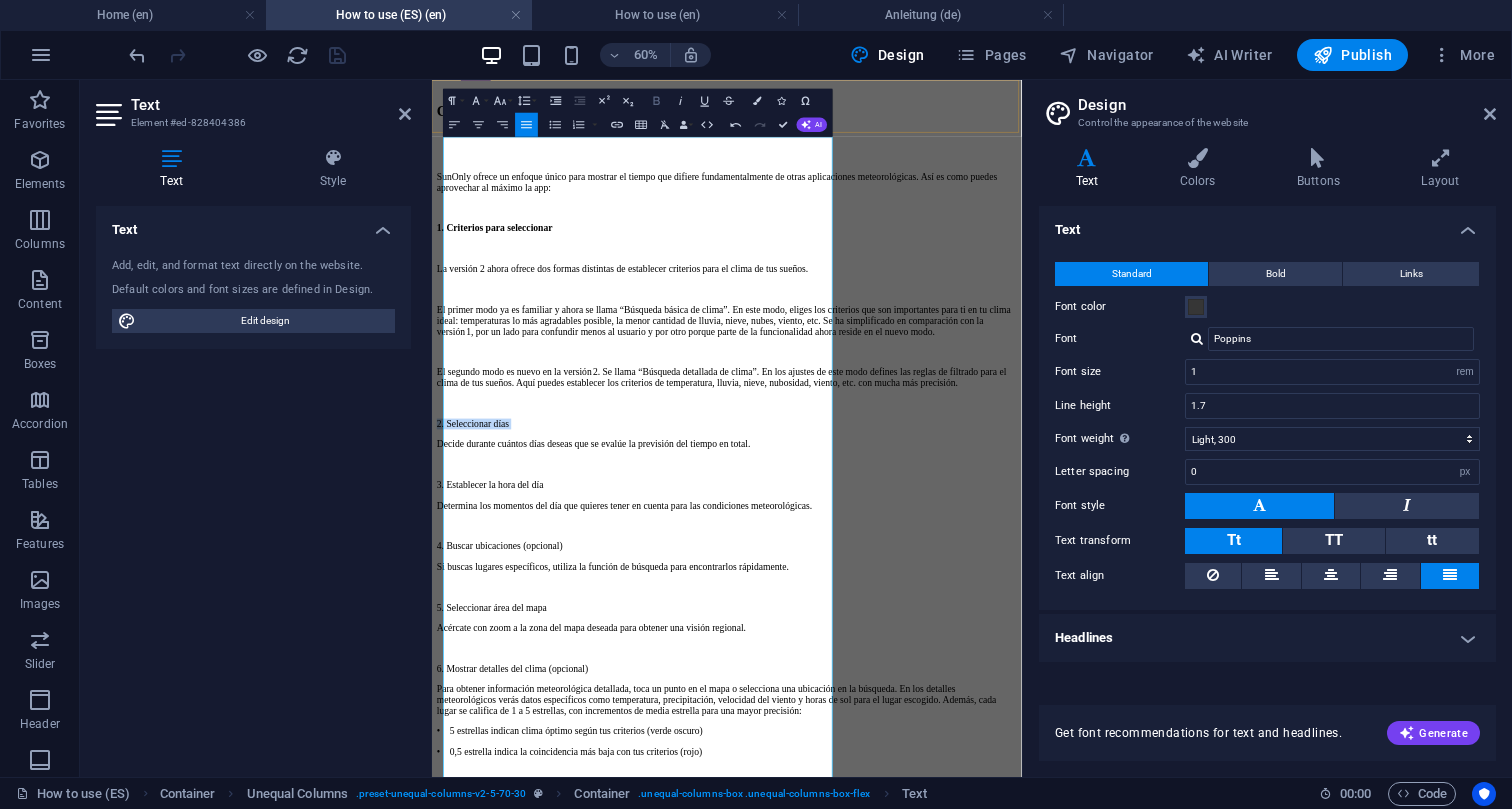 click 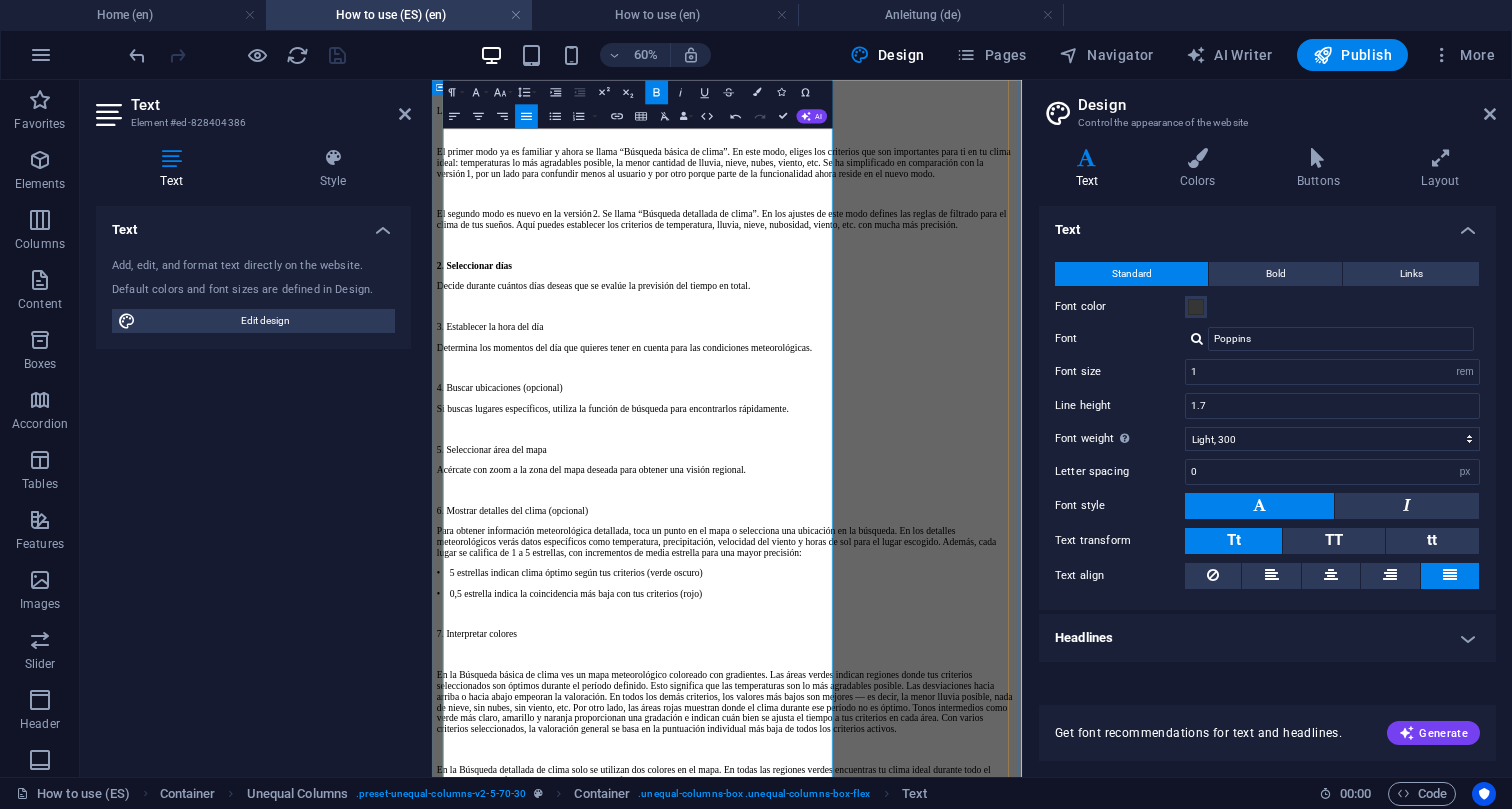 scroll, scrollTop: 421, scrollLeft: 0, axis: vertical 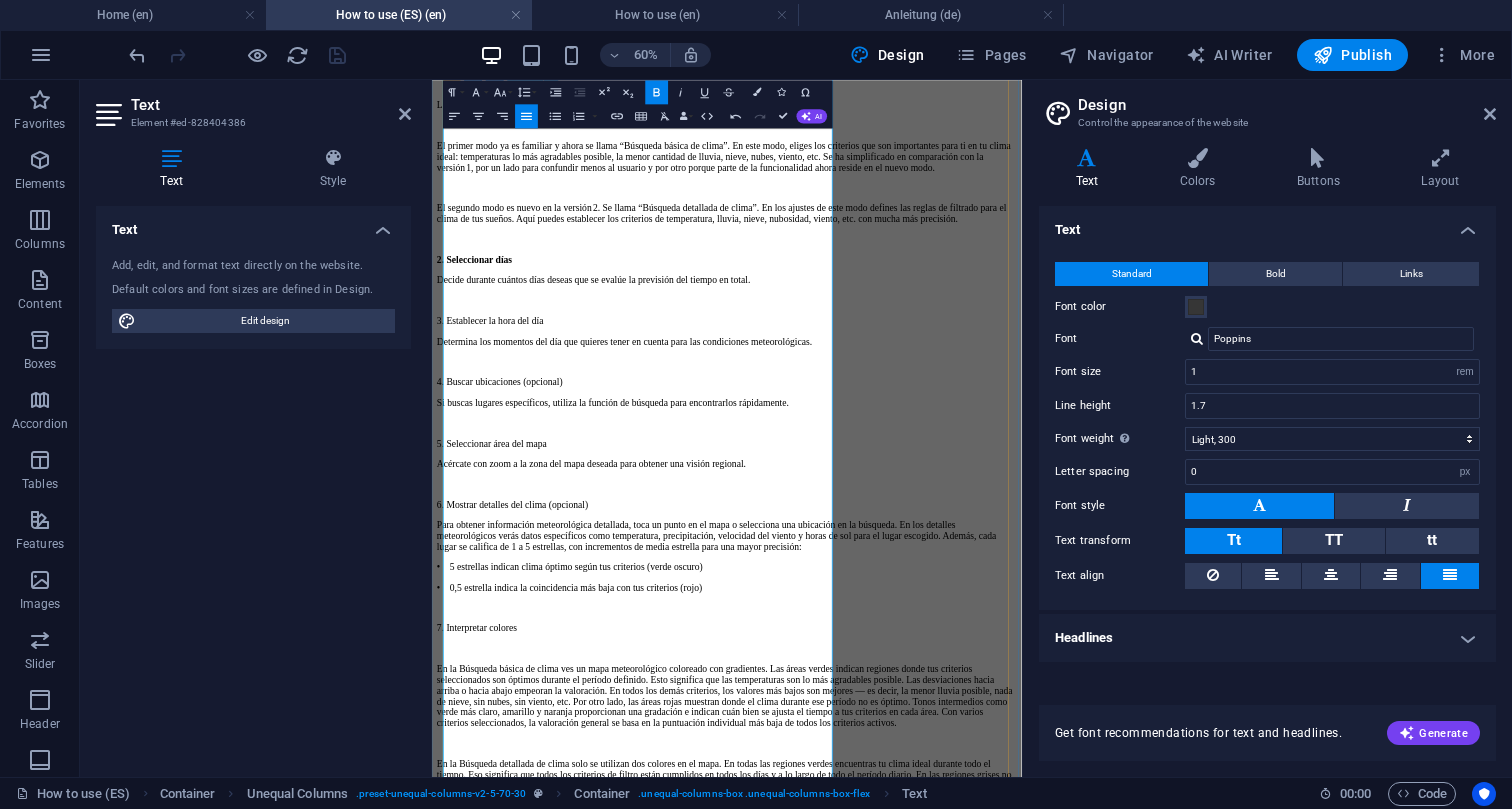 click on "3. Establecer la hora del día" at bounding box center [923, 481] 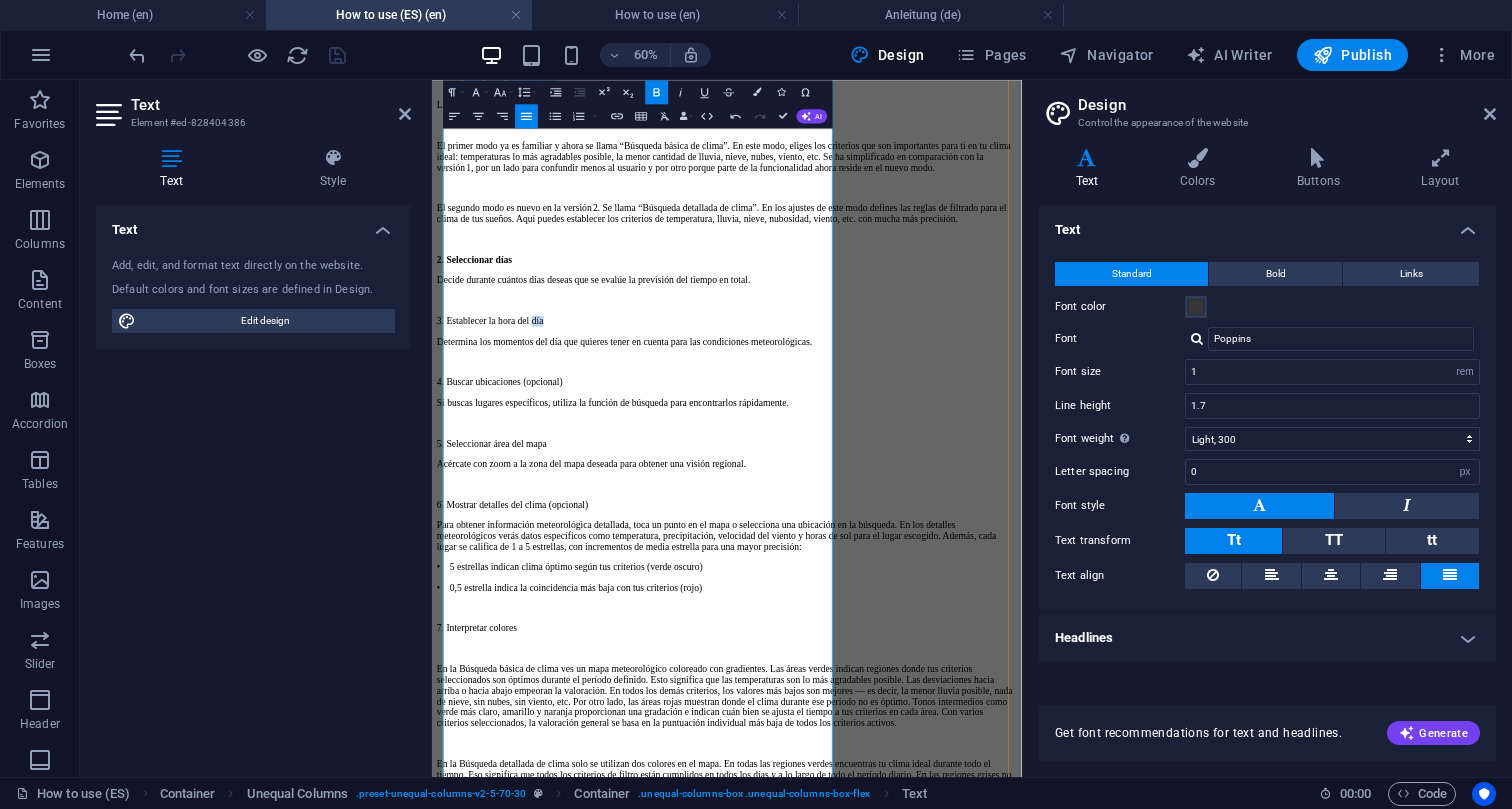 click on "3. Establecer la hora del día" at bounding box center (923, 481) 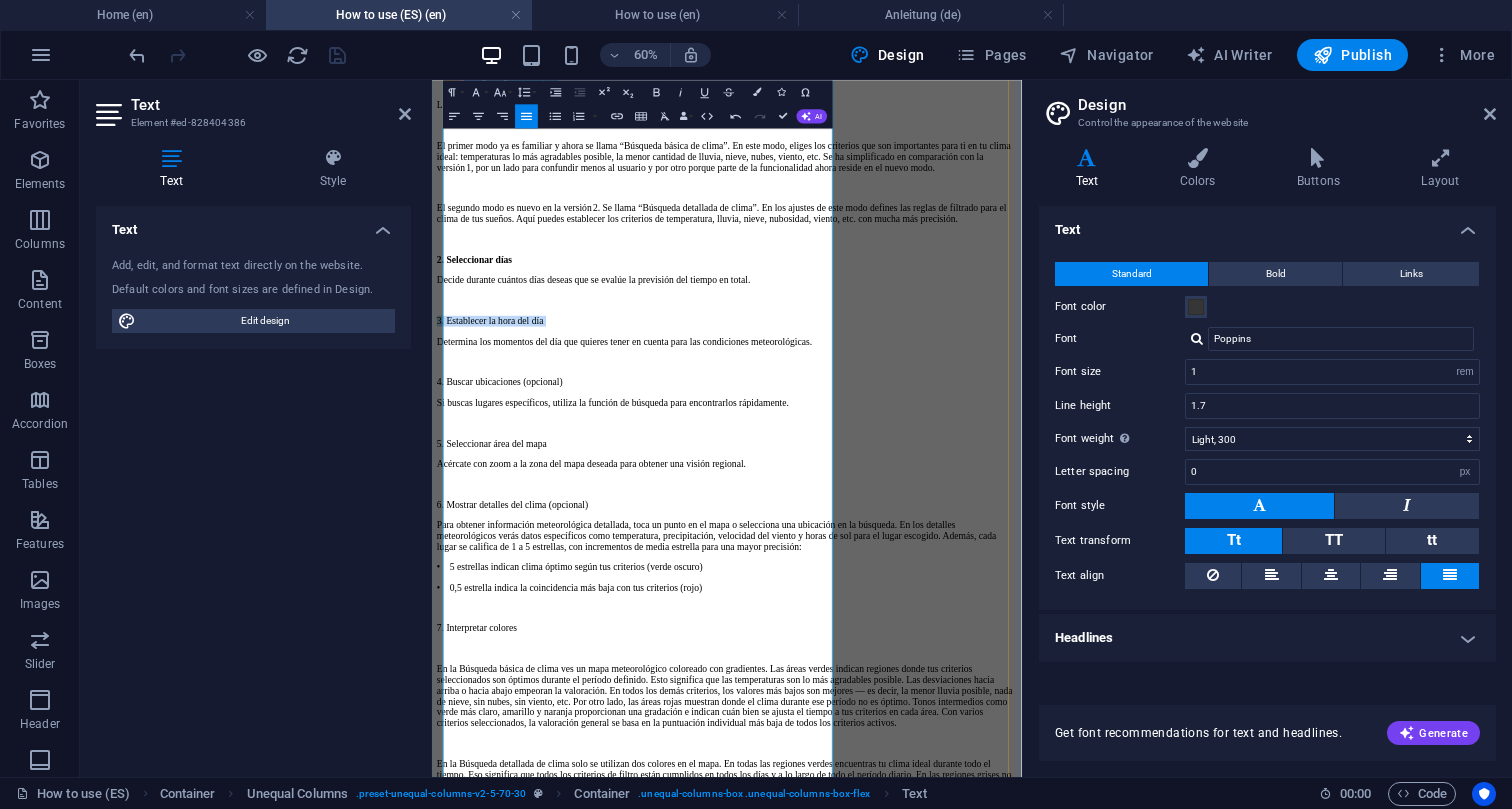 click on "3. Establecer la hora del día" at bounding box center [923, 481] 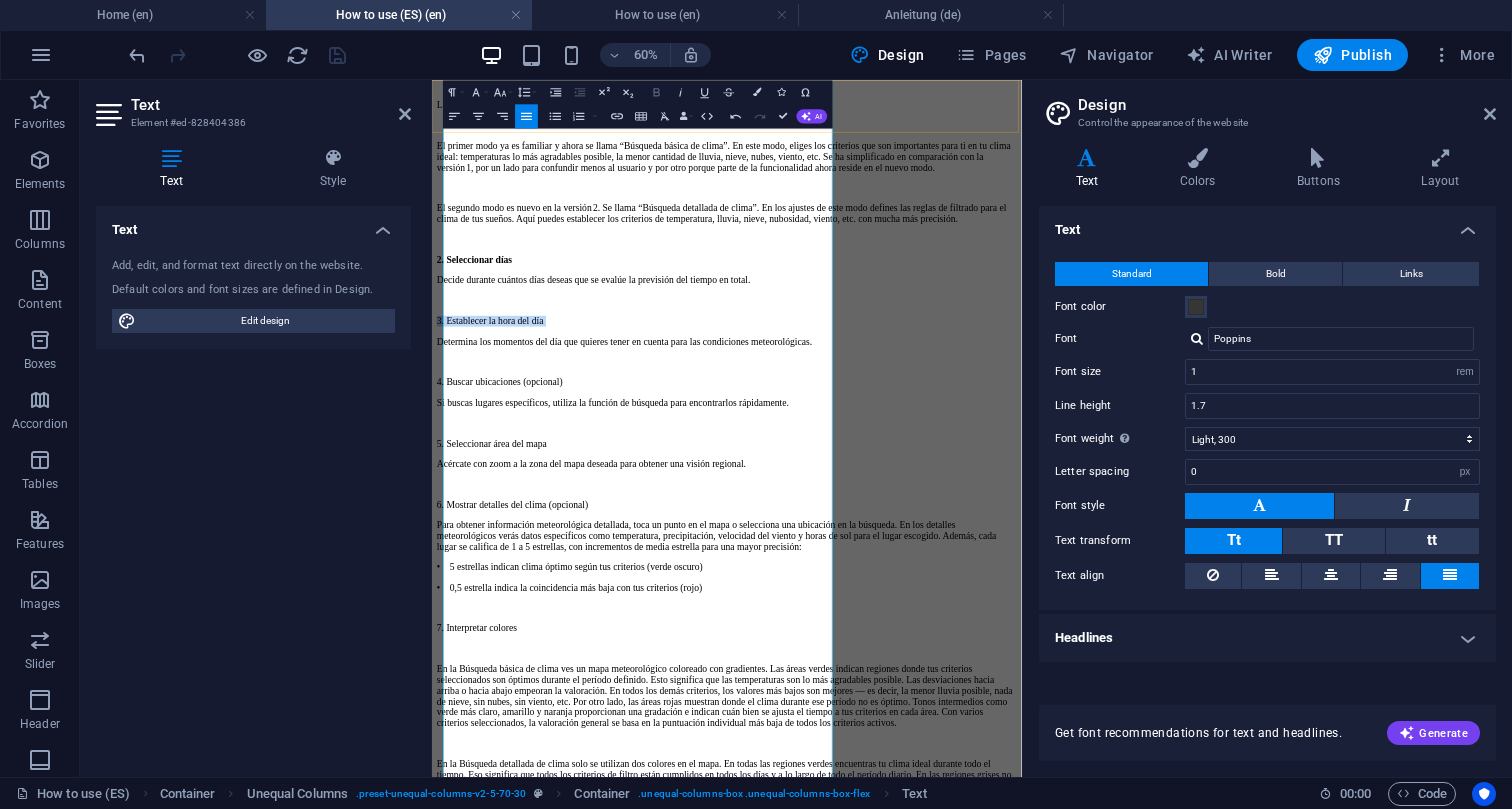 click 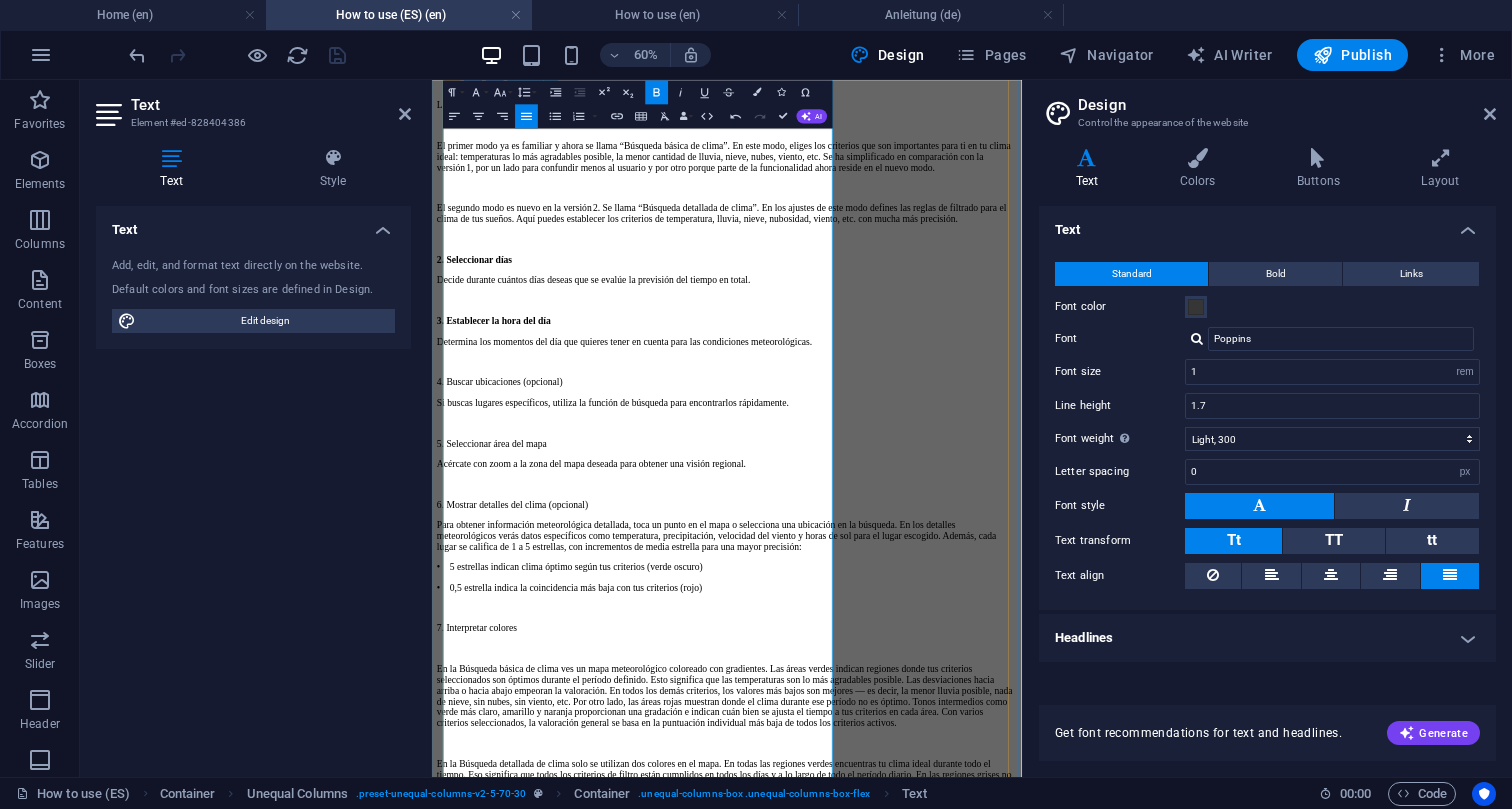click on "4. Buscar ubicaciones (opcional)" at bounding box center [923, 583] 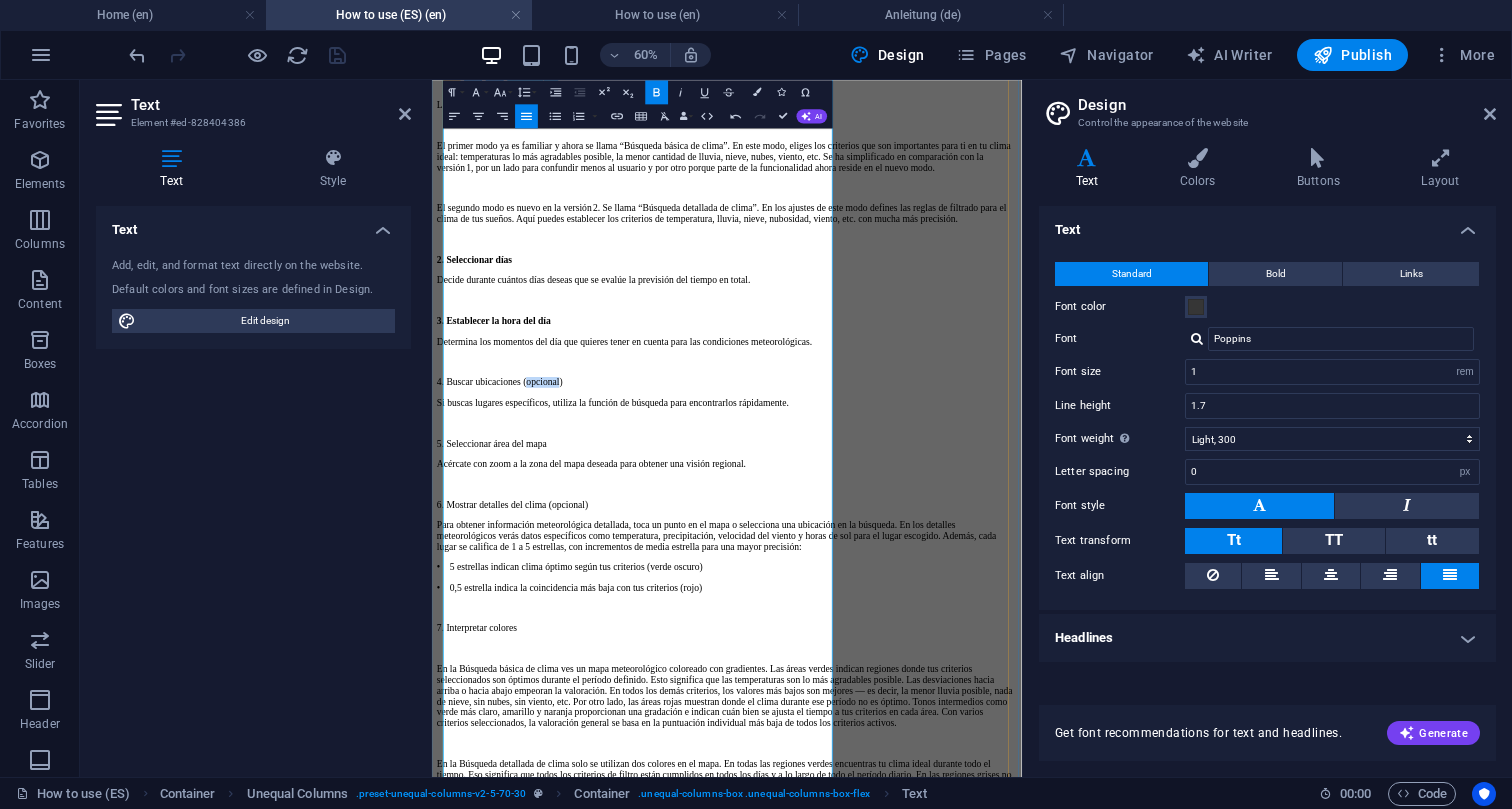 click on "4. Buscar ubicaciones (opcional)" at bounding box center [923, 583] 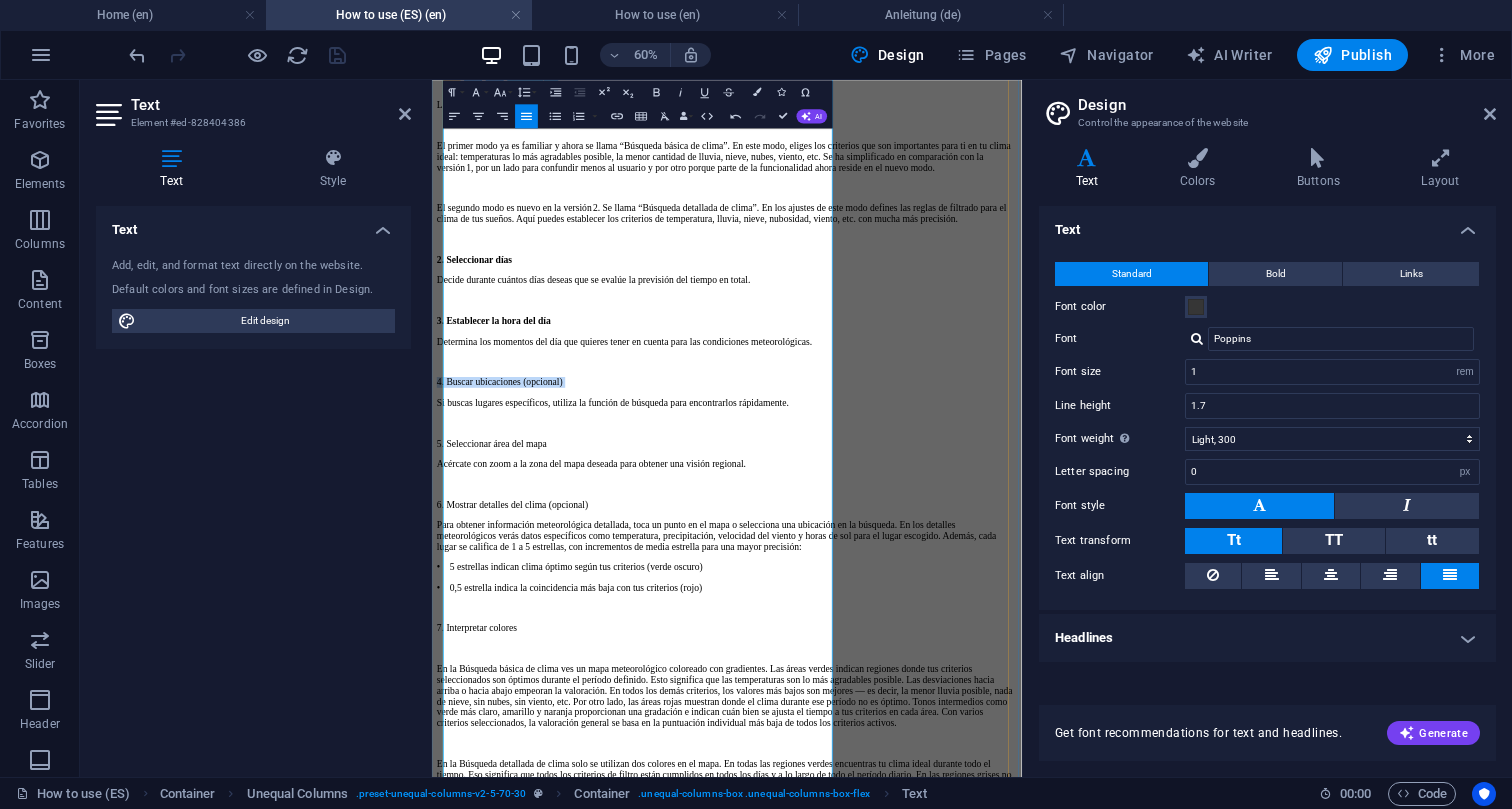 click on "4. Buscar ubicaciones (opcional)" at bounding box center [923, 583] 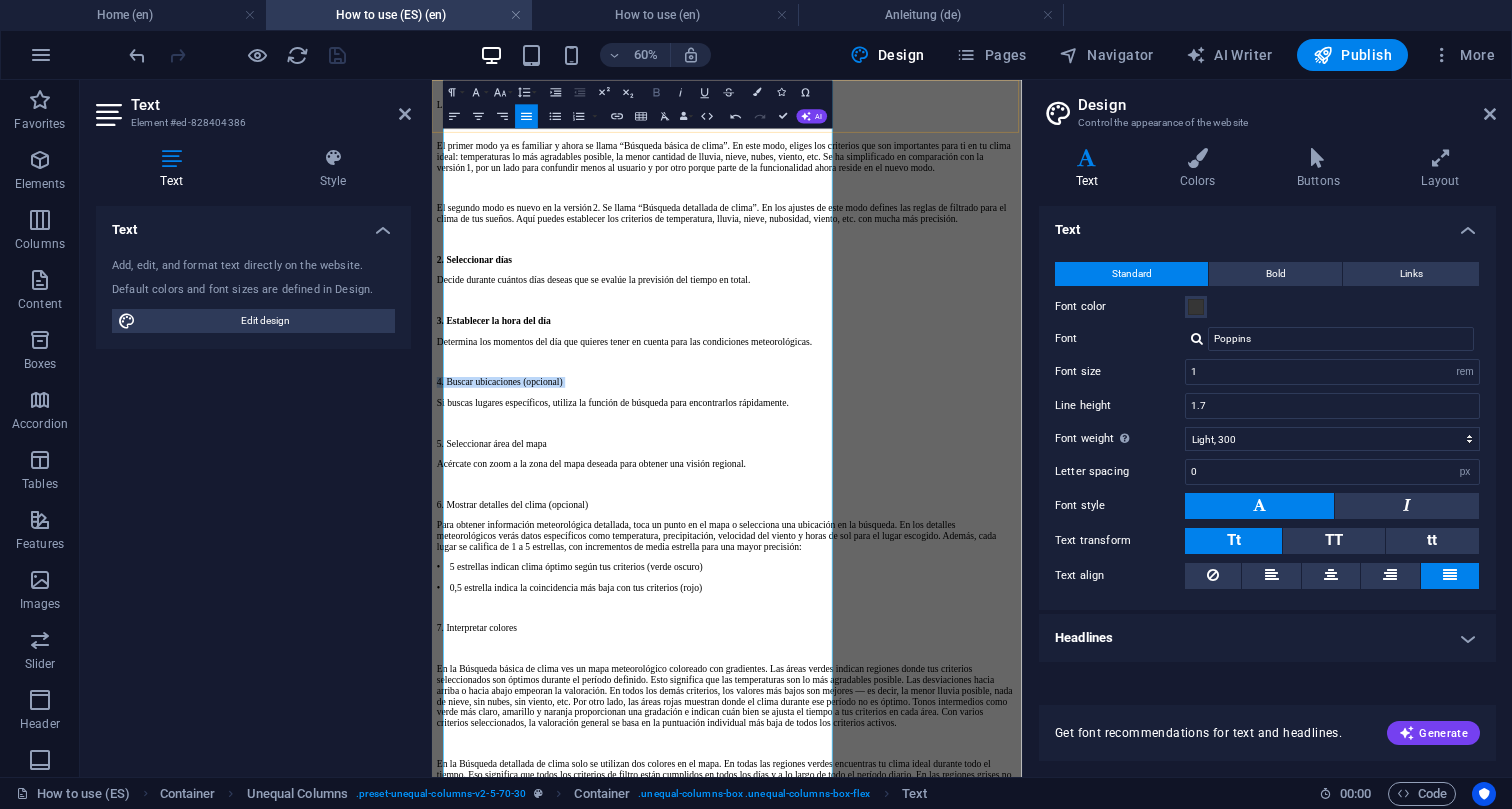 click 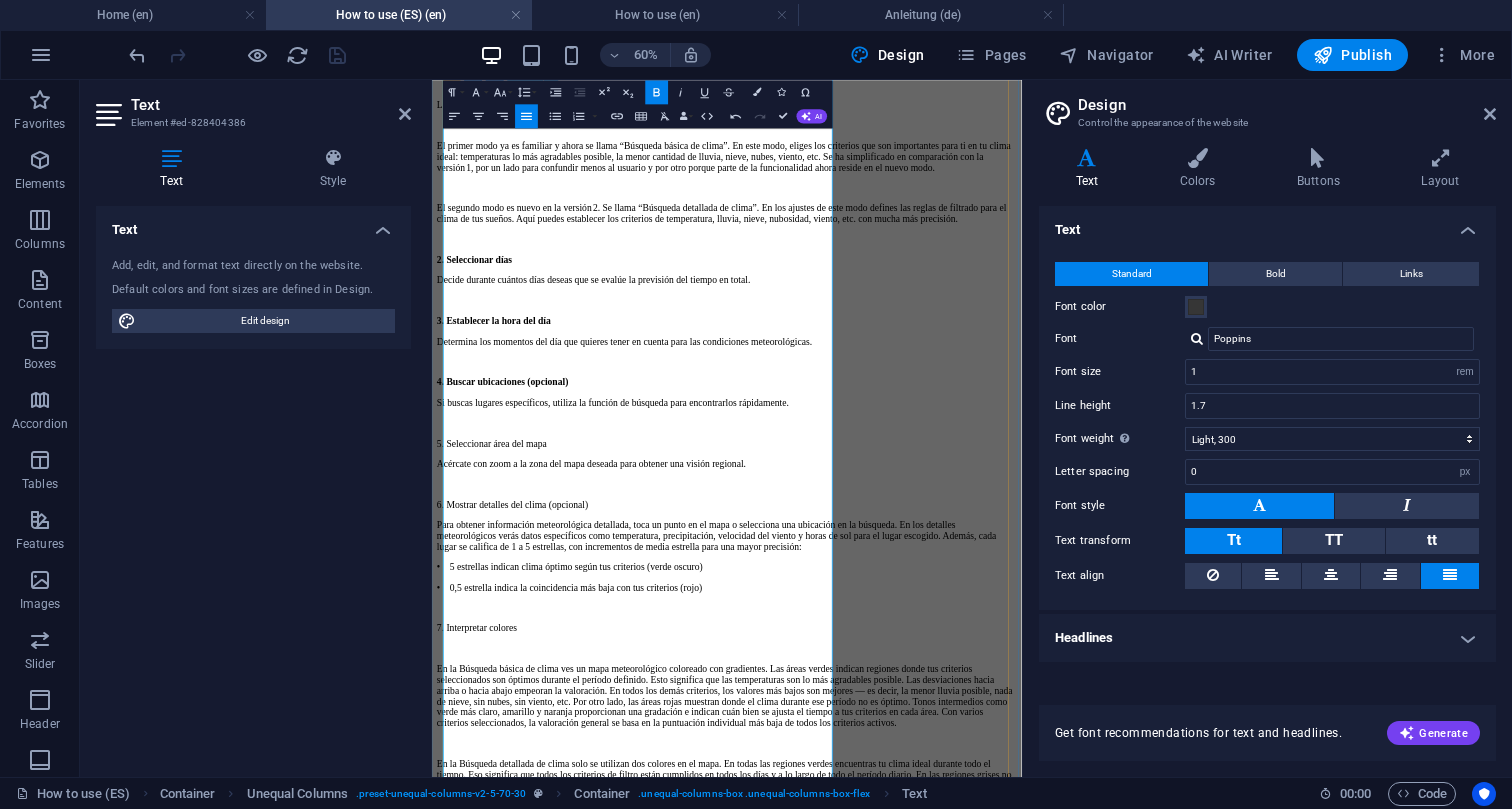 click on "5. Seleccionar área del mapa" at bounding box center (923, 685) 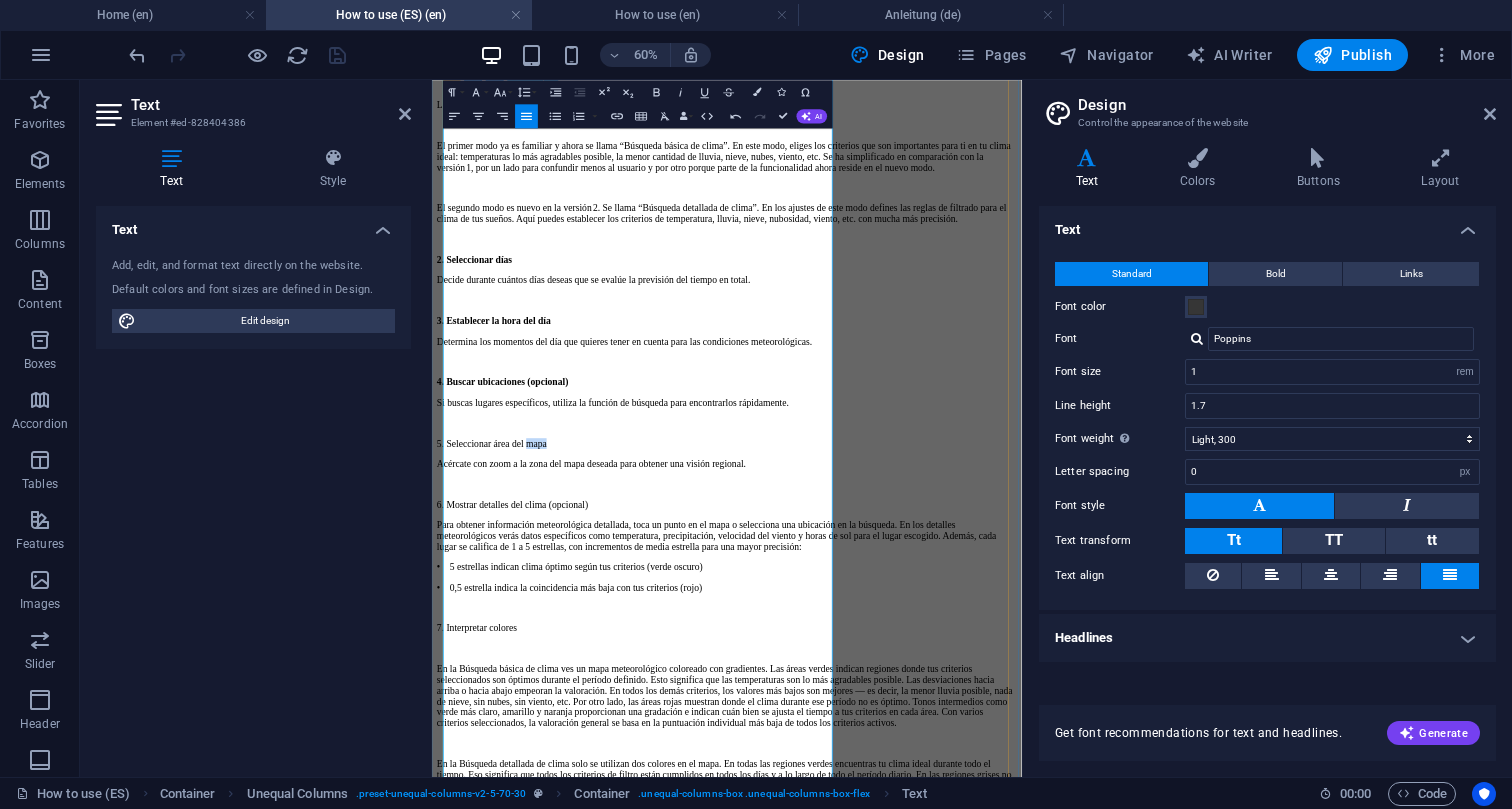 click on "5. Seleccionar área del mapa" at bounding box center (923, 685) 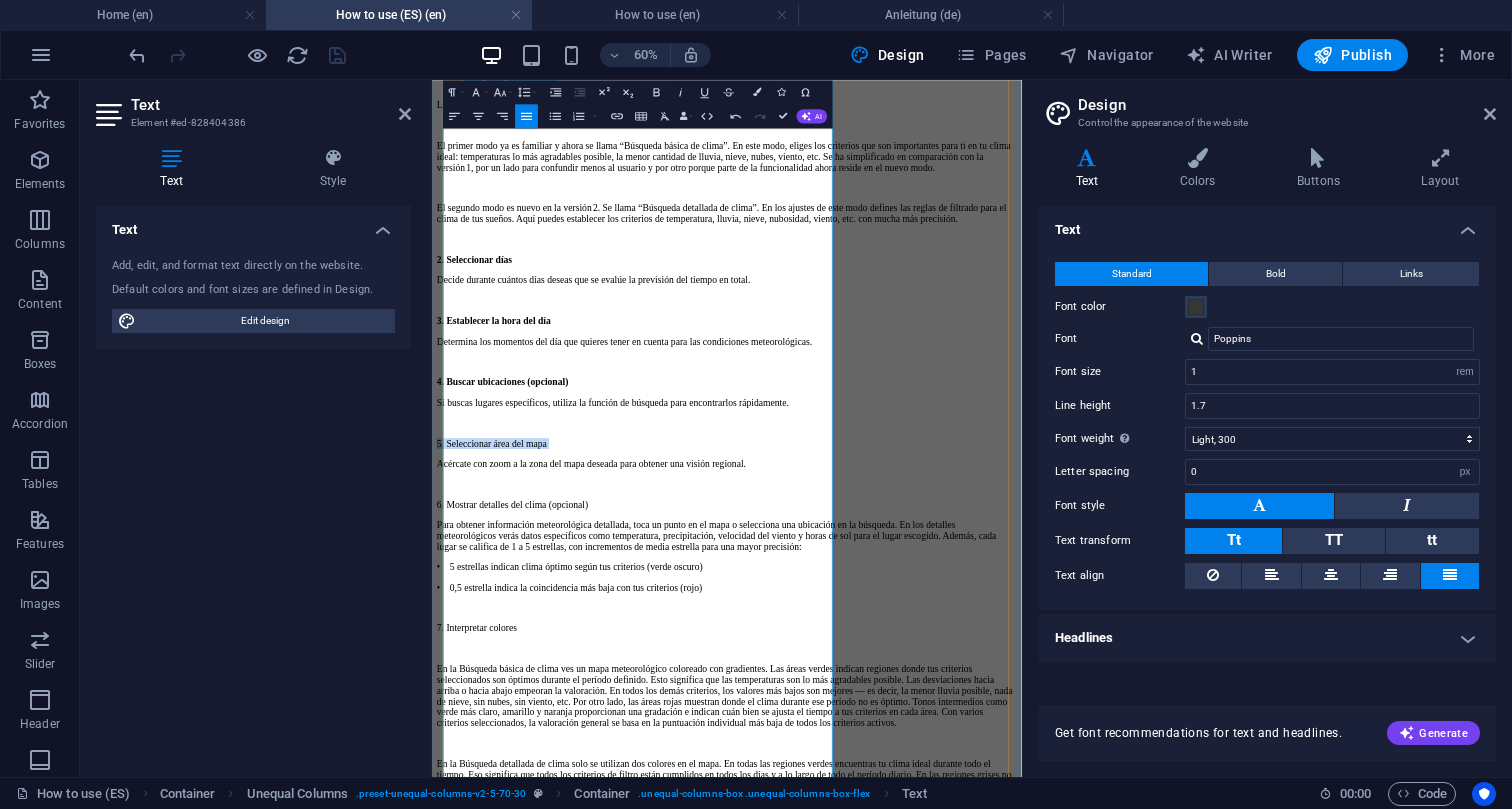 click on "5. Seleccionar área del mapa" at bounding box center (923, 685) 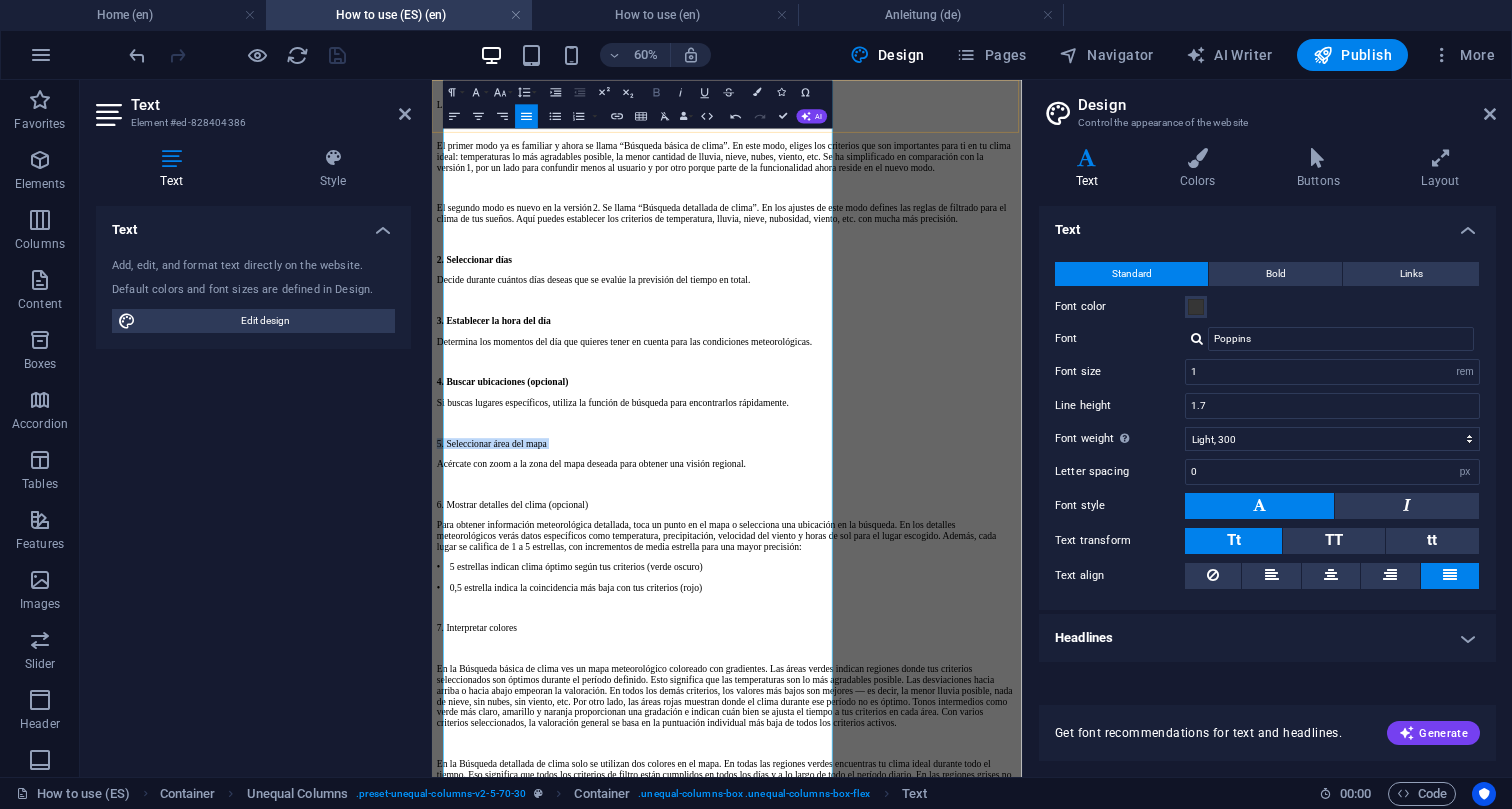 click 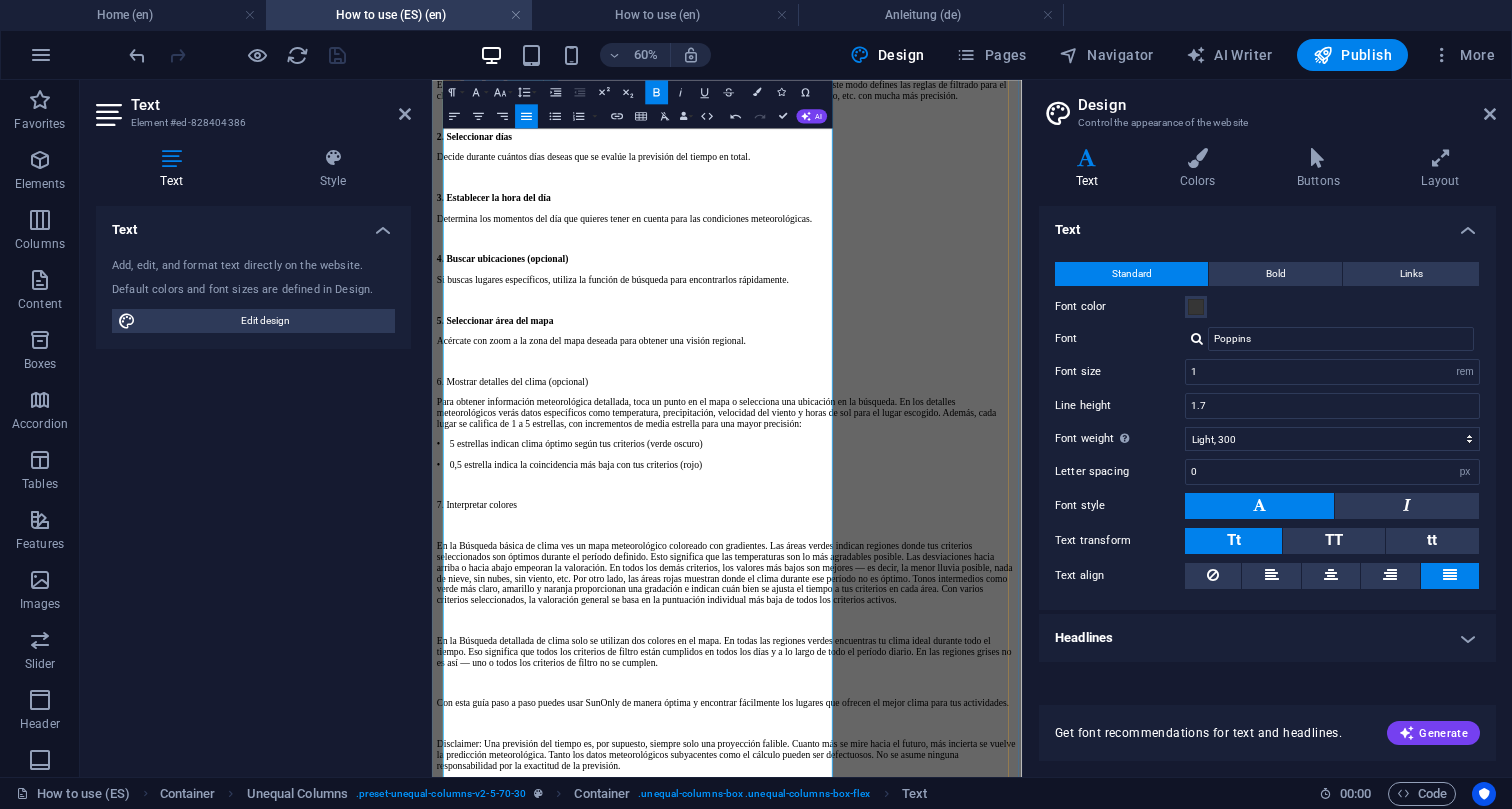 scroll, scrollTop: 703, scrollLeft: 0, axis: vertical 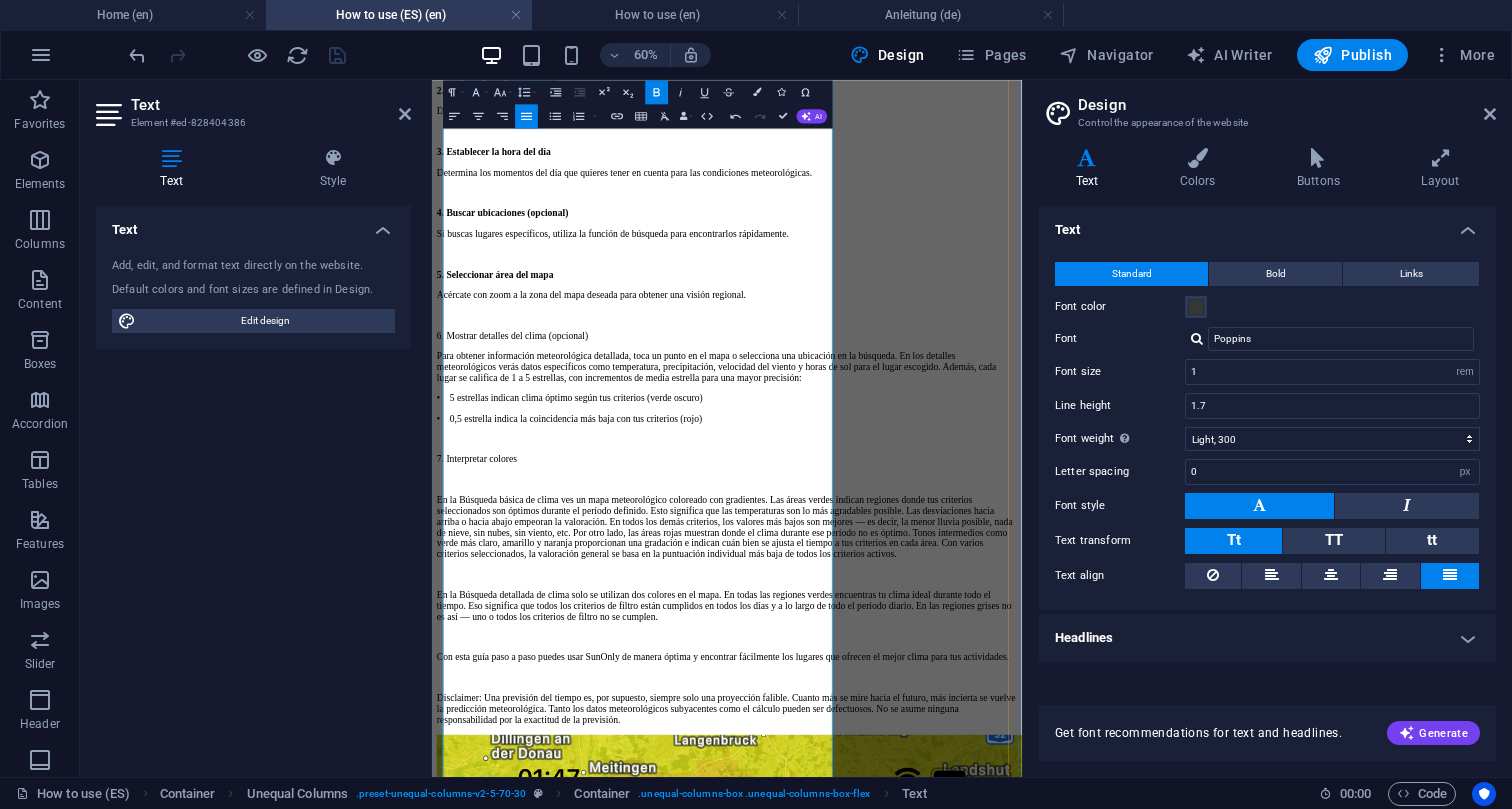click on "6. Mostrar detalles del clima (opcional)" at bounding box center (923, 505) 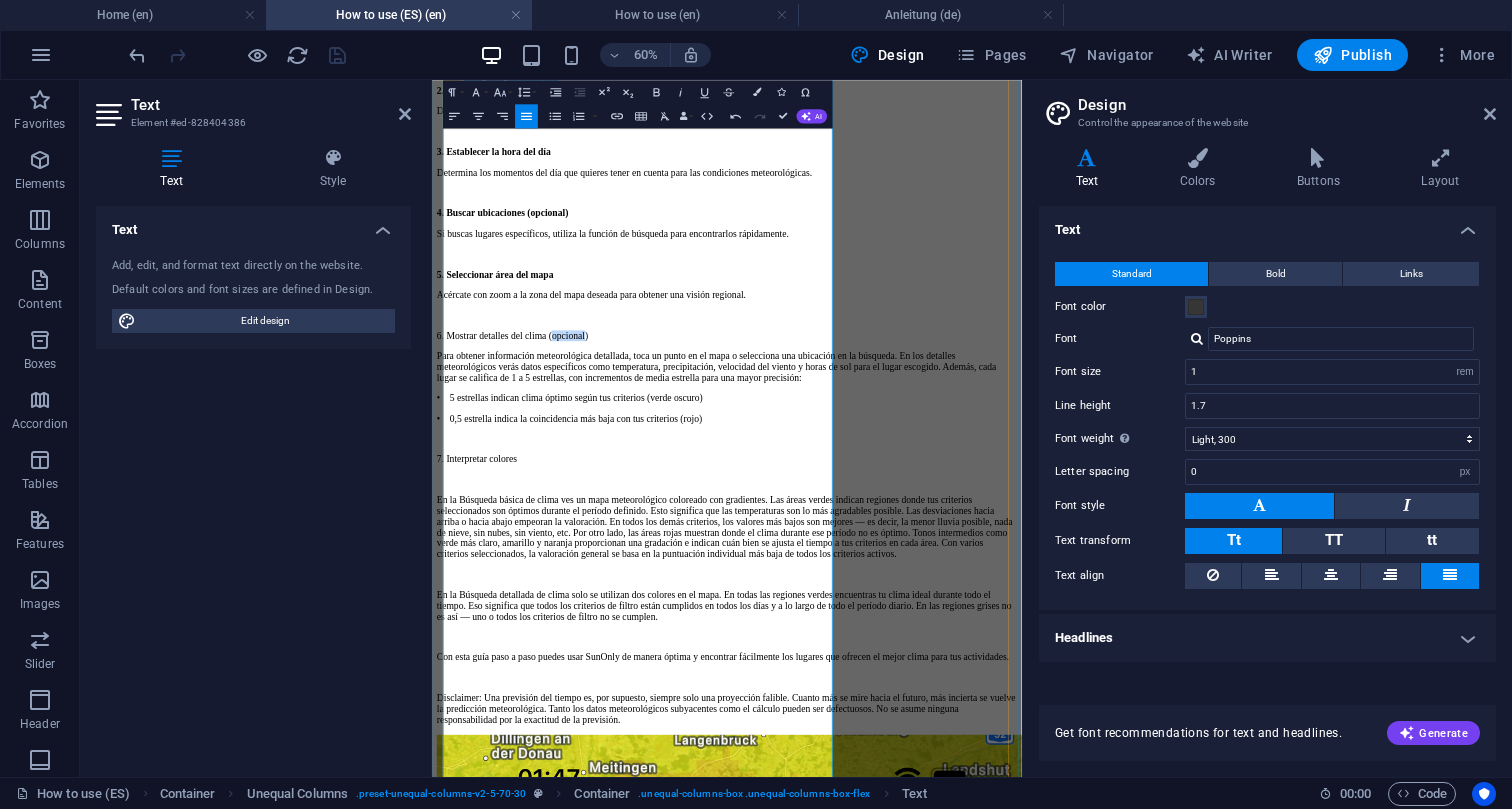 click on "6. Mostrar detalles del clima (opcional)" at bounding box center (923, 505) 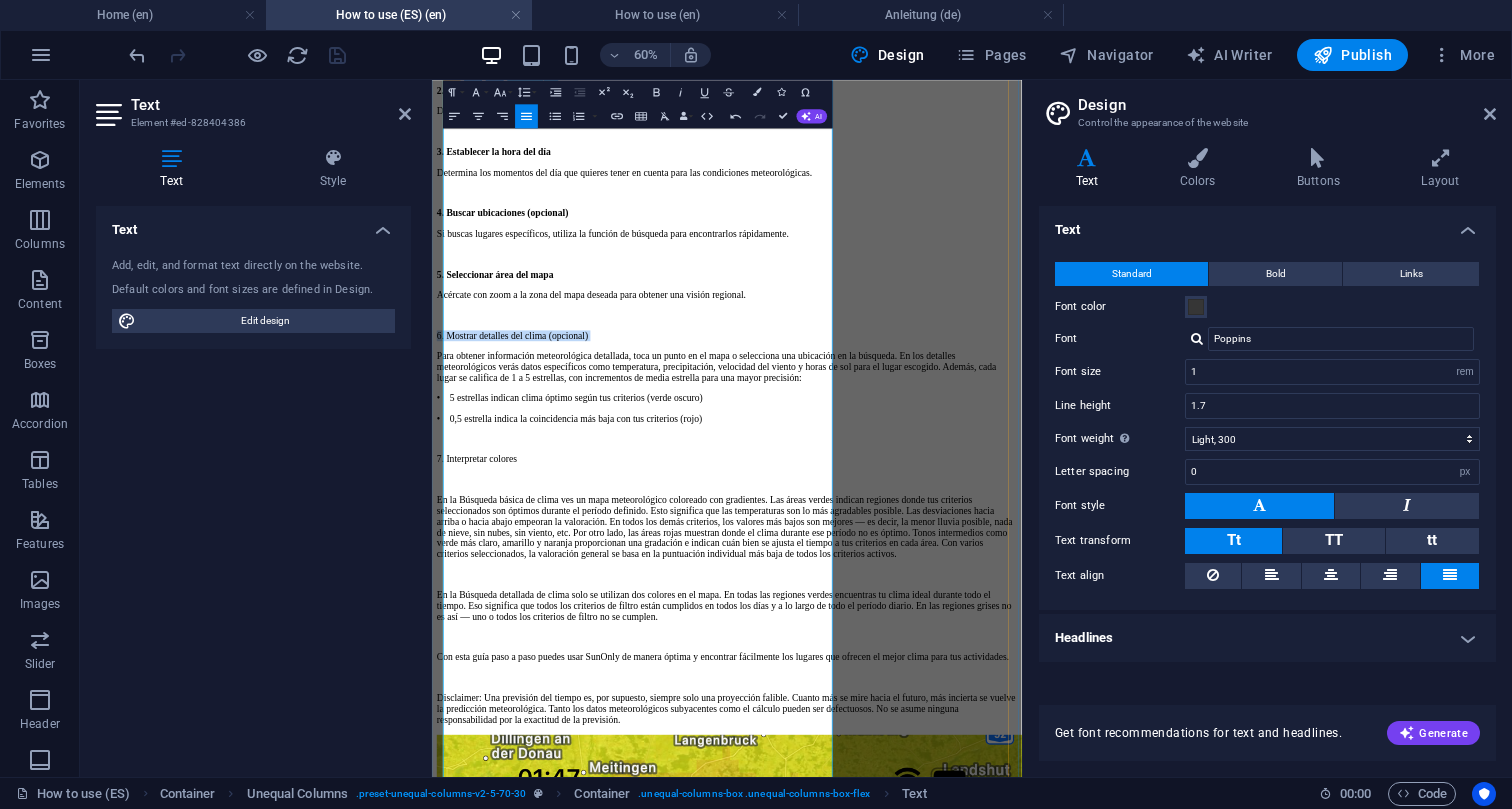 click on "6. Mostrar detalles del clima (opcional)" at bounding box center (923, 505) 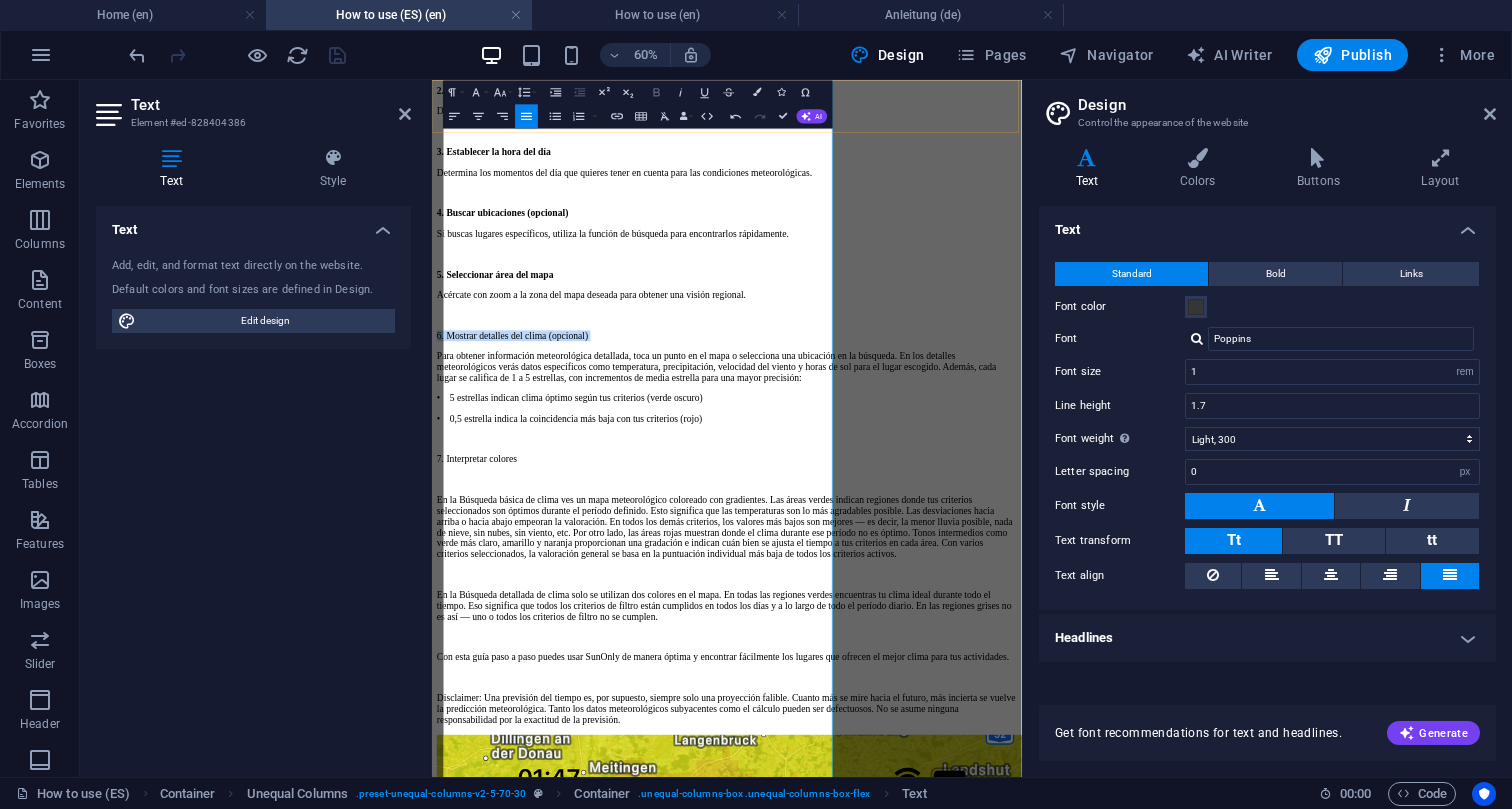 click 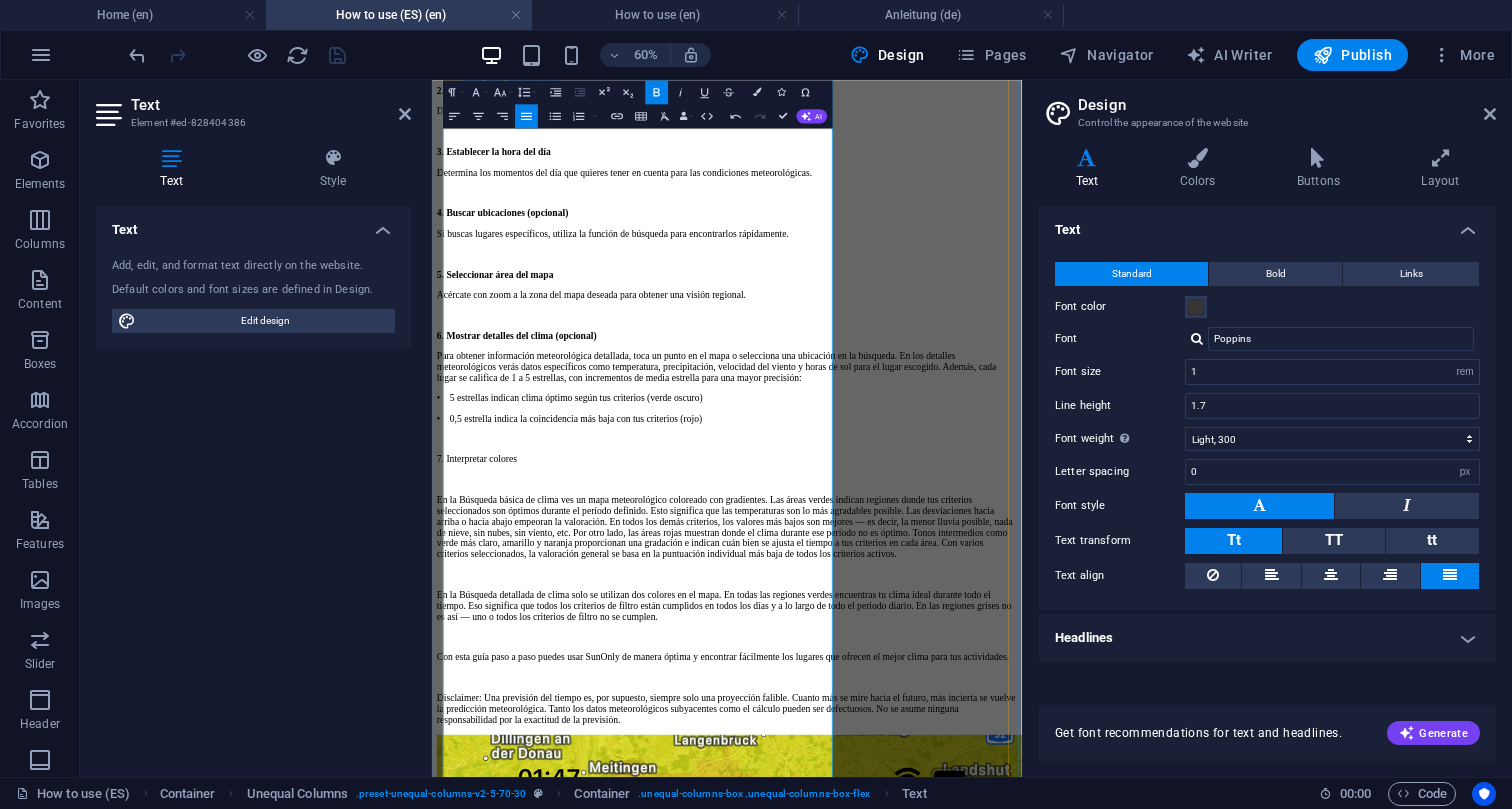 click on "7. Interpretar colores" at bounding box center (923, 711) 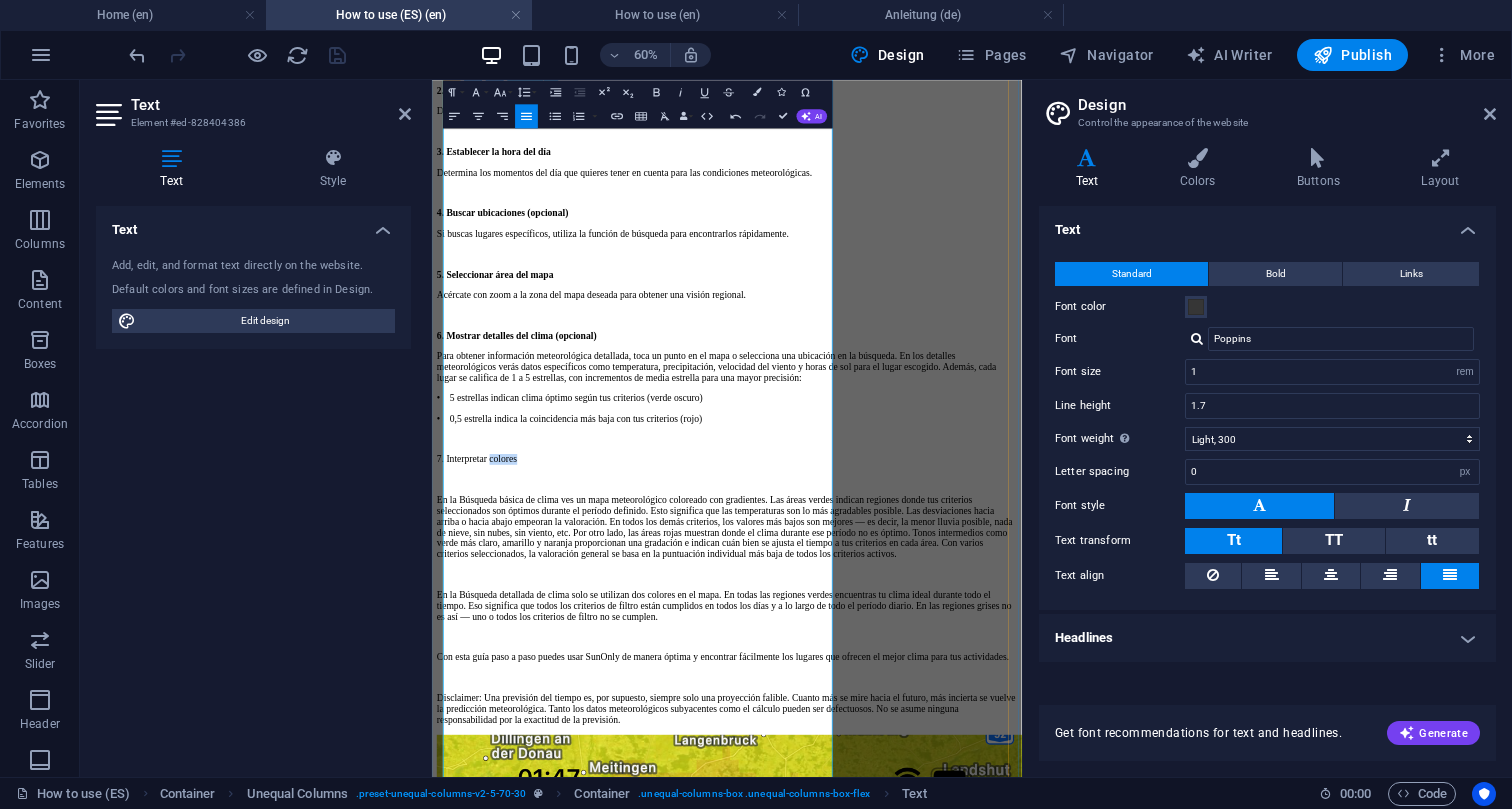 click on "7. Interpretar colores" at bounding box center (923, 711) 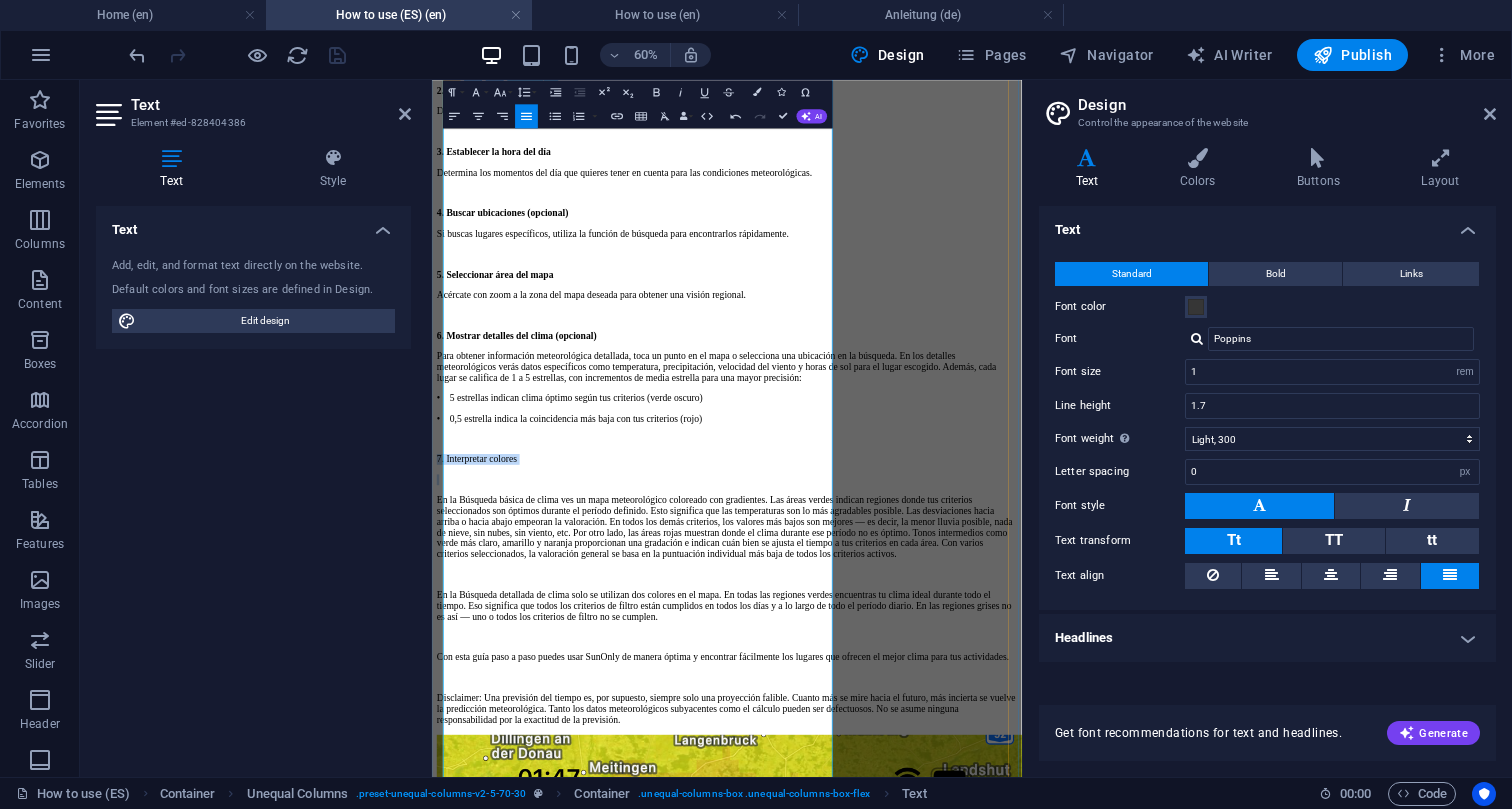 click on "7. Interpretar colores" at bounding box center (923, 711) 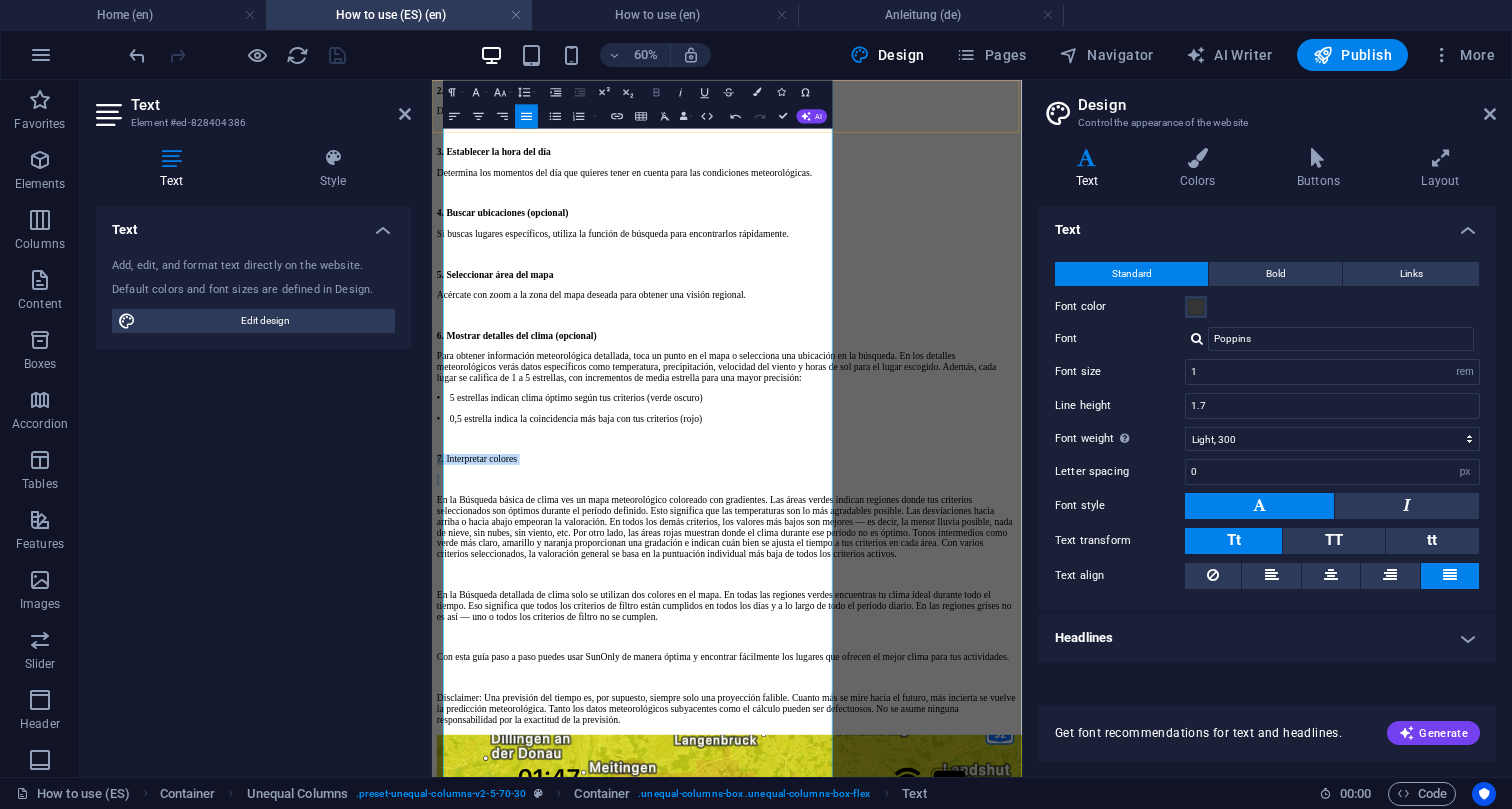 click 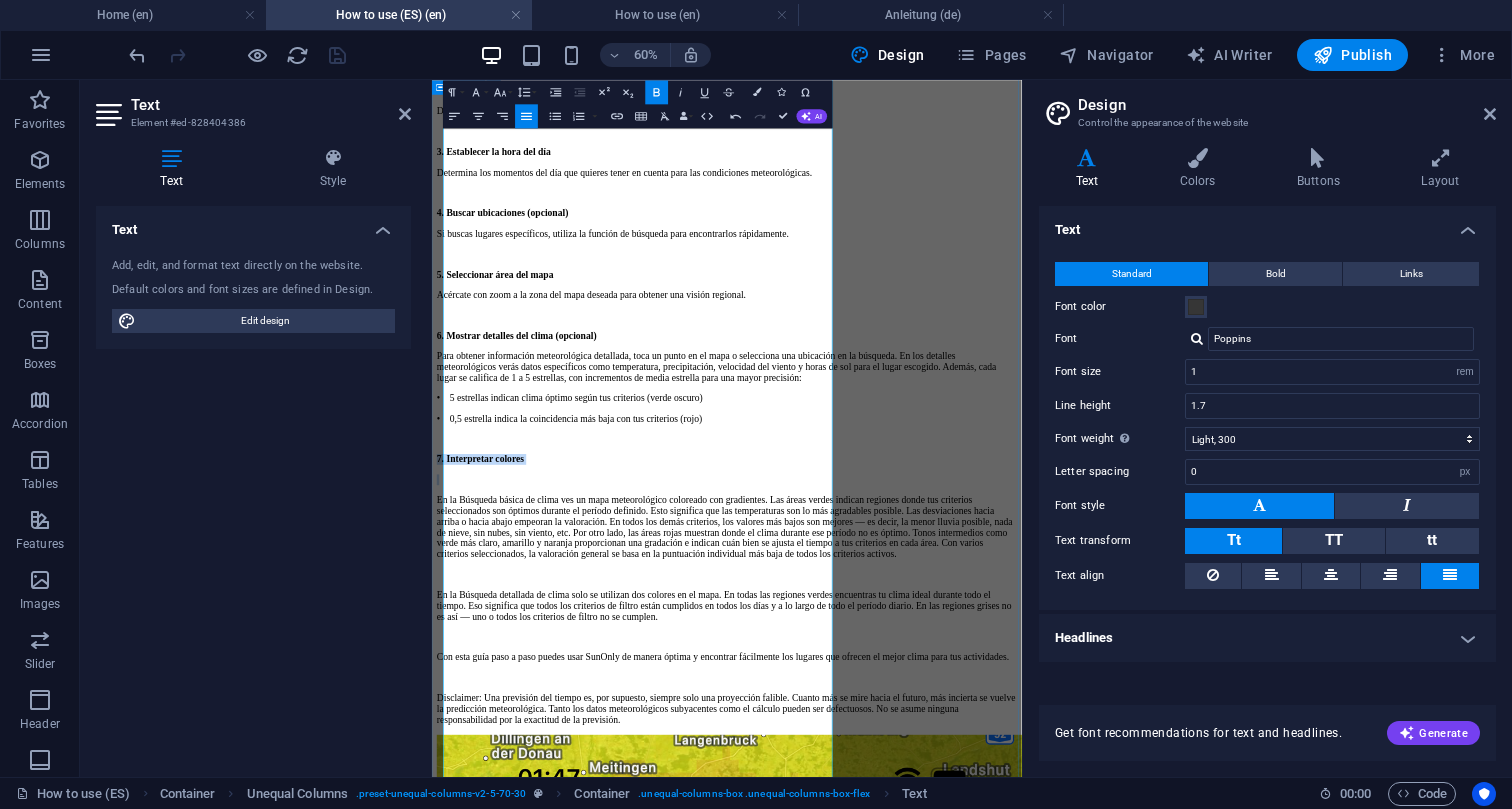 drag, startPoint x: 1019, startPoint y: 820, endPoint x: 447, endPoint y: 787, distance: 572.9511 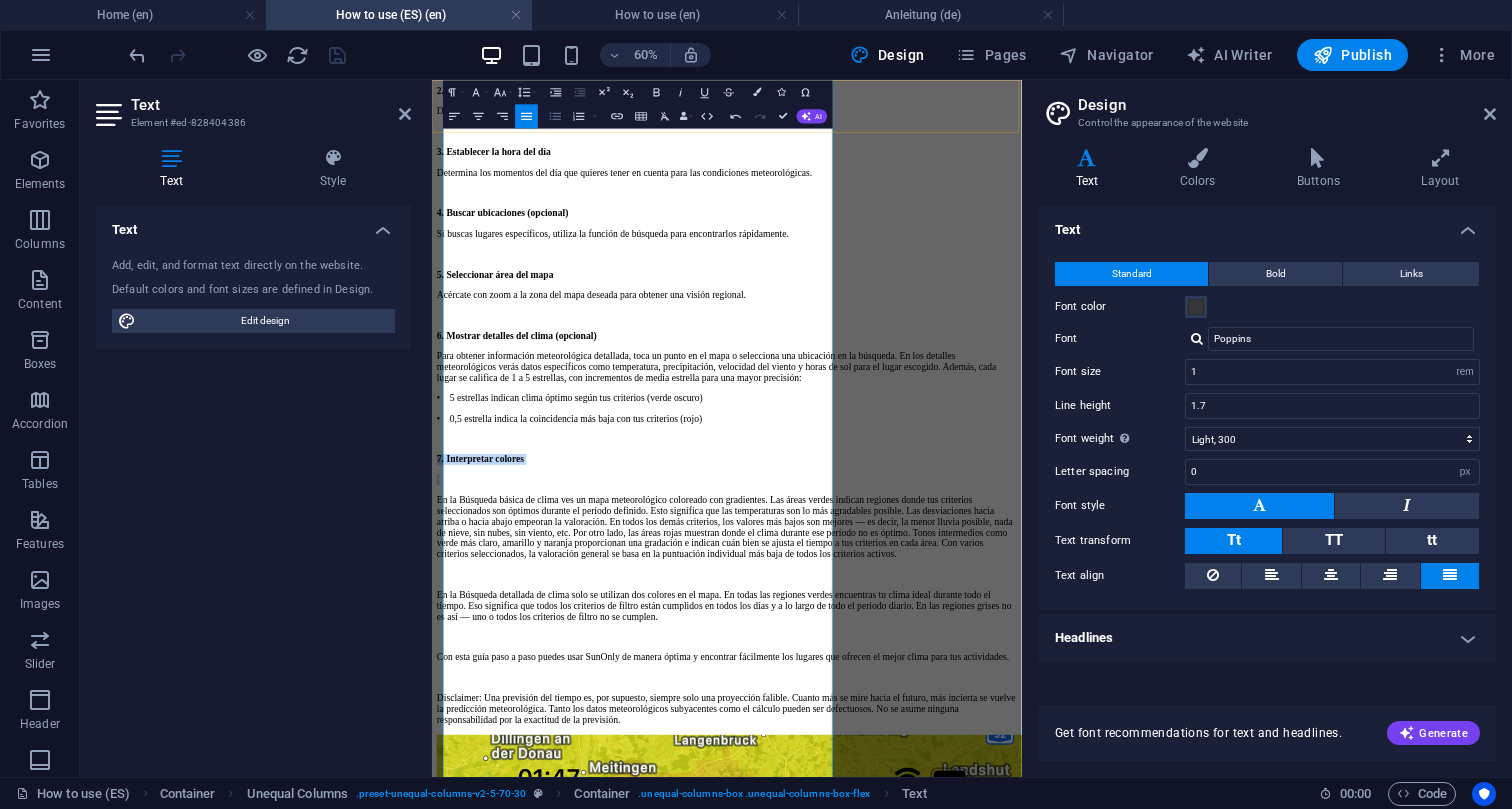 click 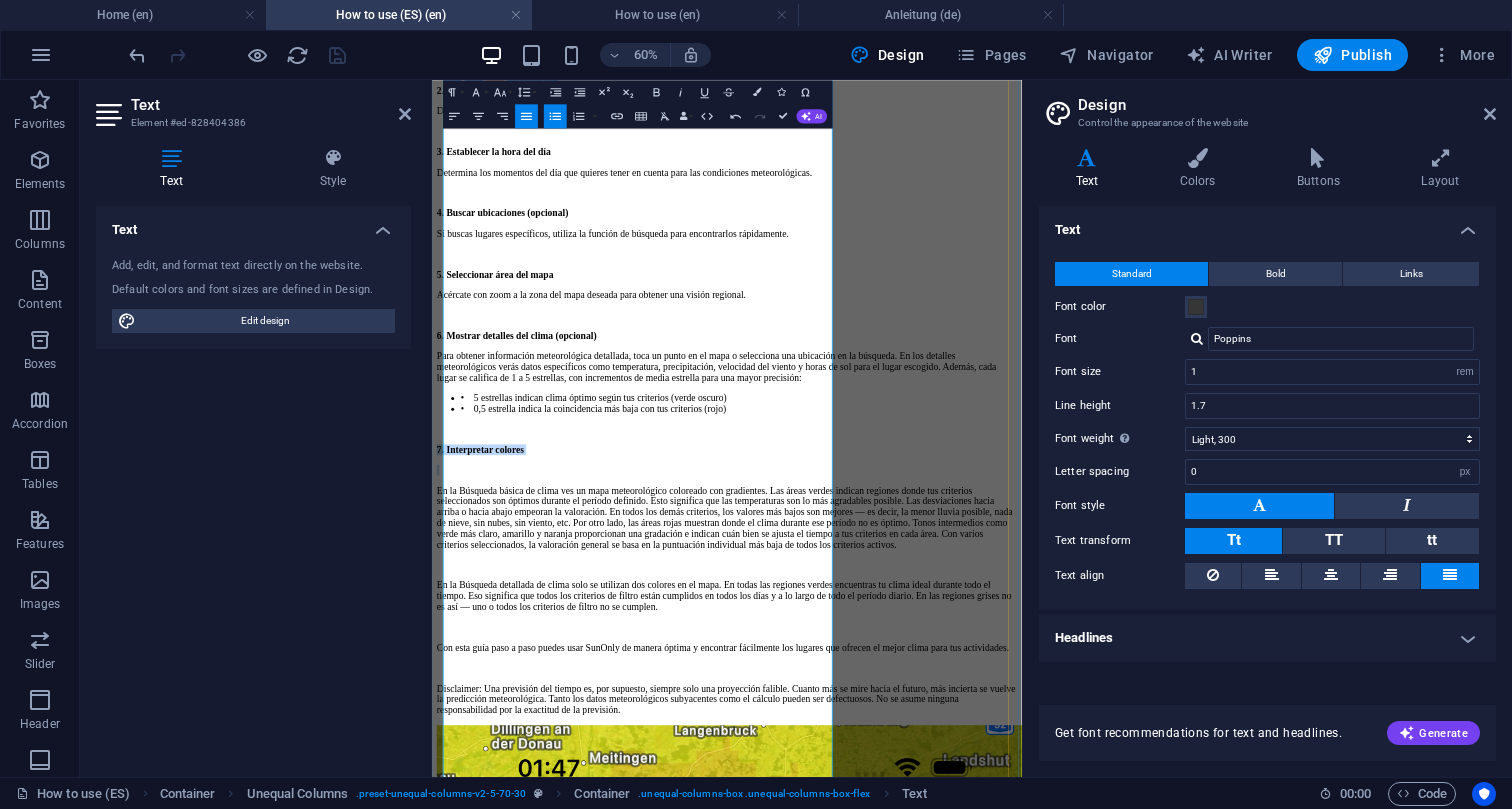 click on "•    5 estrellas indican clima óptimo según tus criterios (verde oscuro)" at bounding box center [943, 609] 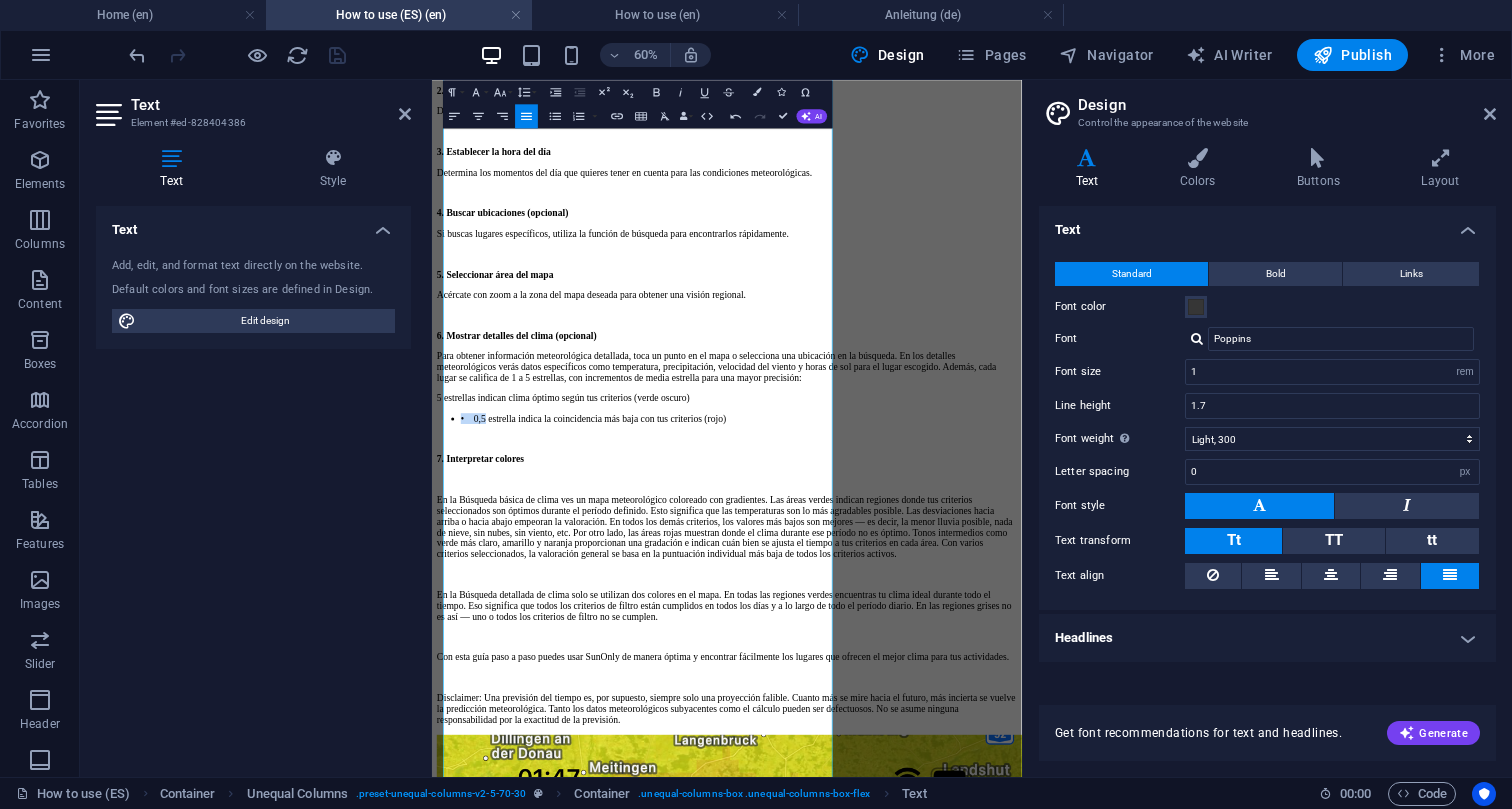 drag, startPoint x: 505, startPoint y: 820, endPoint x: 419, endPoint y: 820, distance: 86 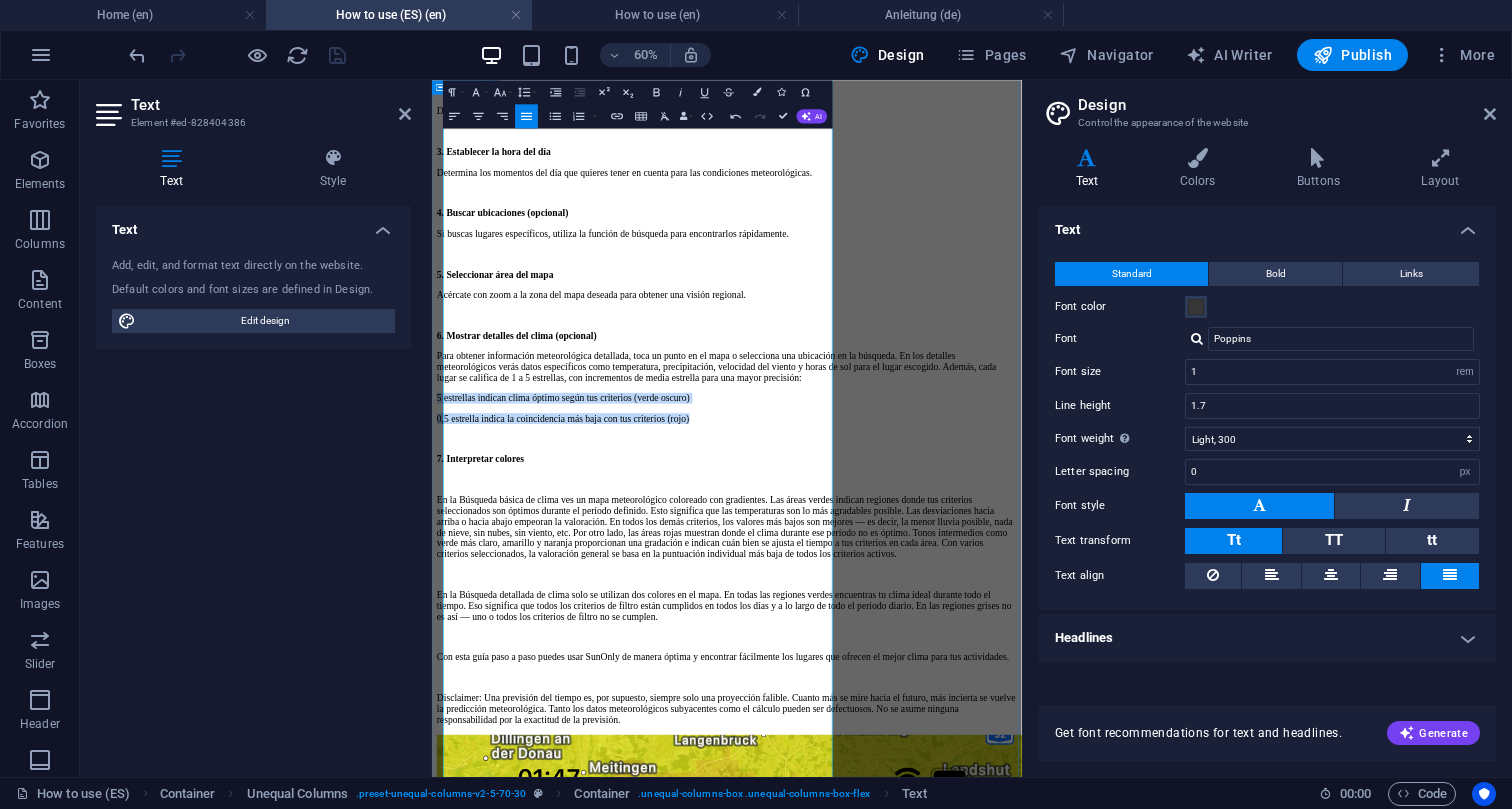 drag, startPoint x: 979, startPoint y: 817, endPoint x: 445, endPoint y: 790, distance: 534.6821 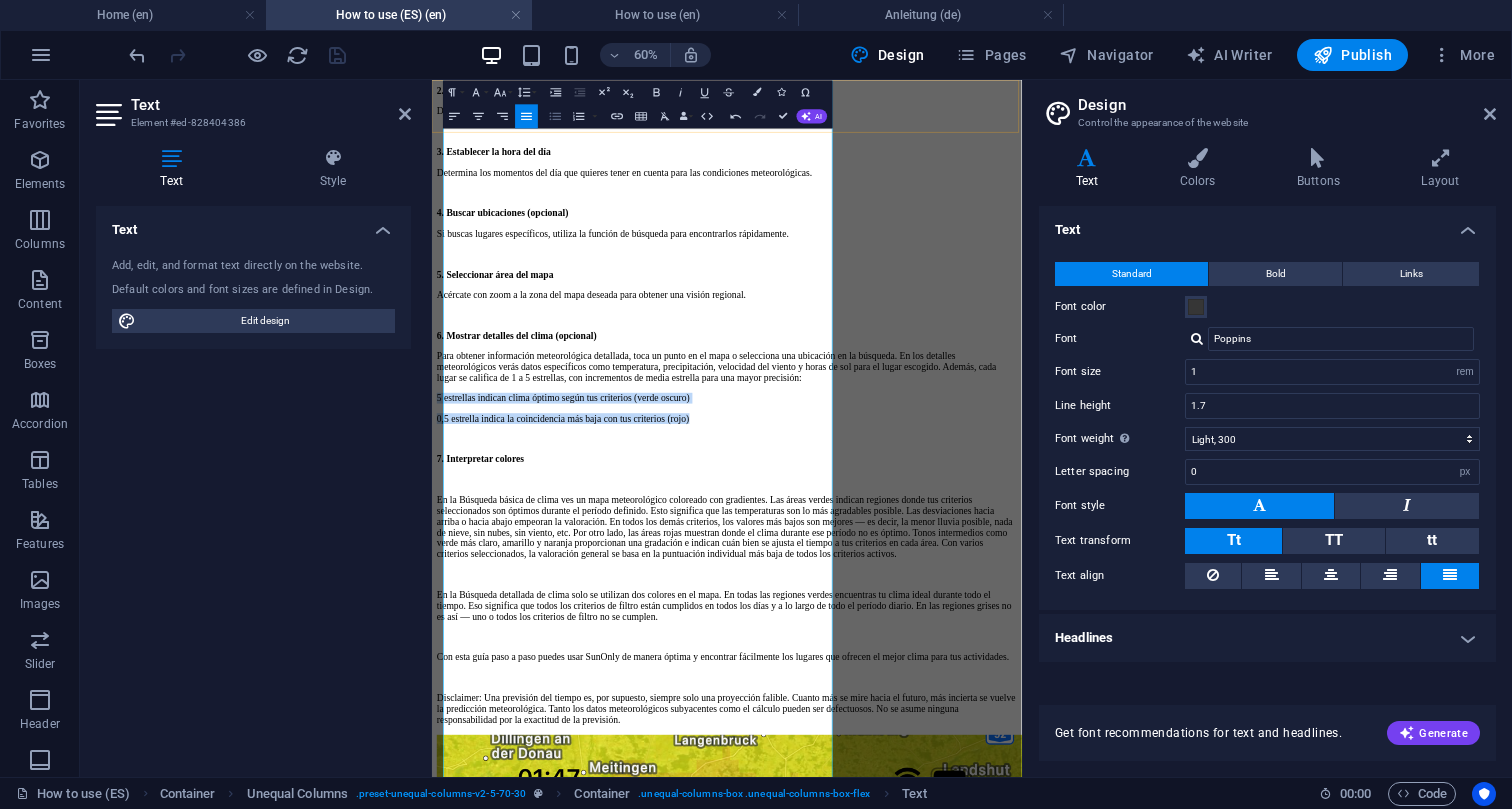 click 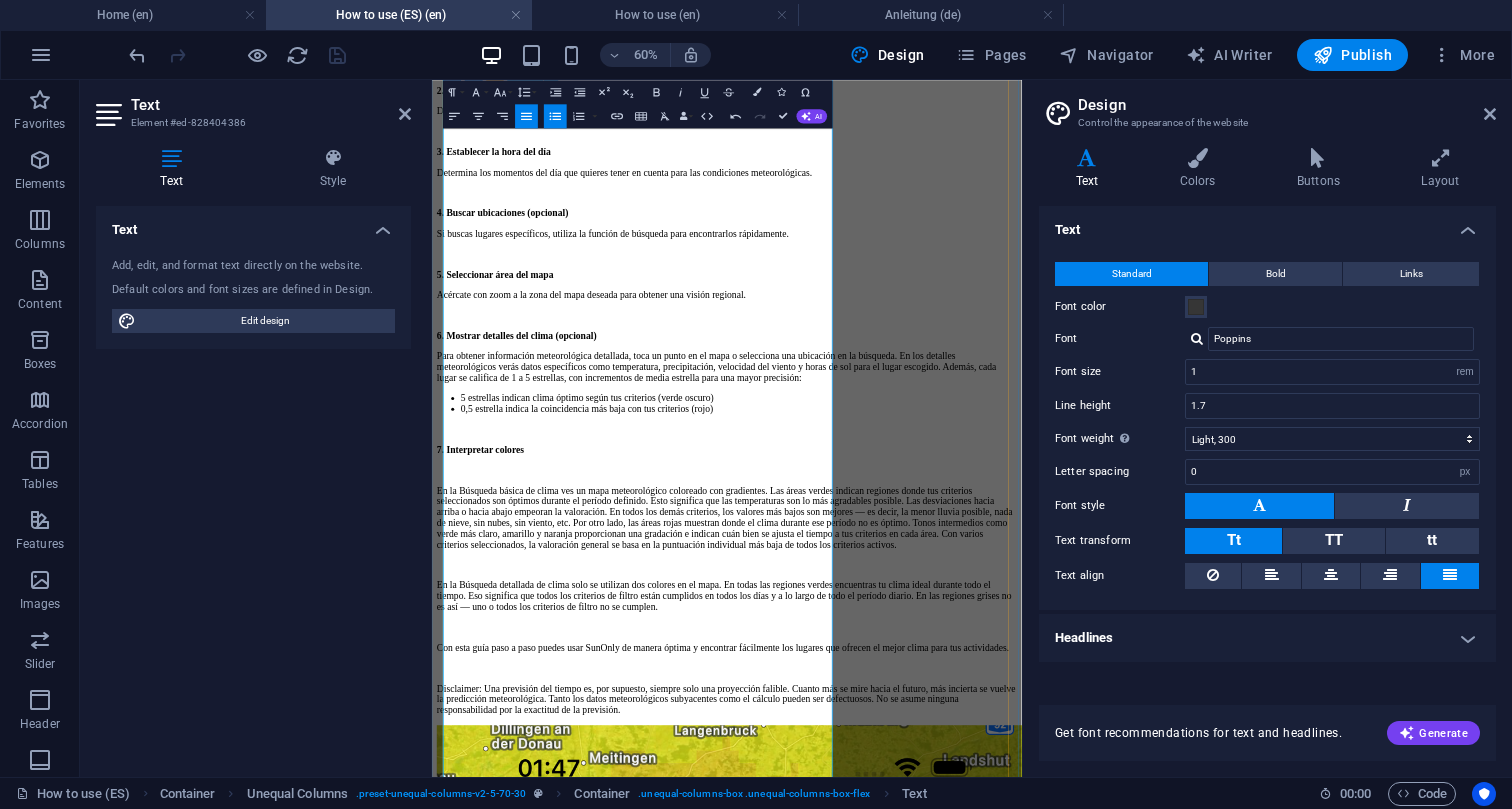 click on "Acércate con zoom a la zona del mapa deseada para obtener una visión regional." at bounding box center (923, 437) 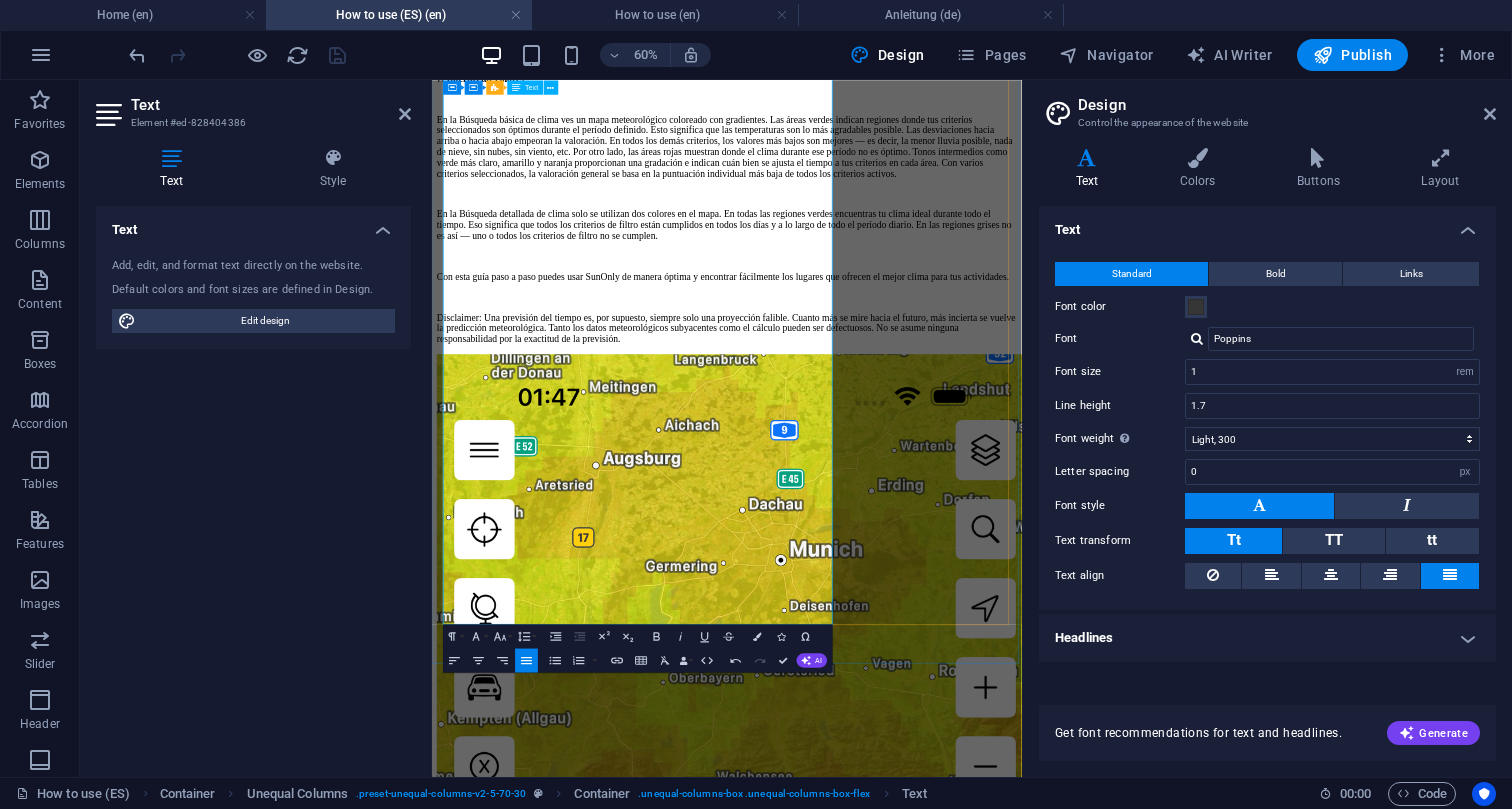 scroll, scrollTop: 1333, scrollLeft: 0, axis: vertical 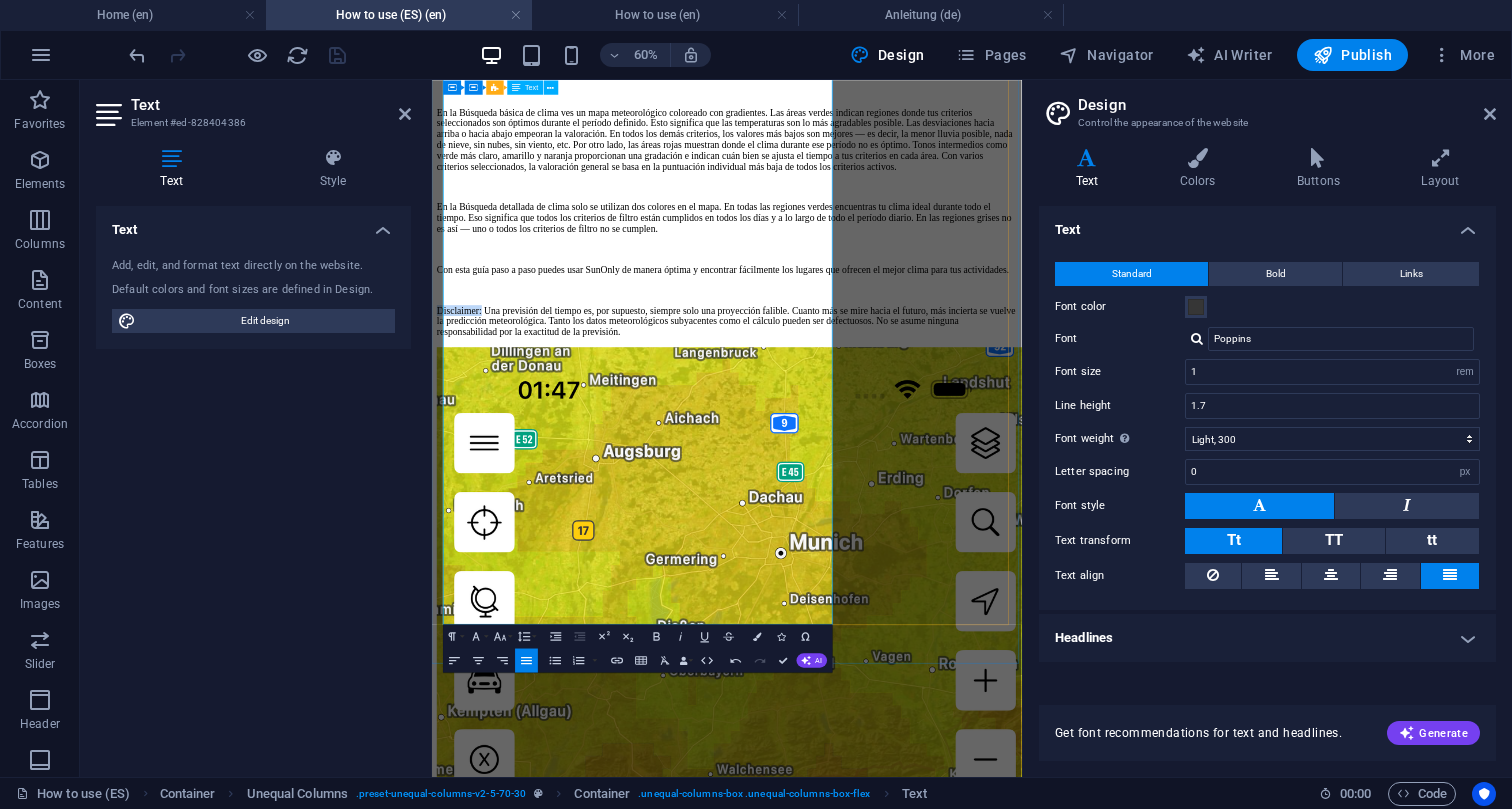 drag, startPoint x: 454, startPoint y: 867, endPoint x: 540, endPoint y: 863, distance: 86.09297 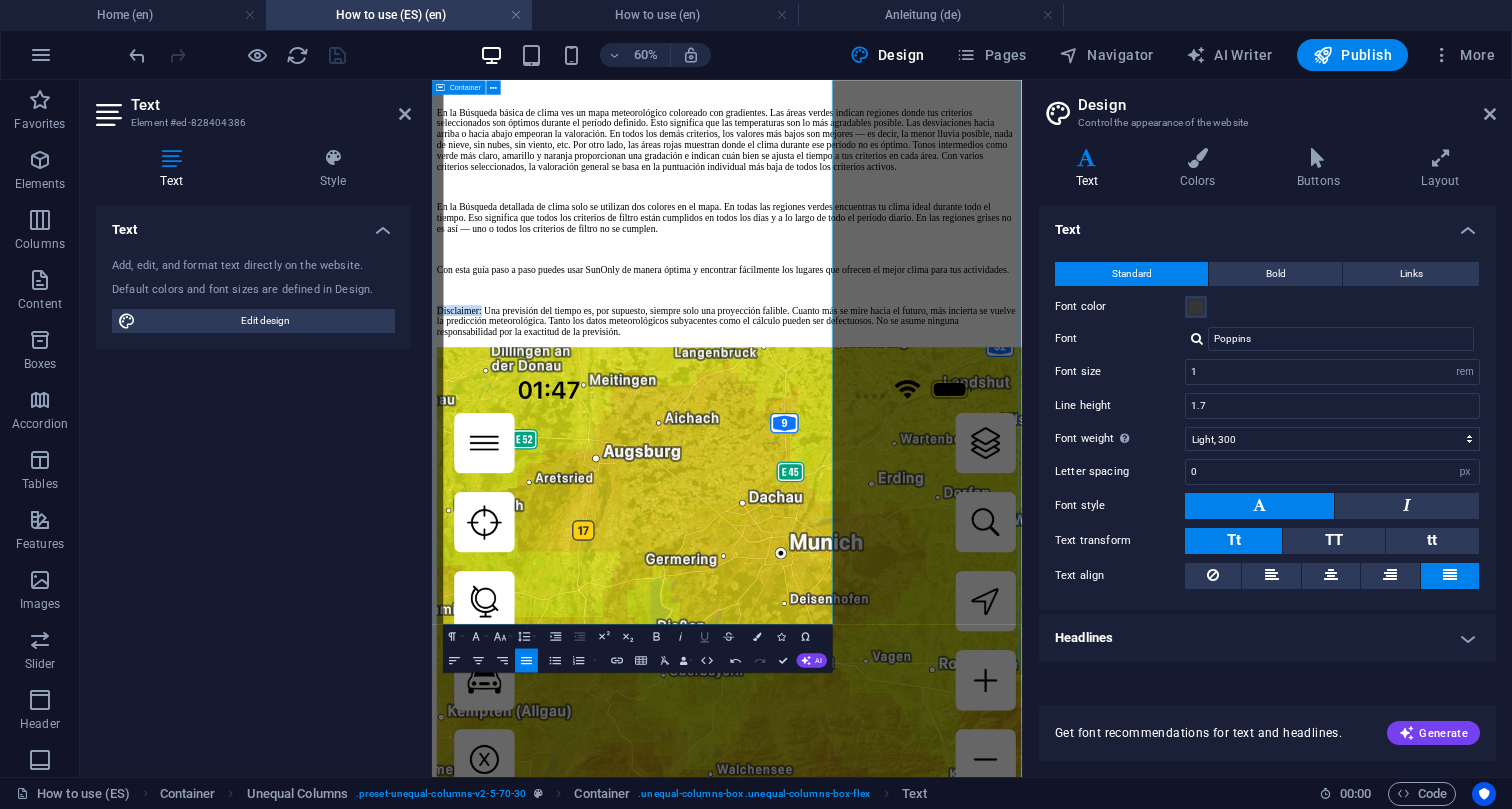 click 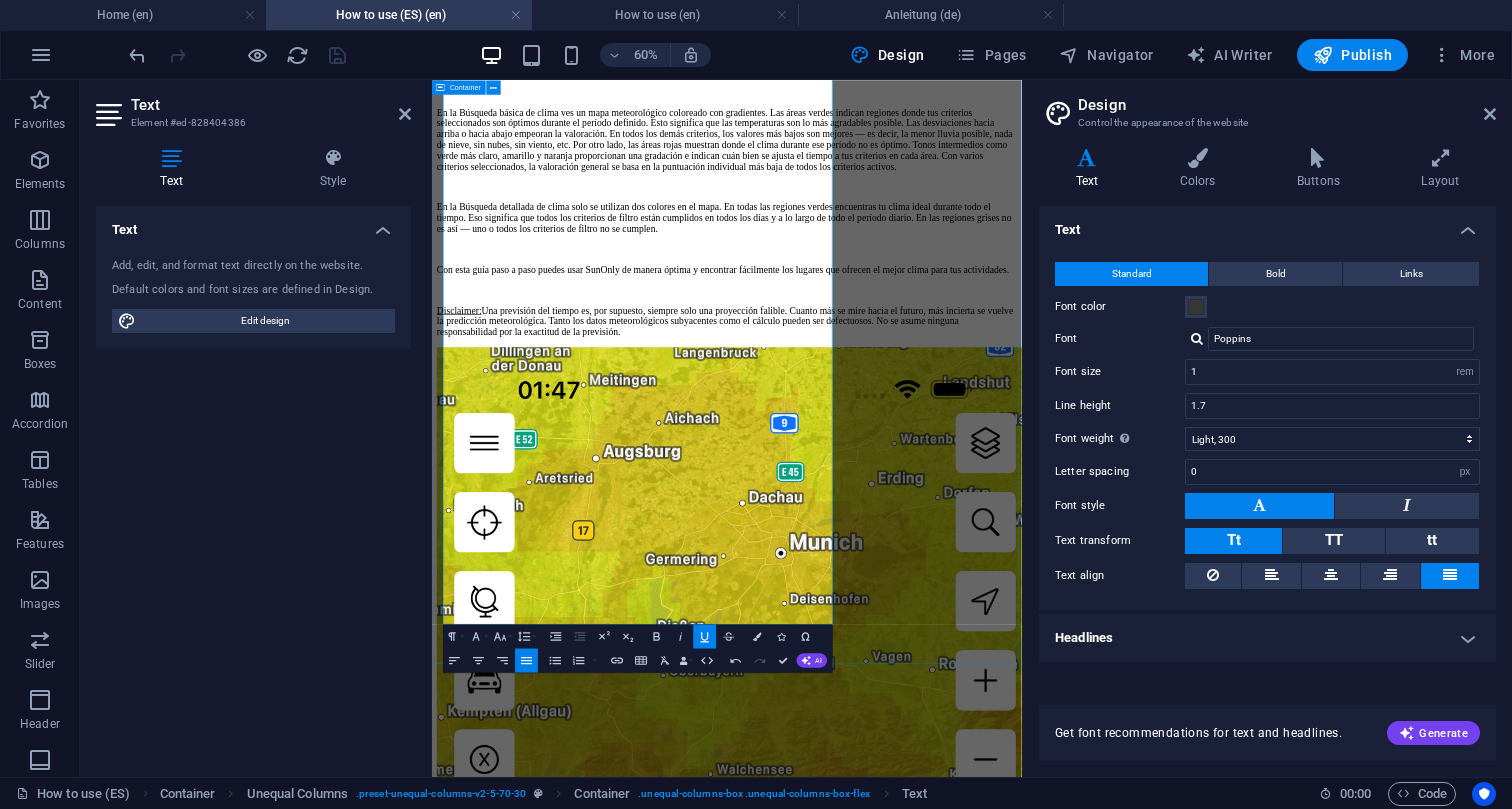 drag, startPoint x: 670, startPoint y: 970, endPoint x: 442, endPoint y: 865, distance: 251.01593 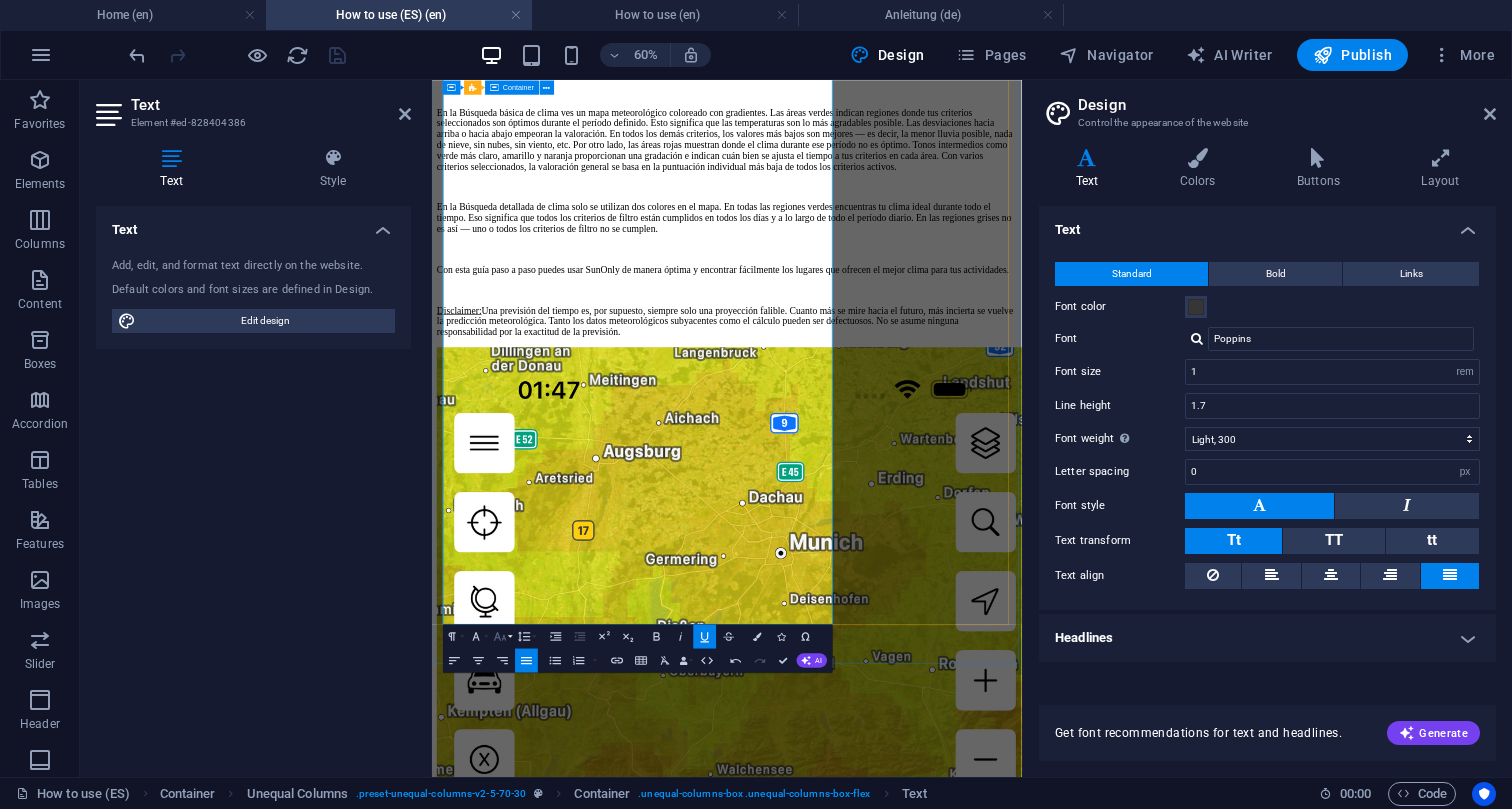 click 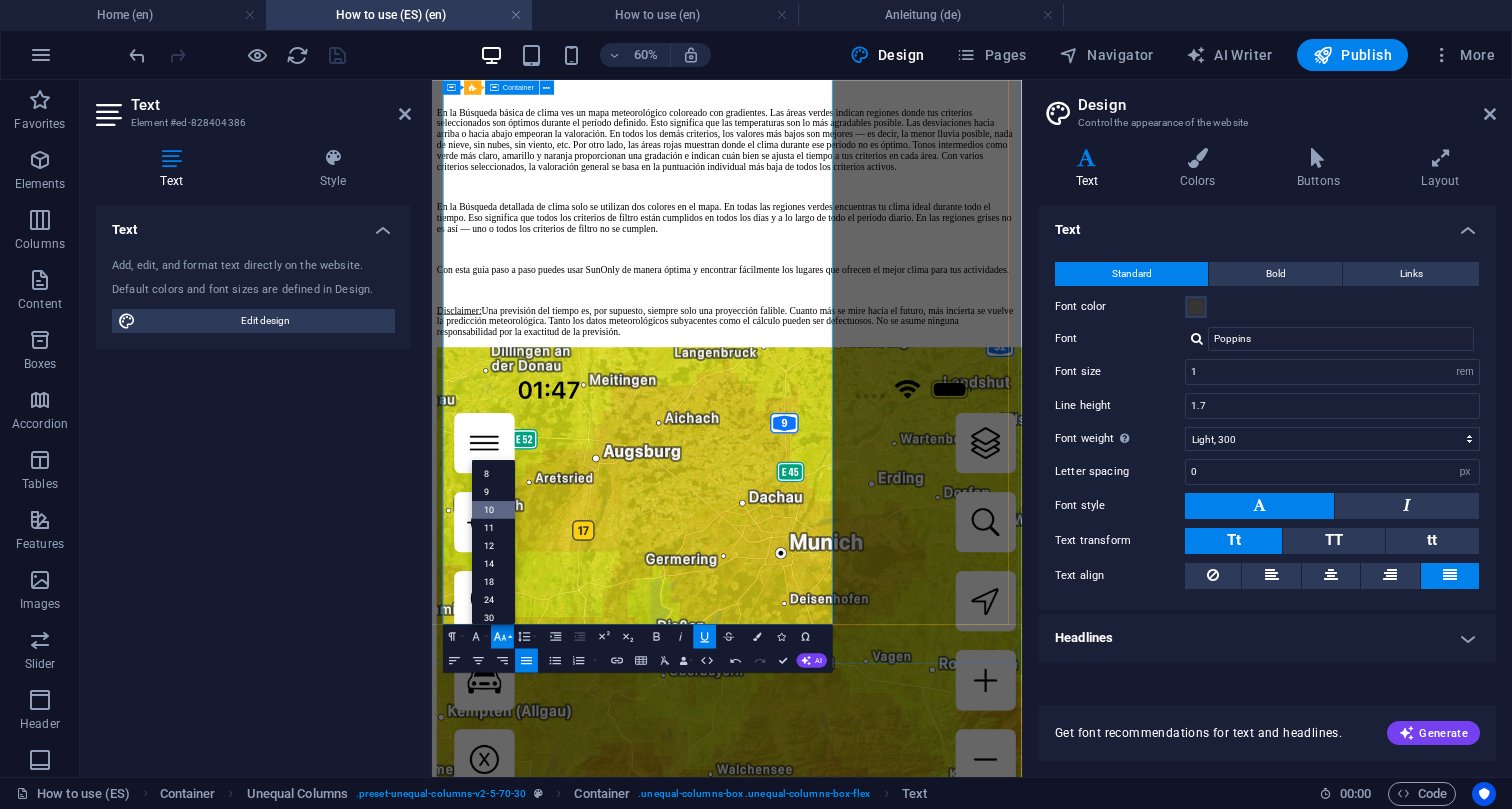 click on "10" at bounding box center [493, 509] 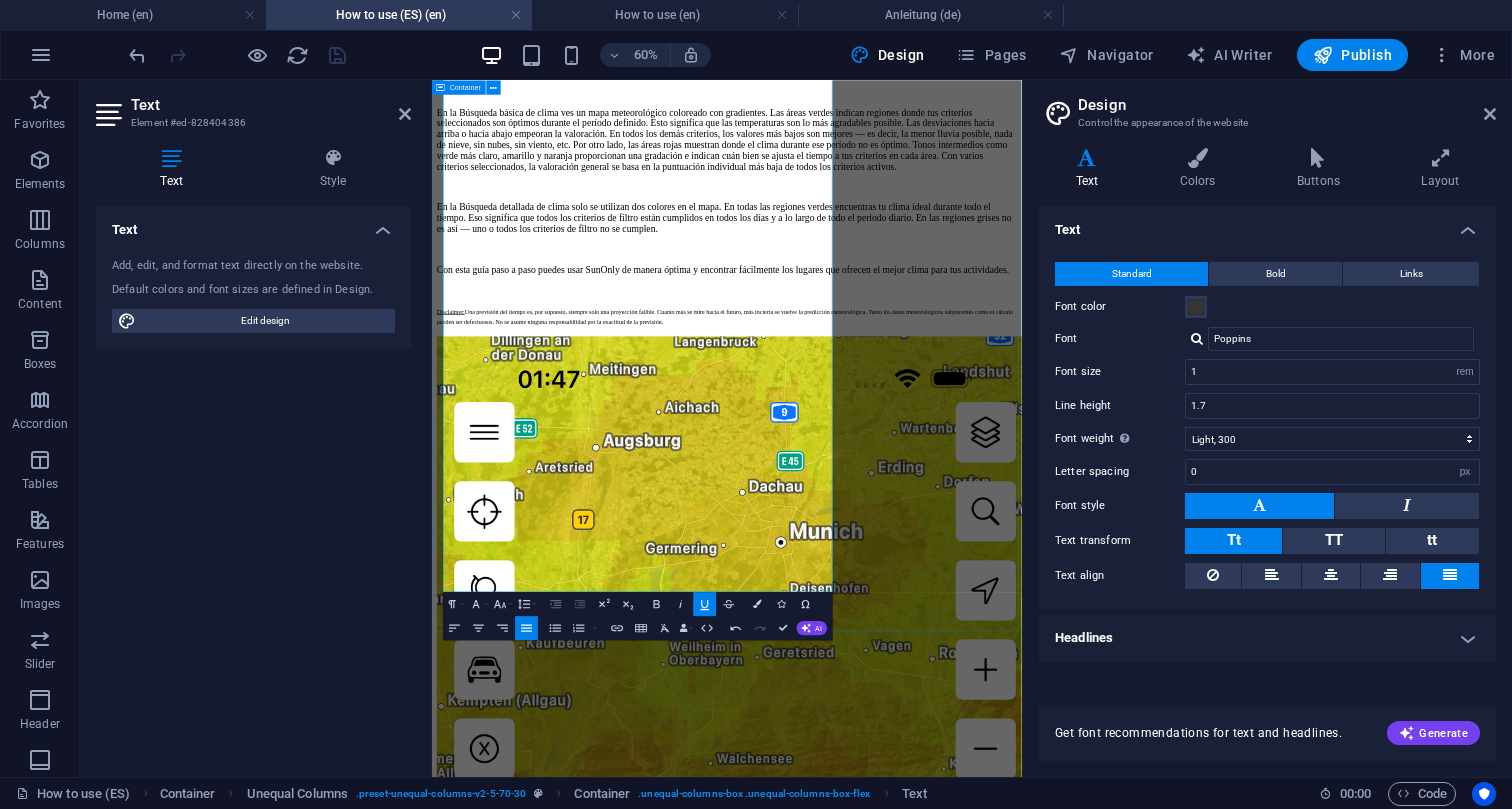 click 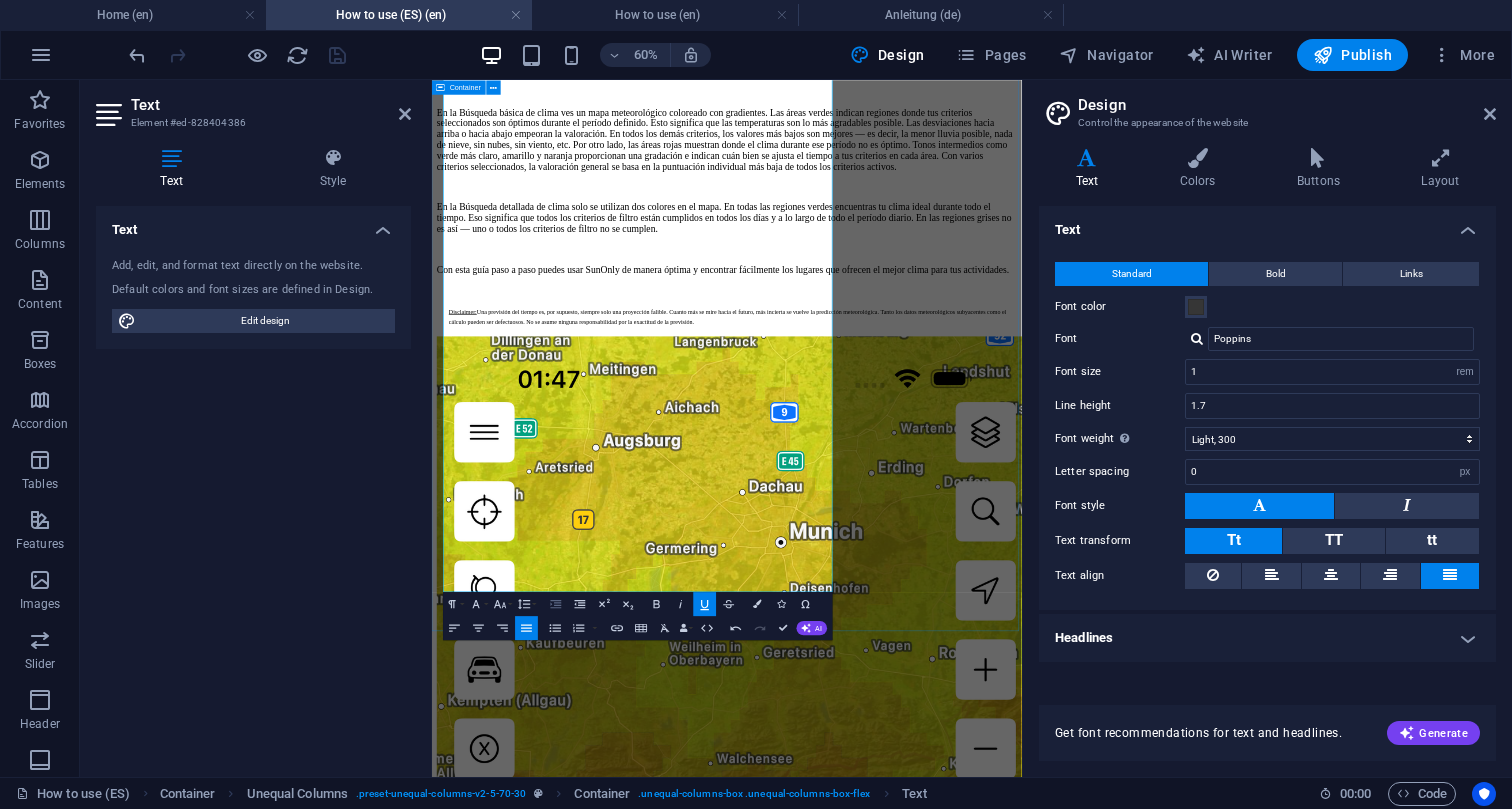 click 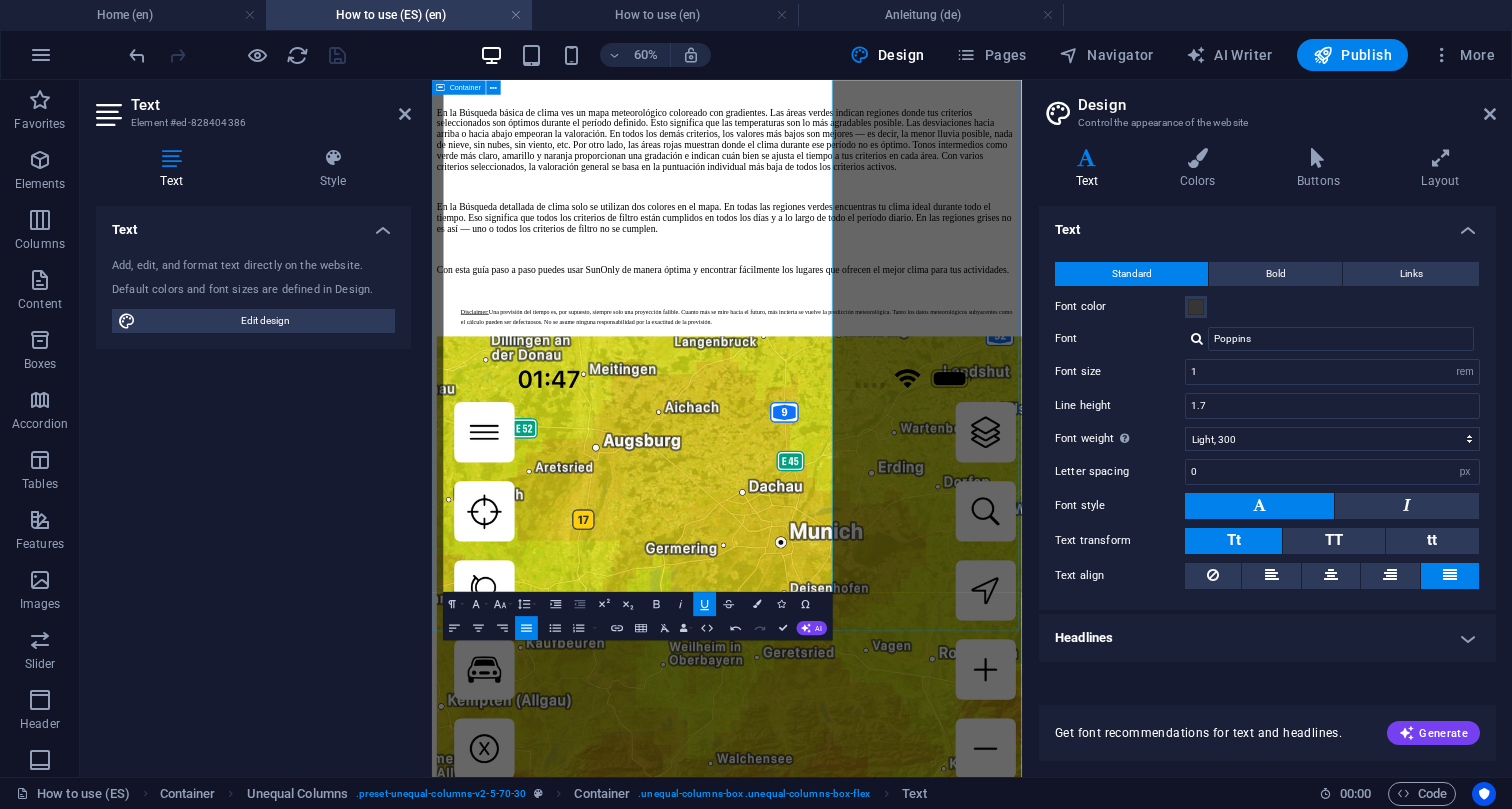 click 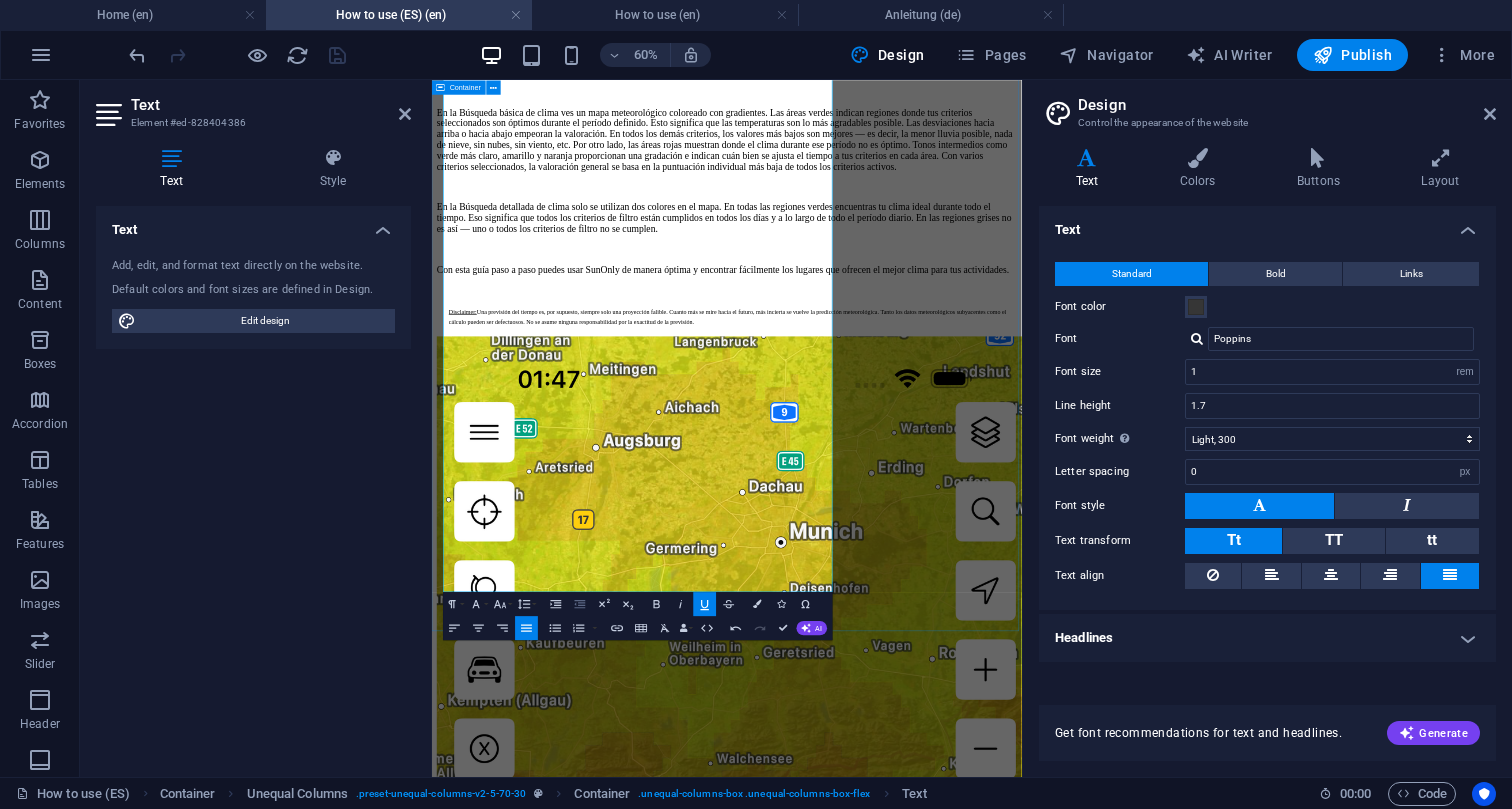 click 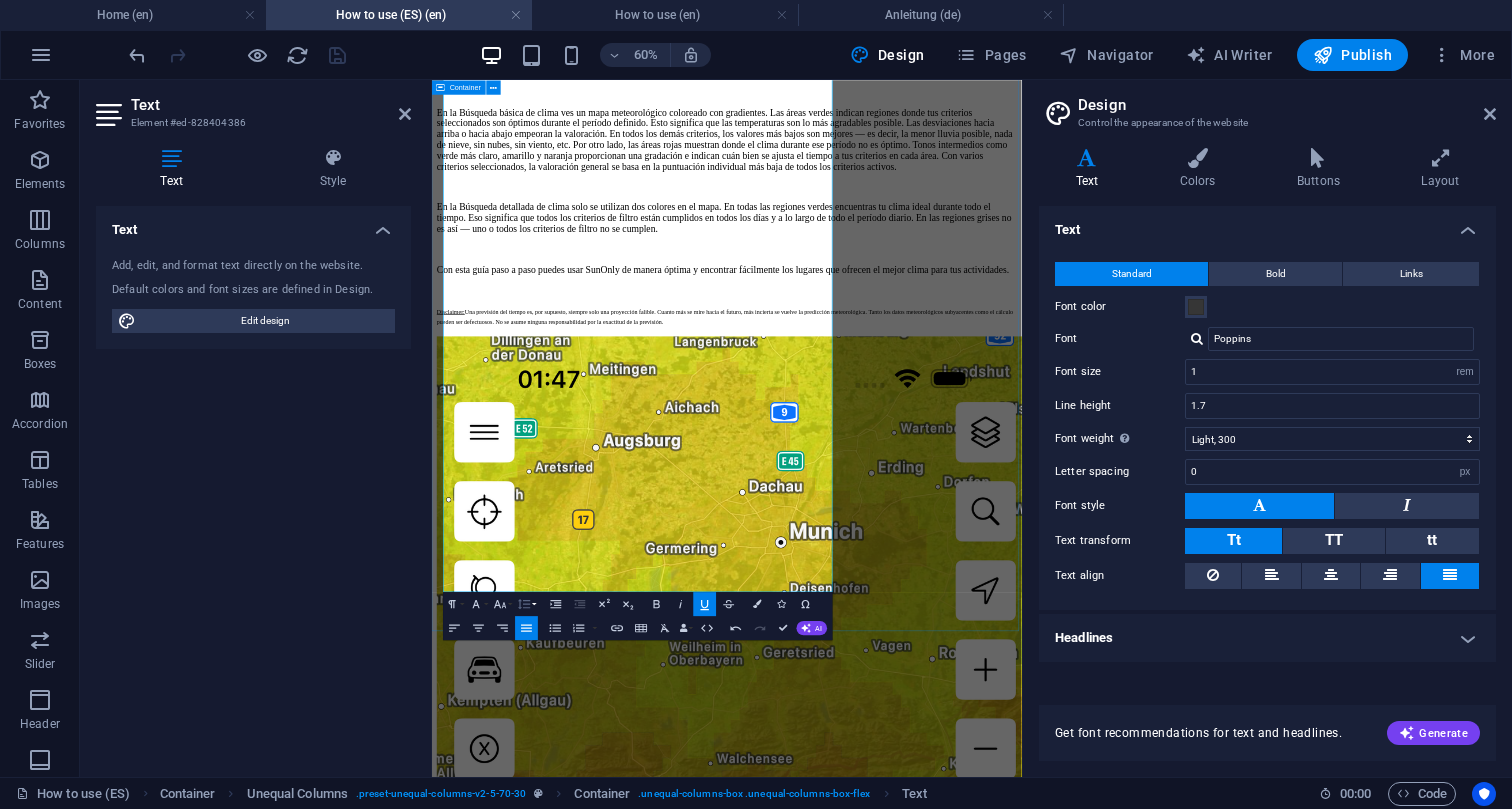 click 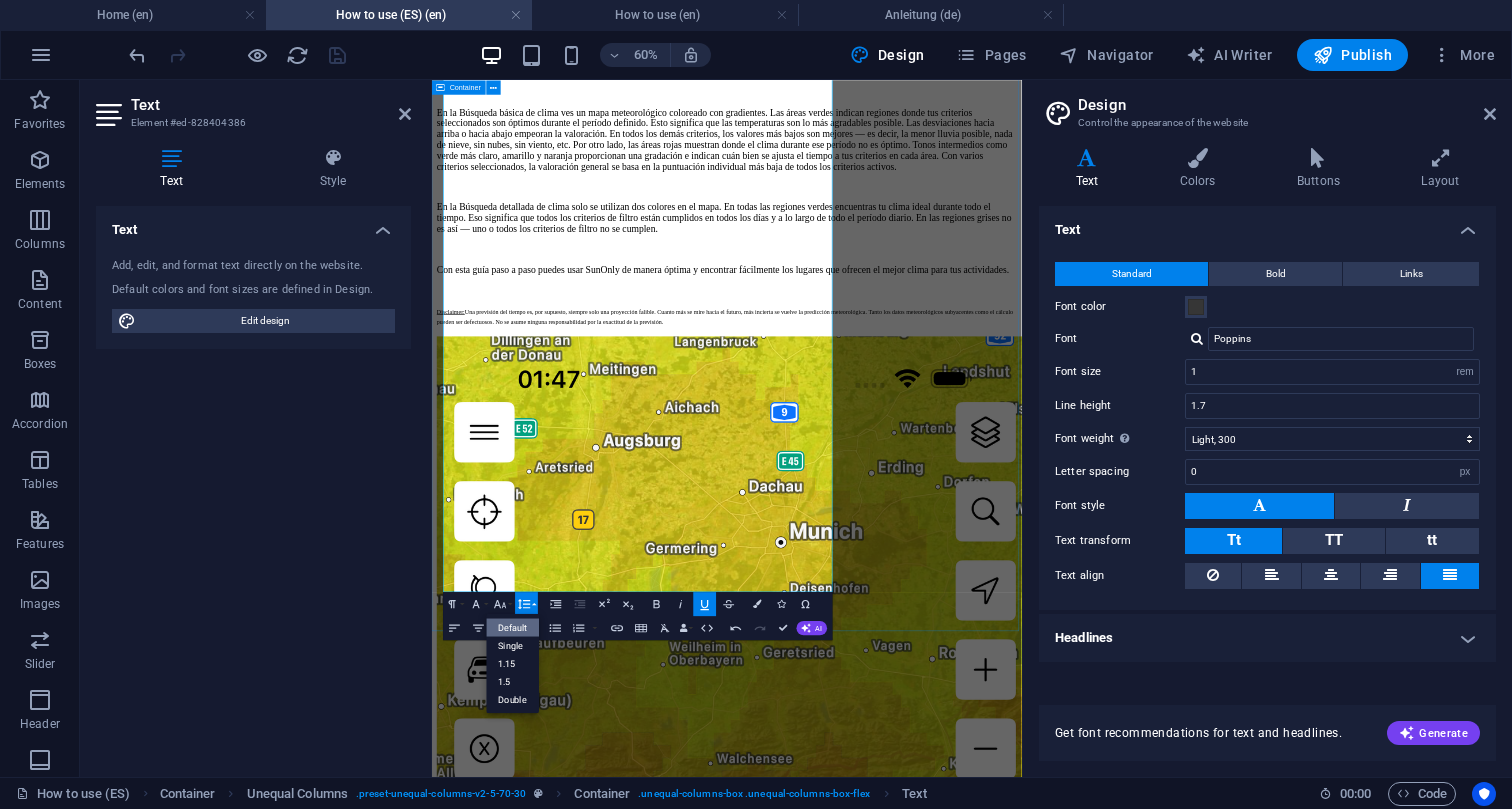 scroll, scrollTop: 0, scrollLeft: 0, axis: both 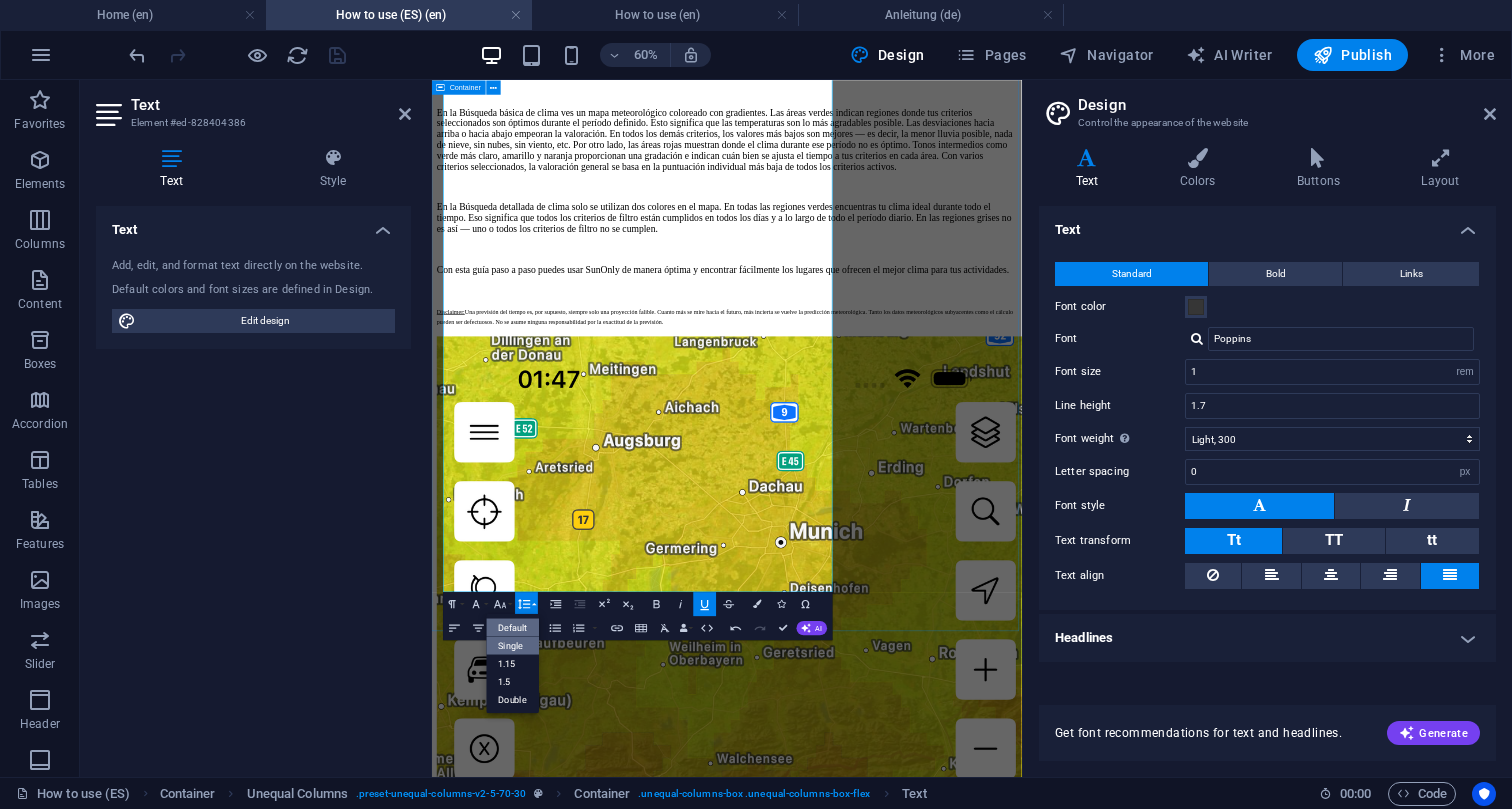 click on "Single" at bounding box center [512, 645] 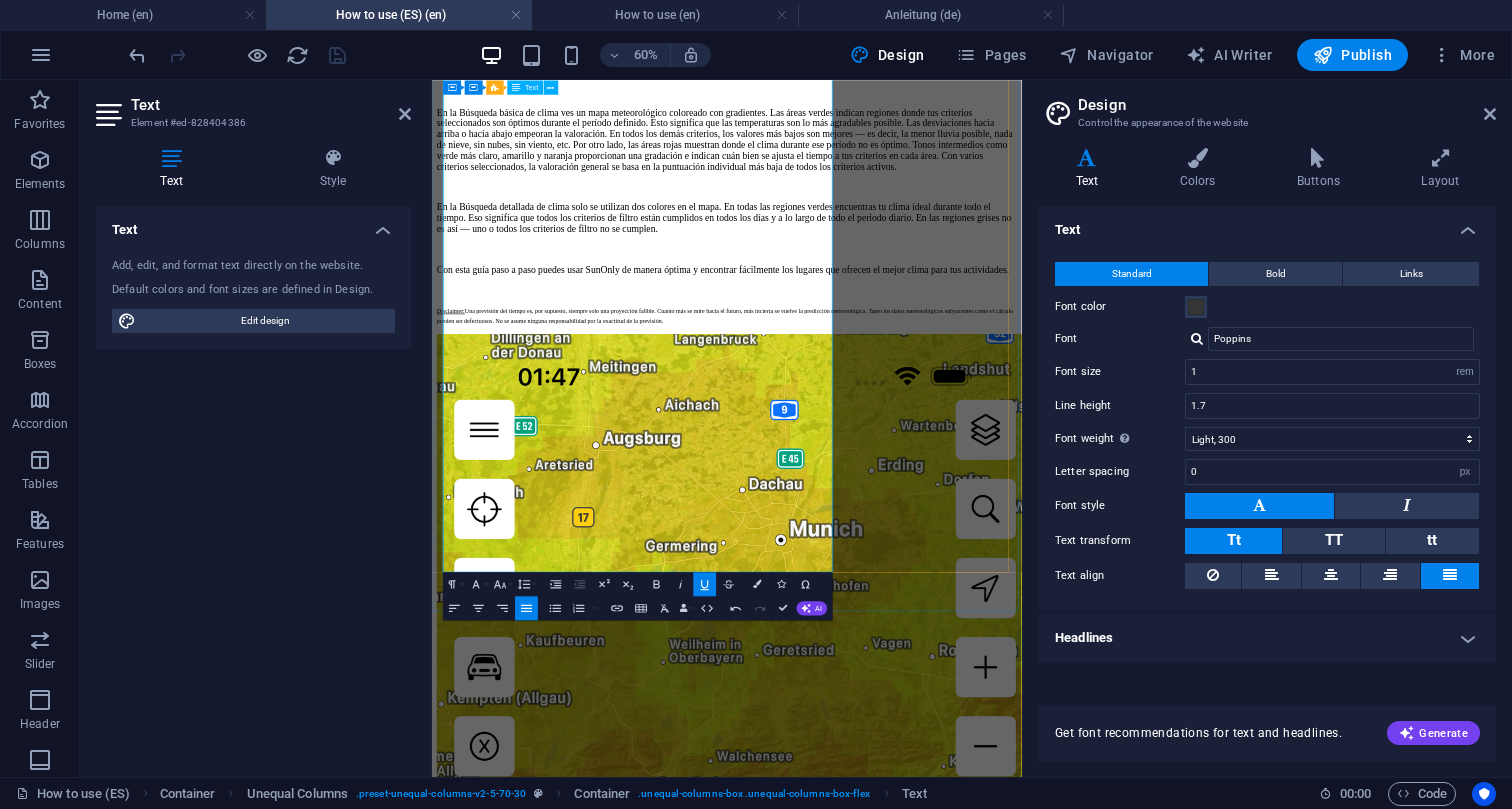 click at bounding box center [923, 429] 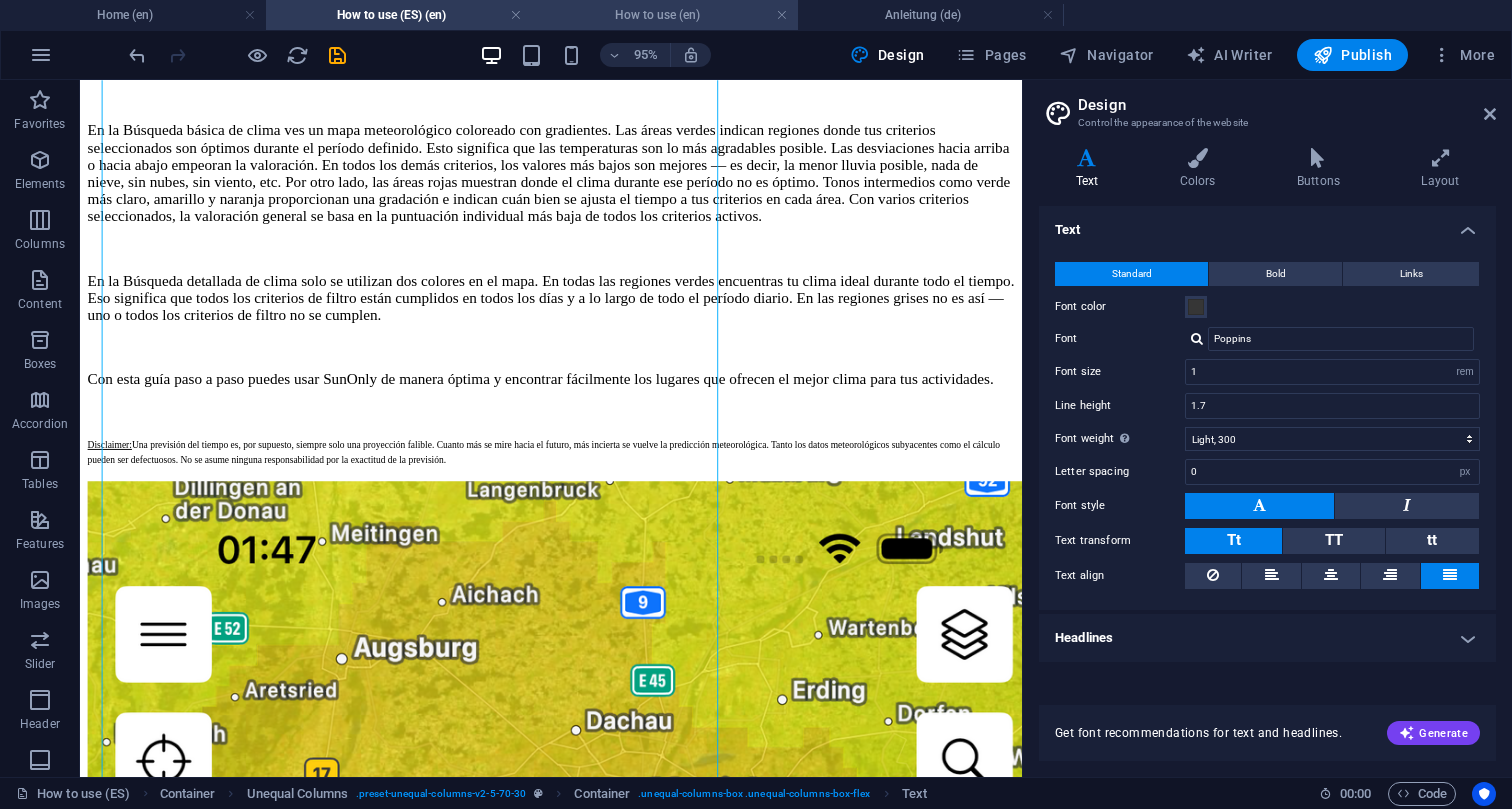 click on "How to use (en)" at bounding box center (665, 15) 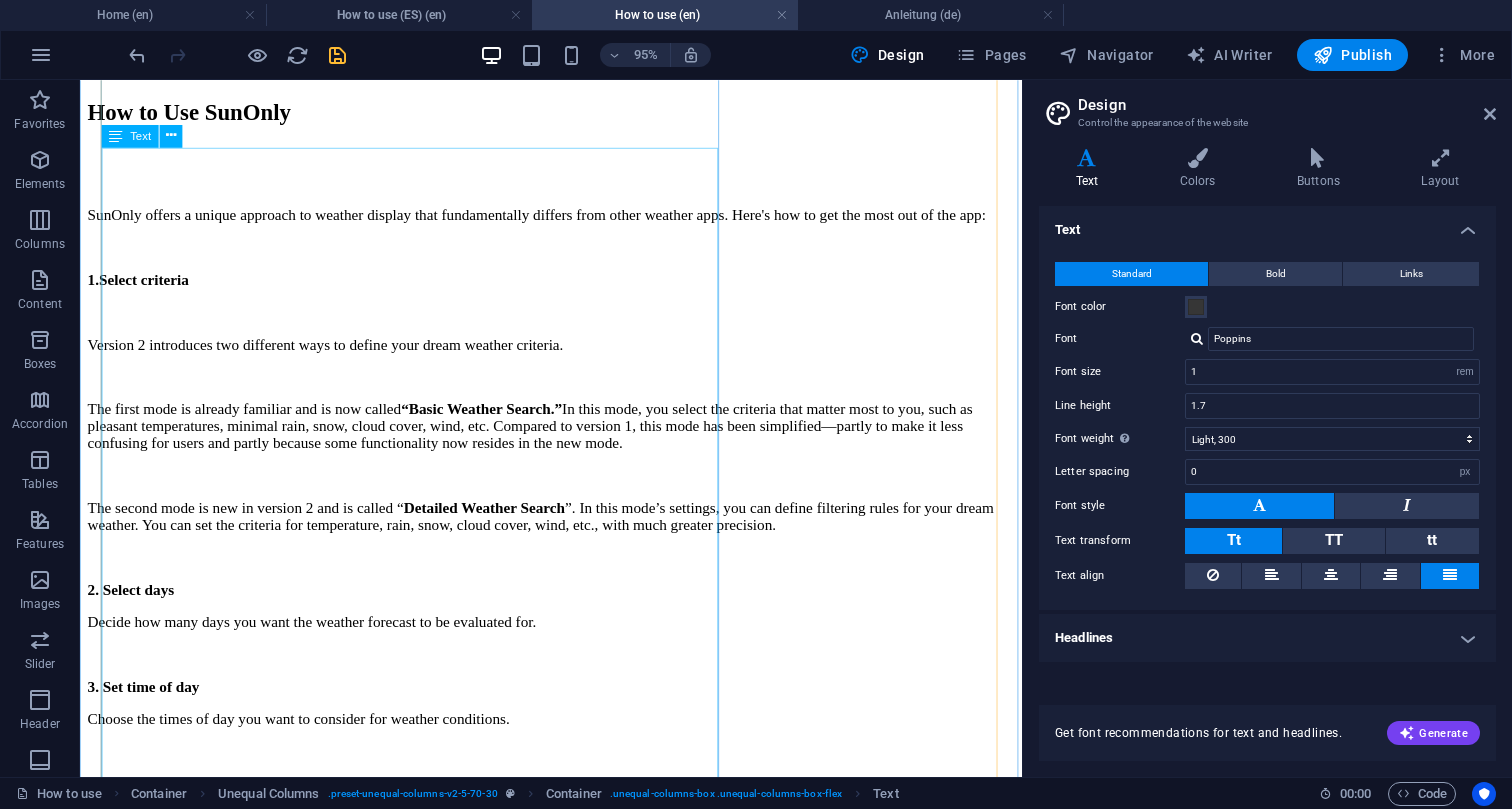 scroll, scrollTop: 173, scrollLeft: 0, axis: vertical 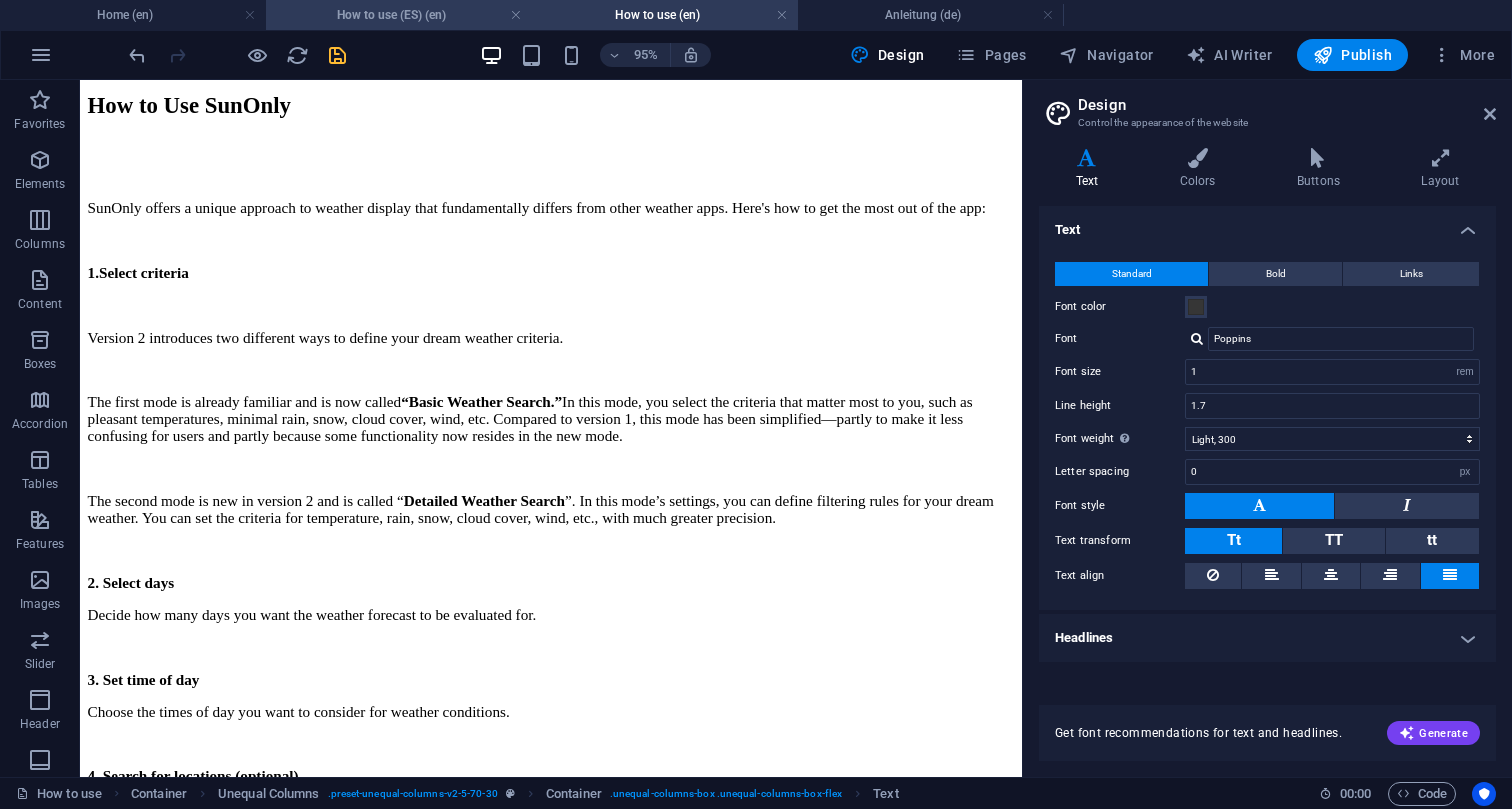 click on "How to use (ES) (en)" at bounding box center [399, 15] 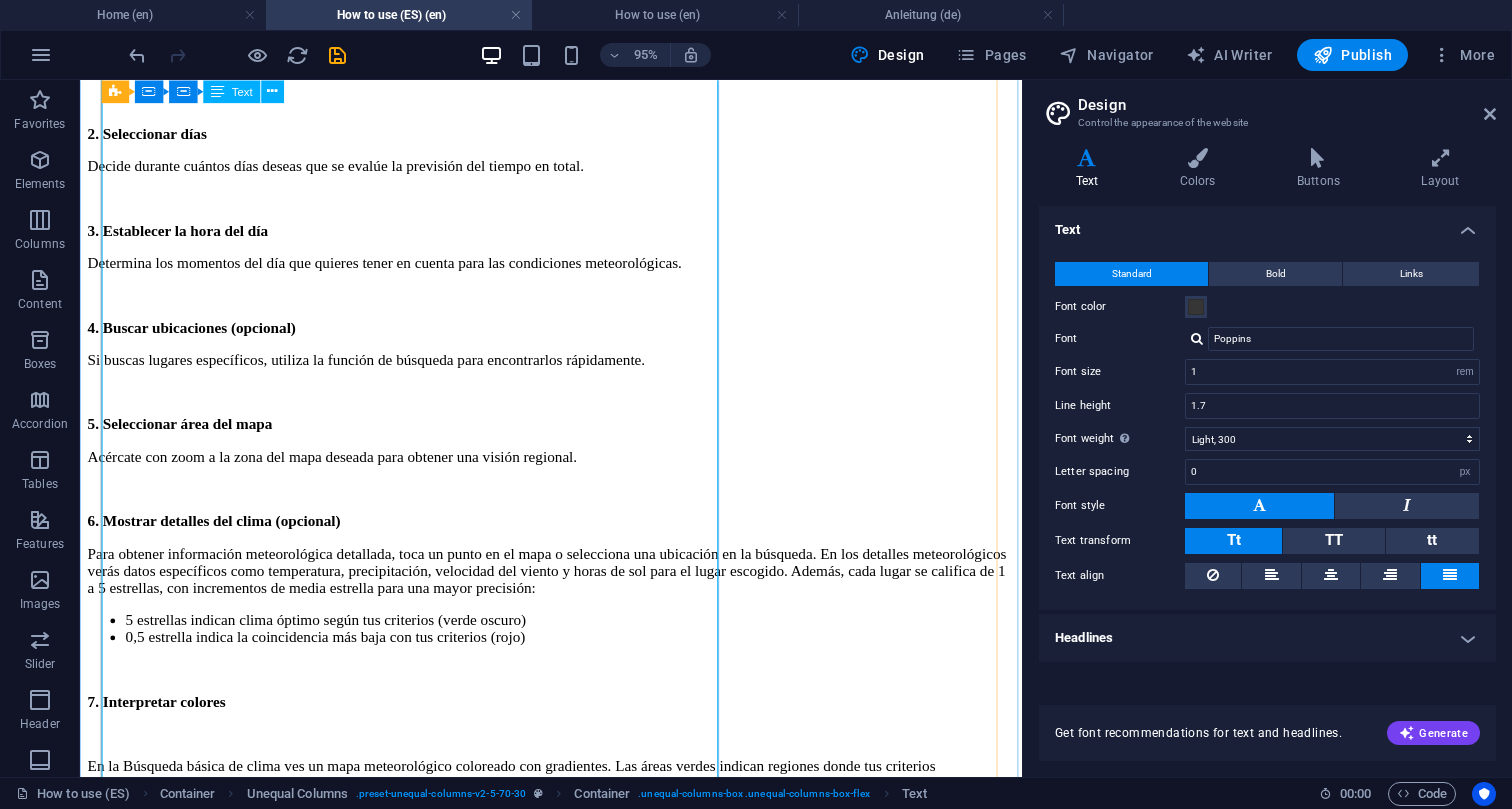 scroll, scrollTop: 674, scrollLeft: 0, axis: vertical 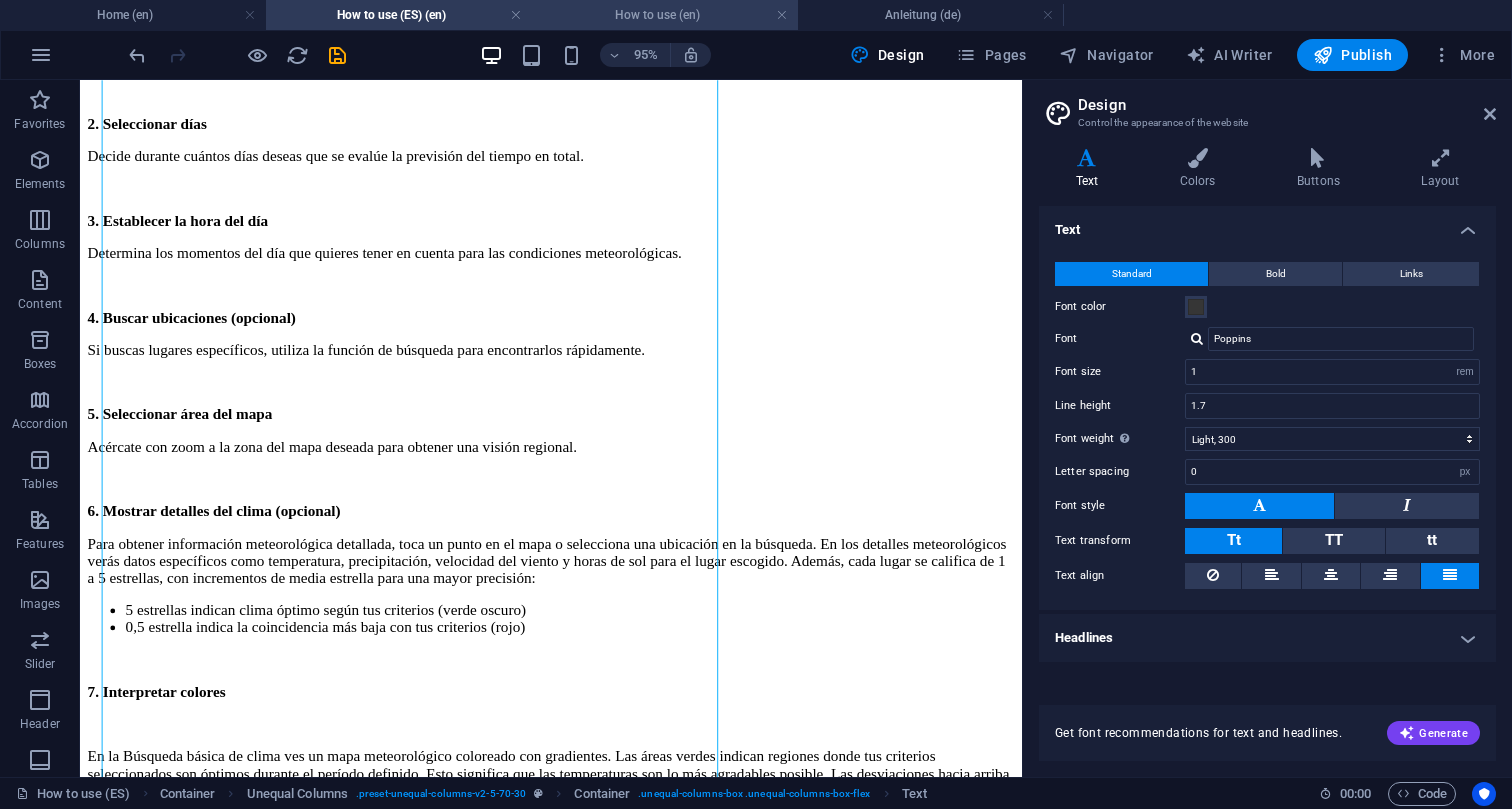 click on "How to use (en)" at bounding box center [665, 15] 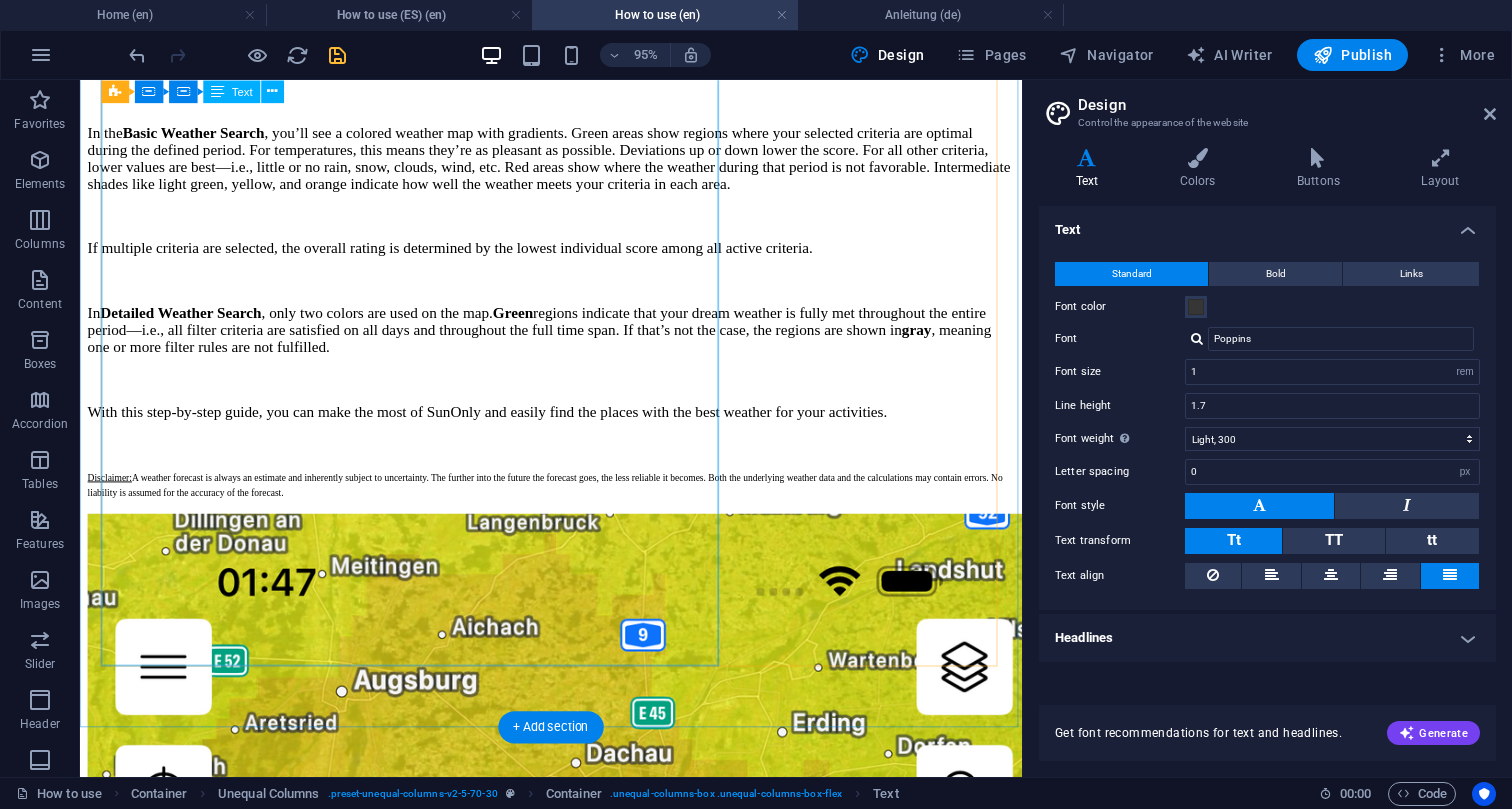 scroll, scrollTop: 1331, scrollLeft: 0, axis: vertical 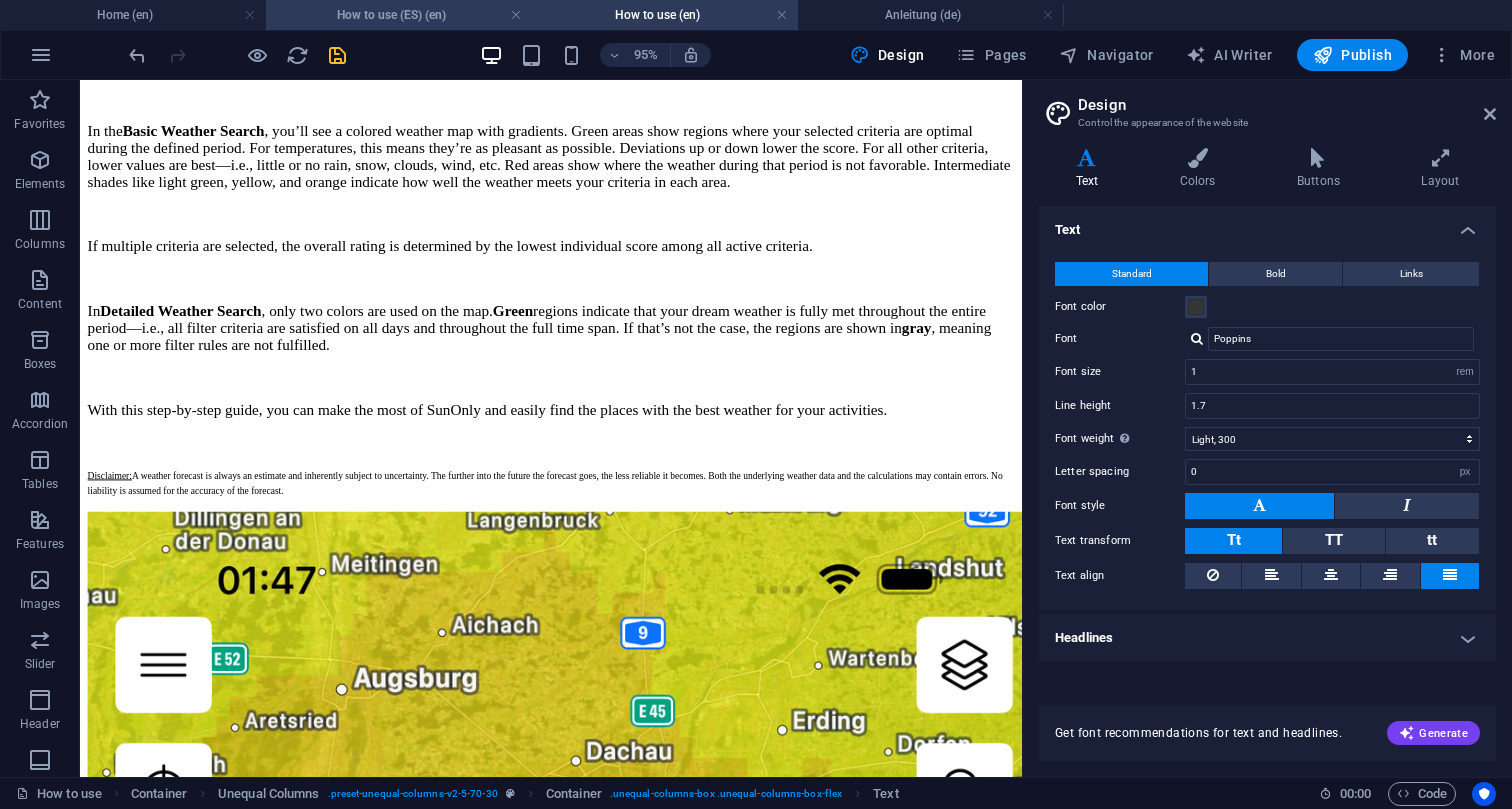 click on "How to use (ES) (en)" at bounding box center [399, 15] 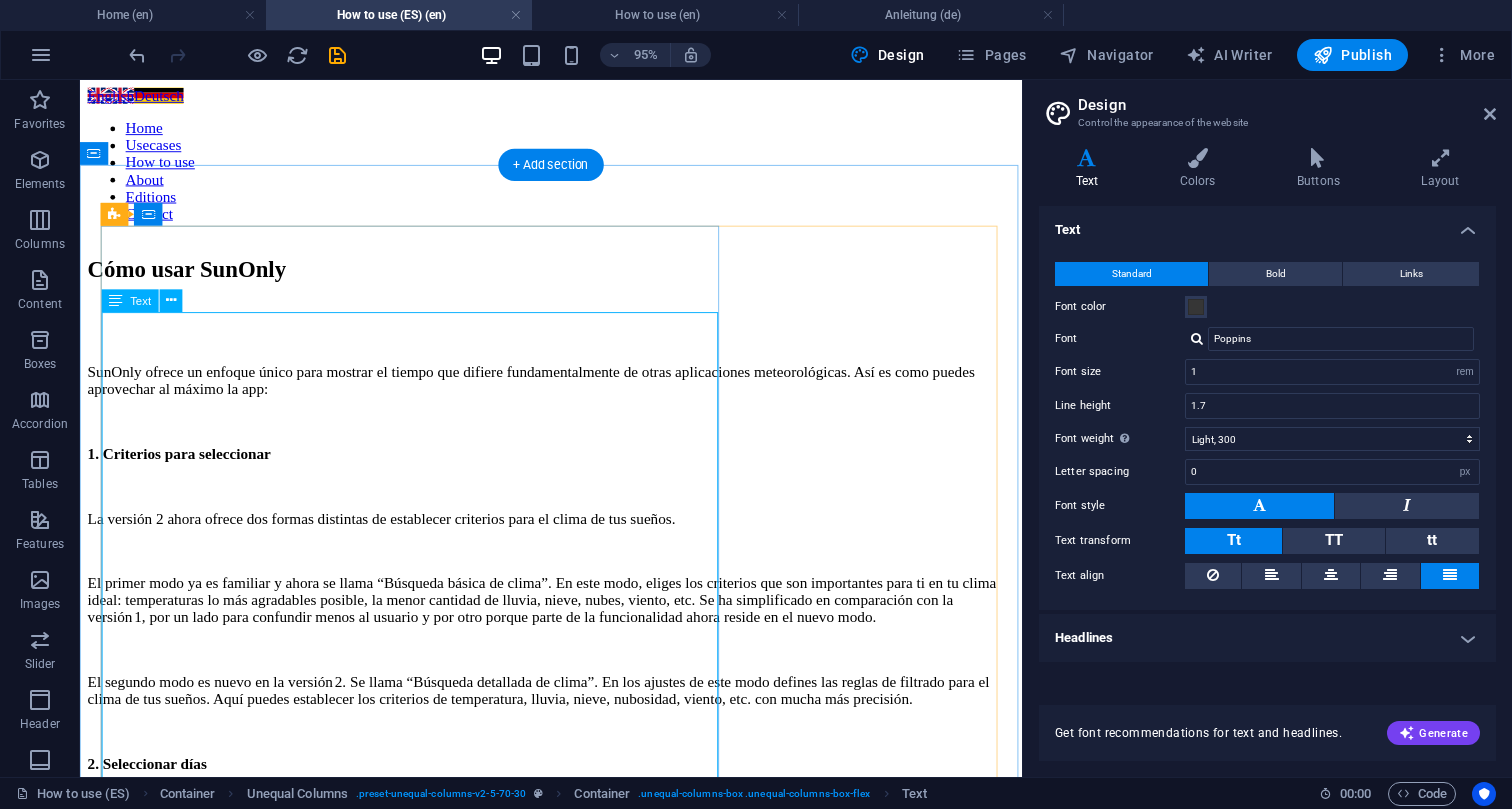 scroll, scrollTop: 0, scrollLeft: 0, axis: both 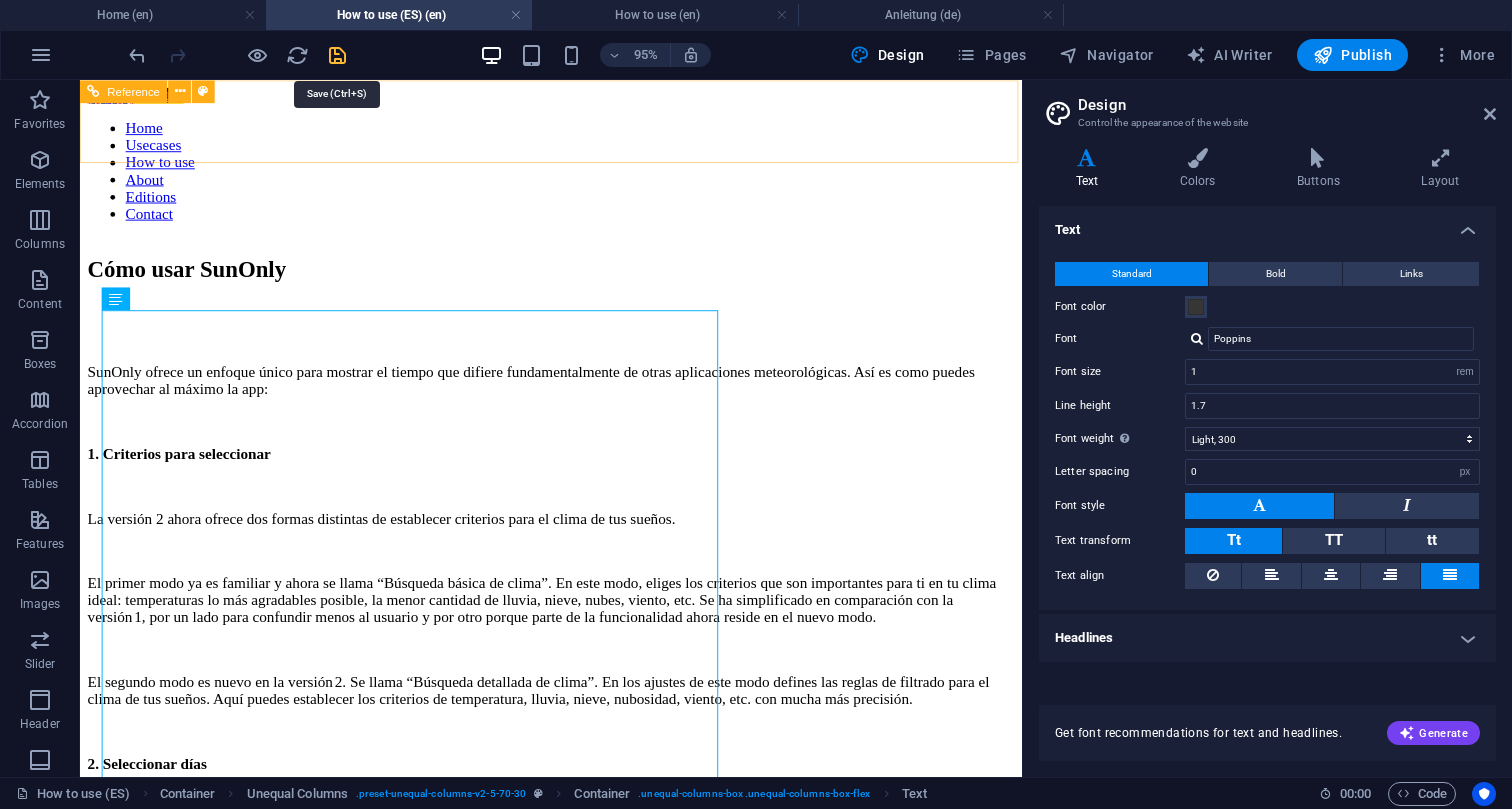click at bounding box center (337, 55) 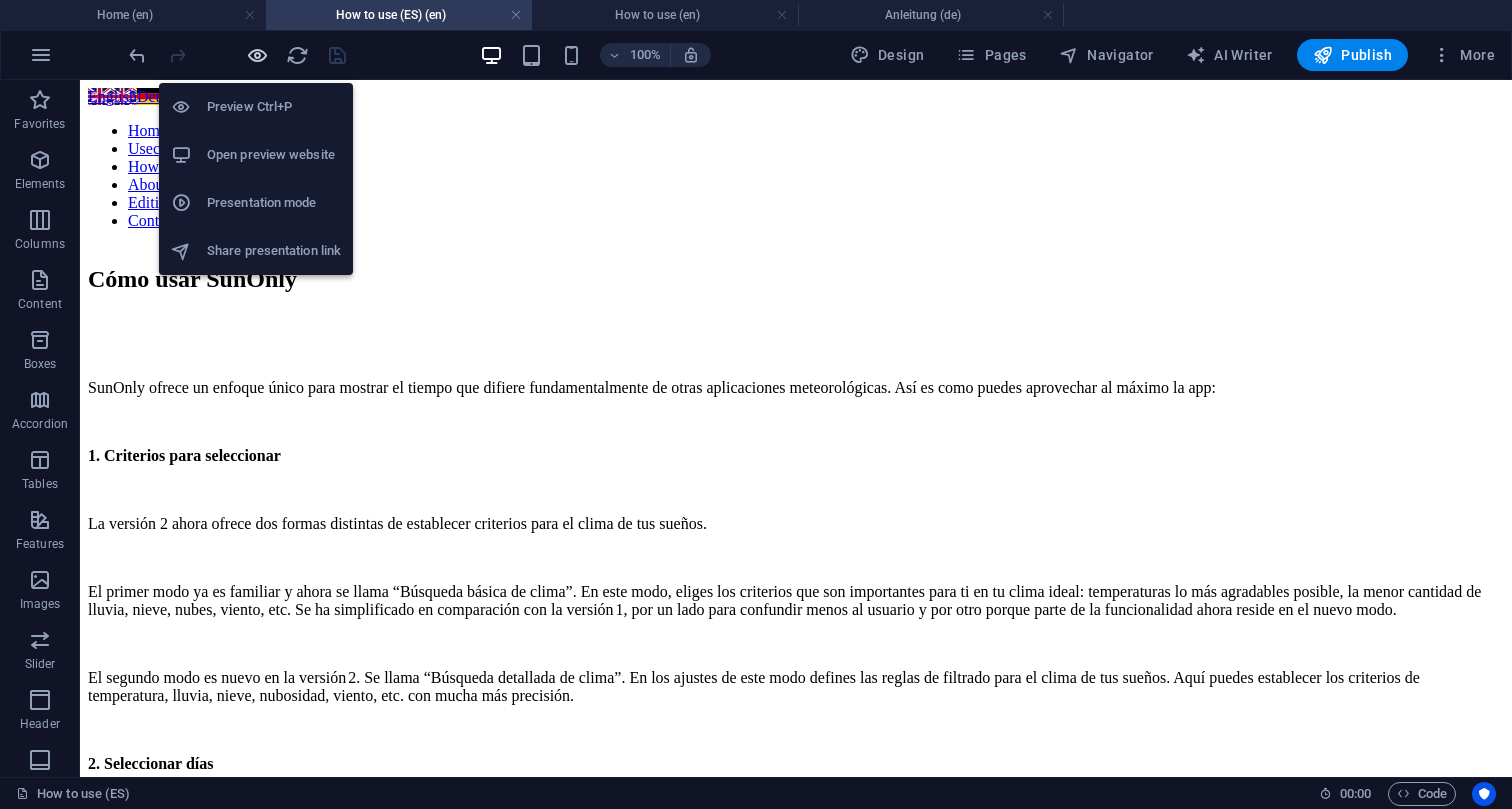click at bounding box center (257, 55) 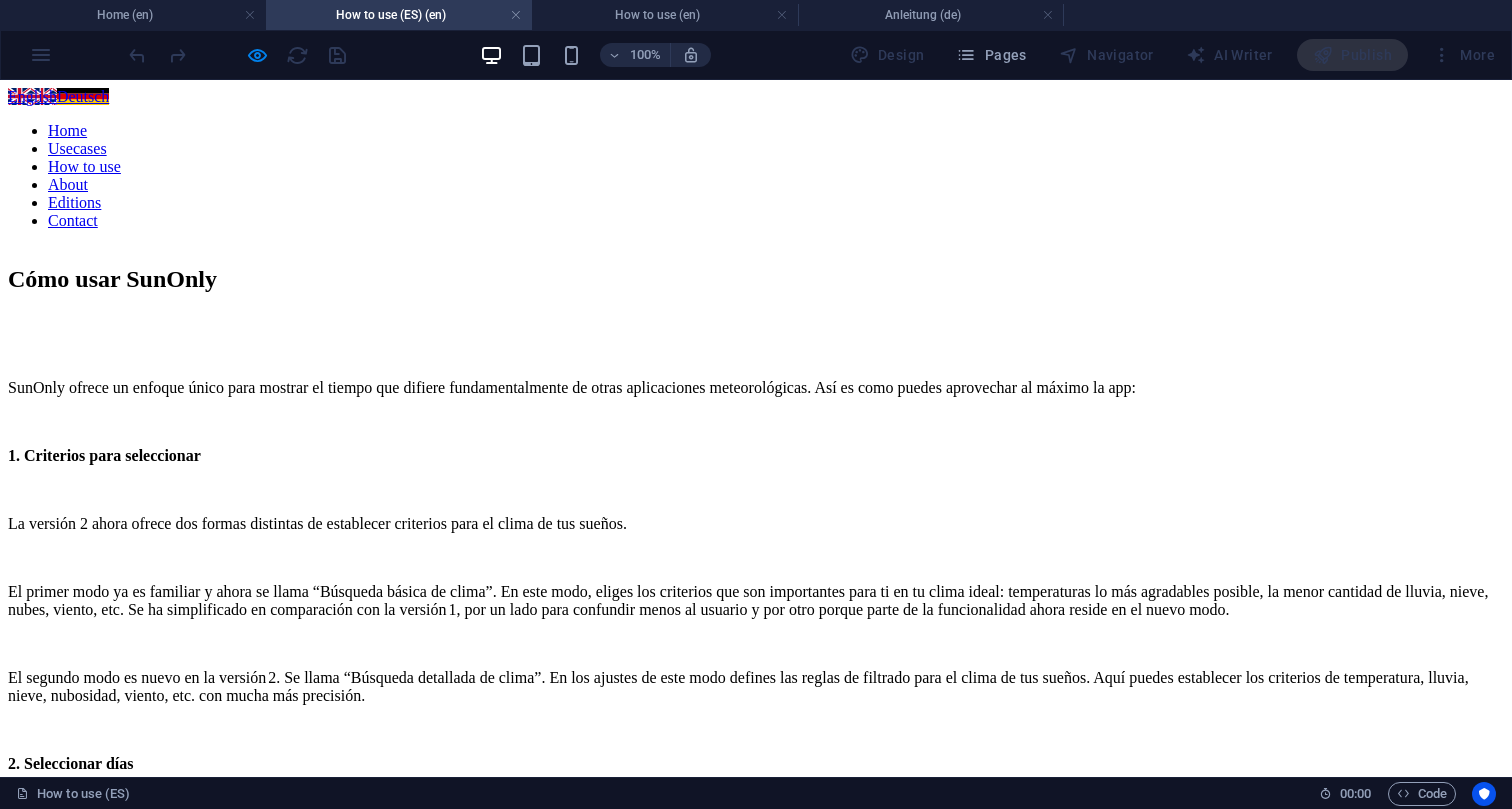 click at bounding box center [756, 5025] 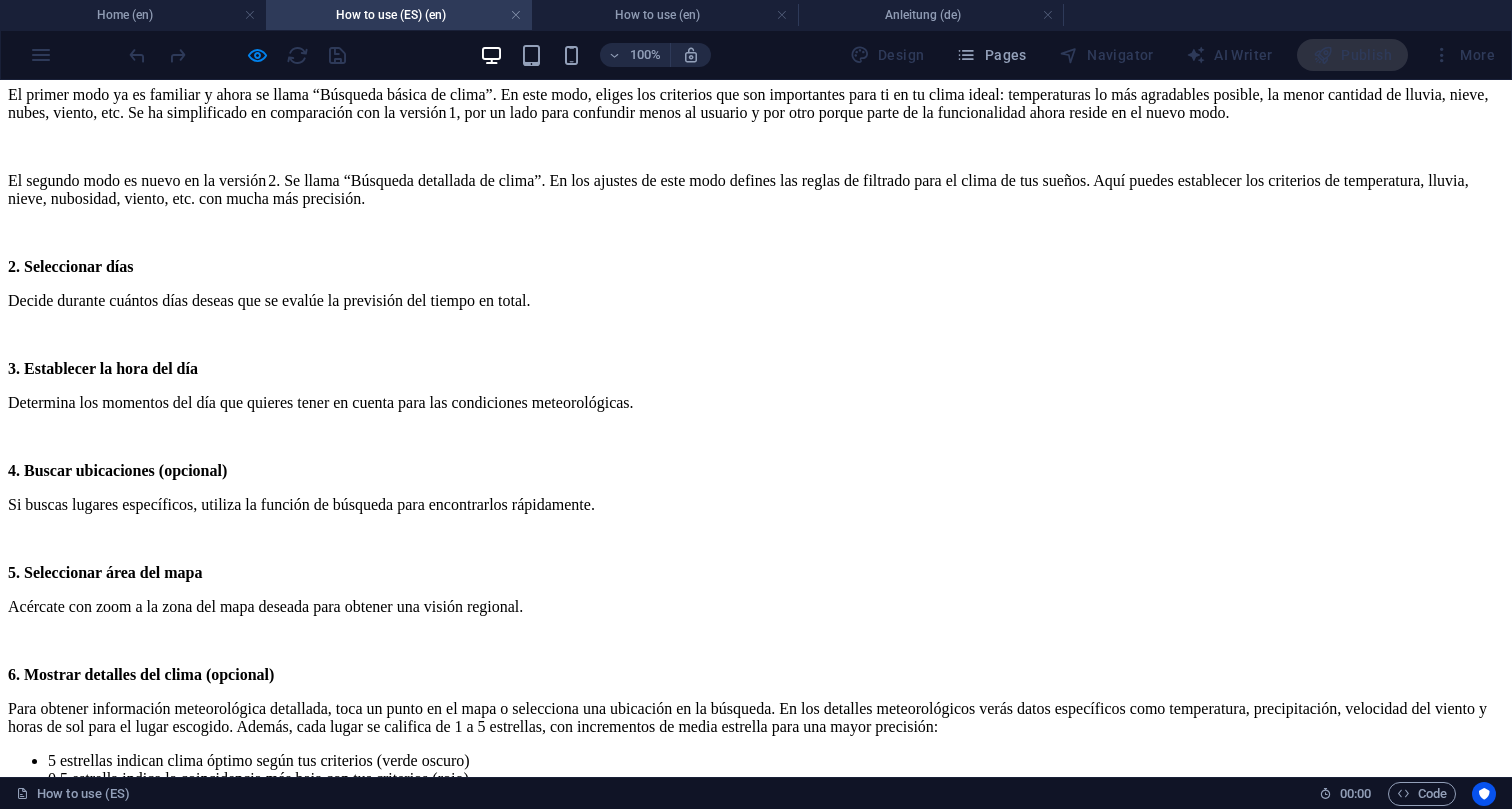 click at bounding box center [756, 4528] 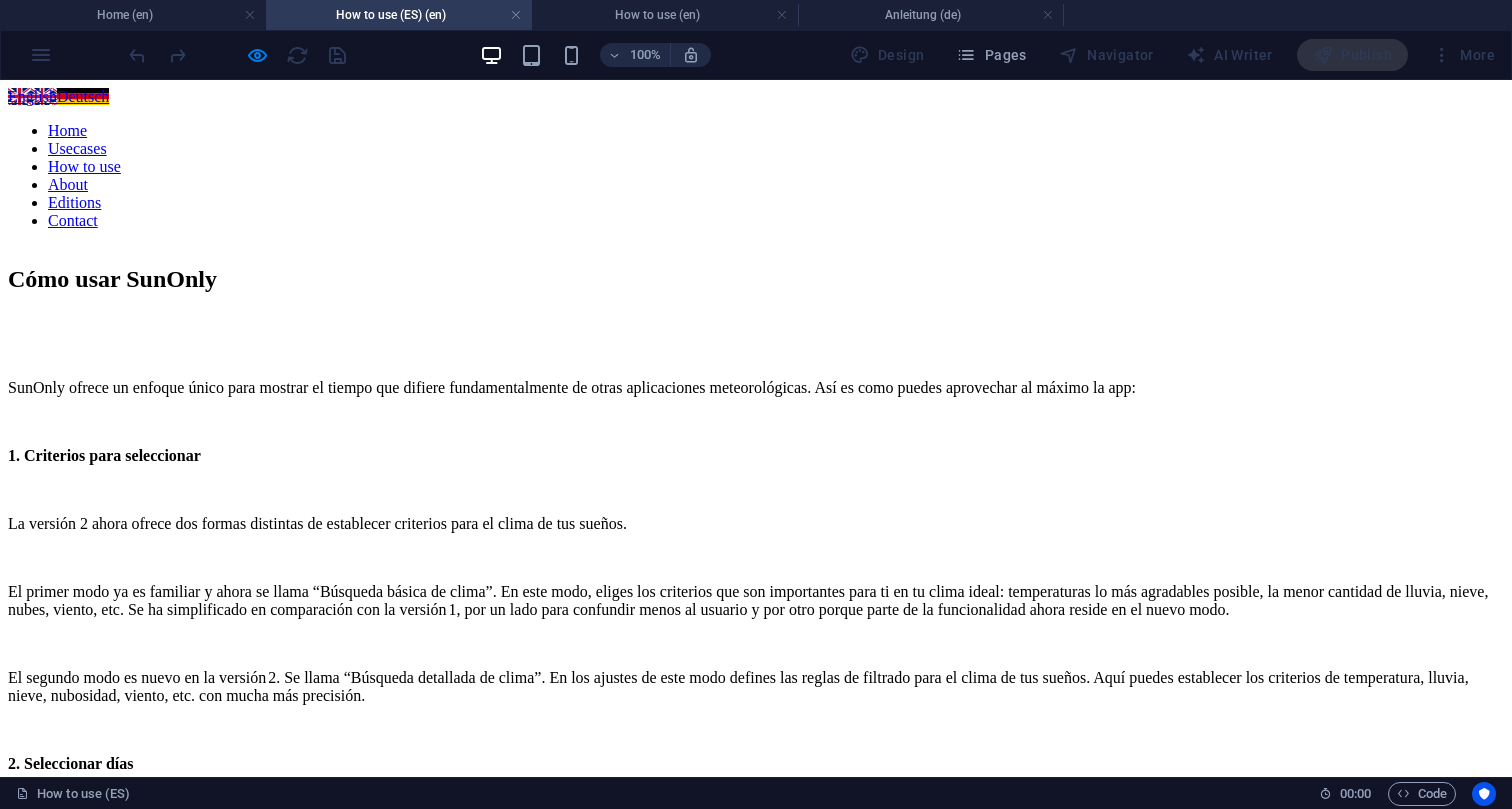 scroll, scrollTop: 0, scrollLeft: 0, axis: both 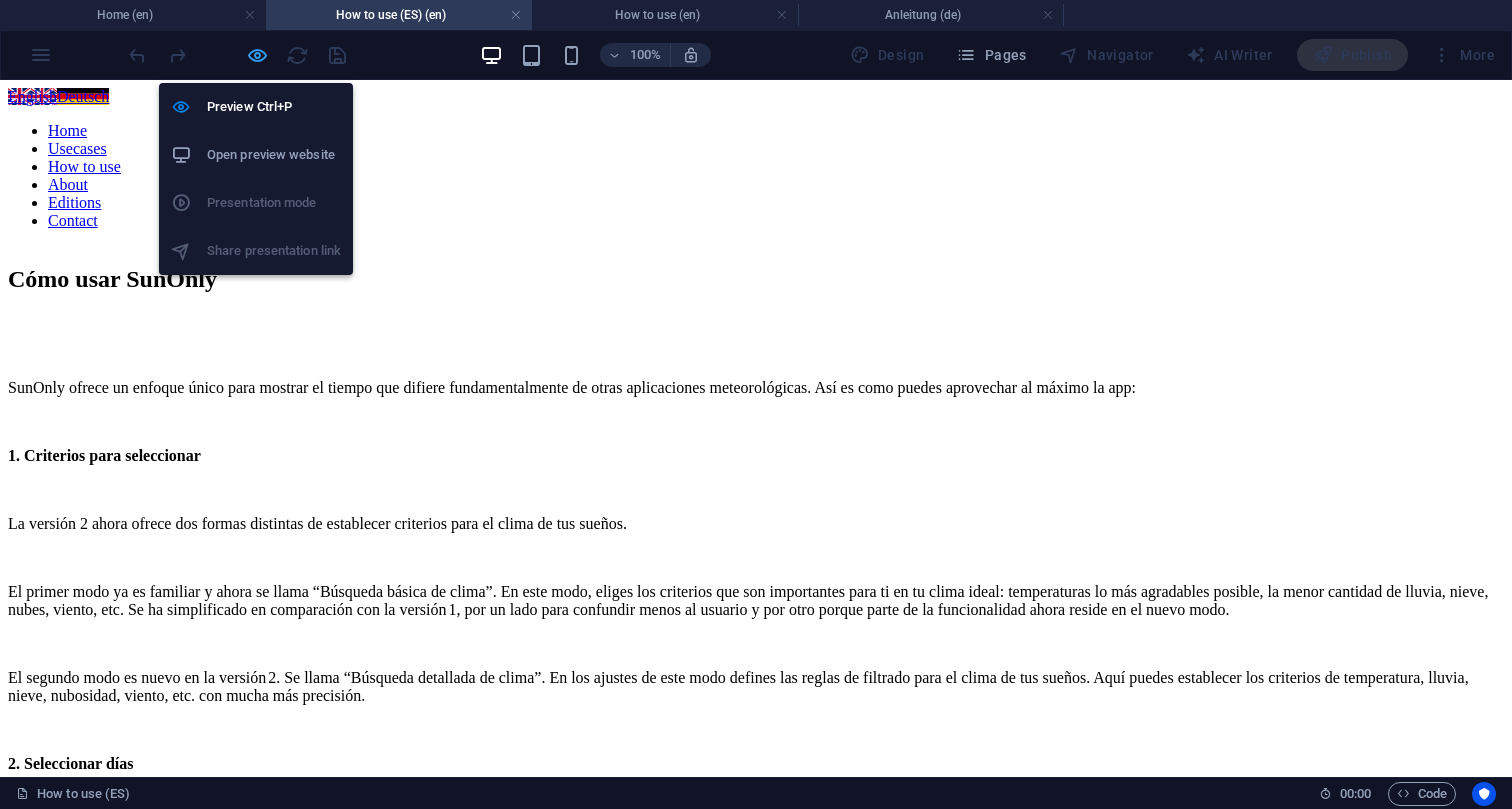 click at bounding box center [257, 55] 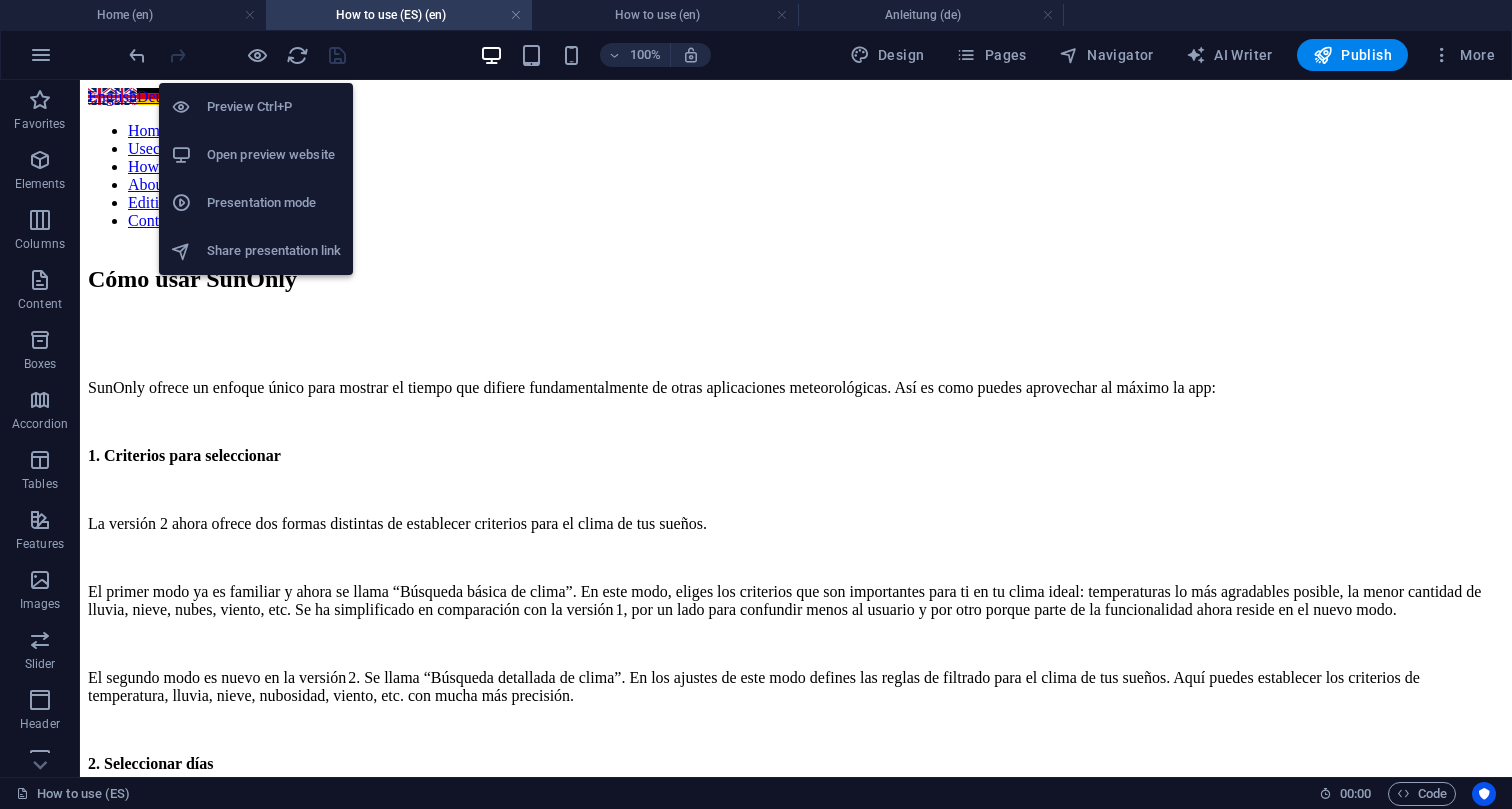 click on "Open preview website" at bounding box center [274, 155] 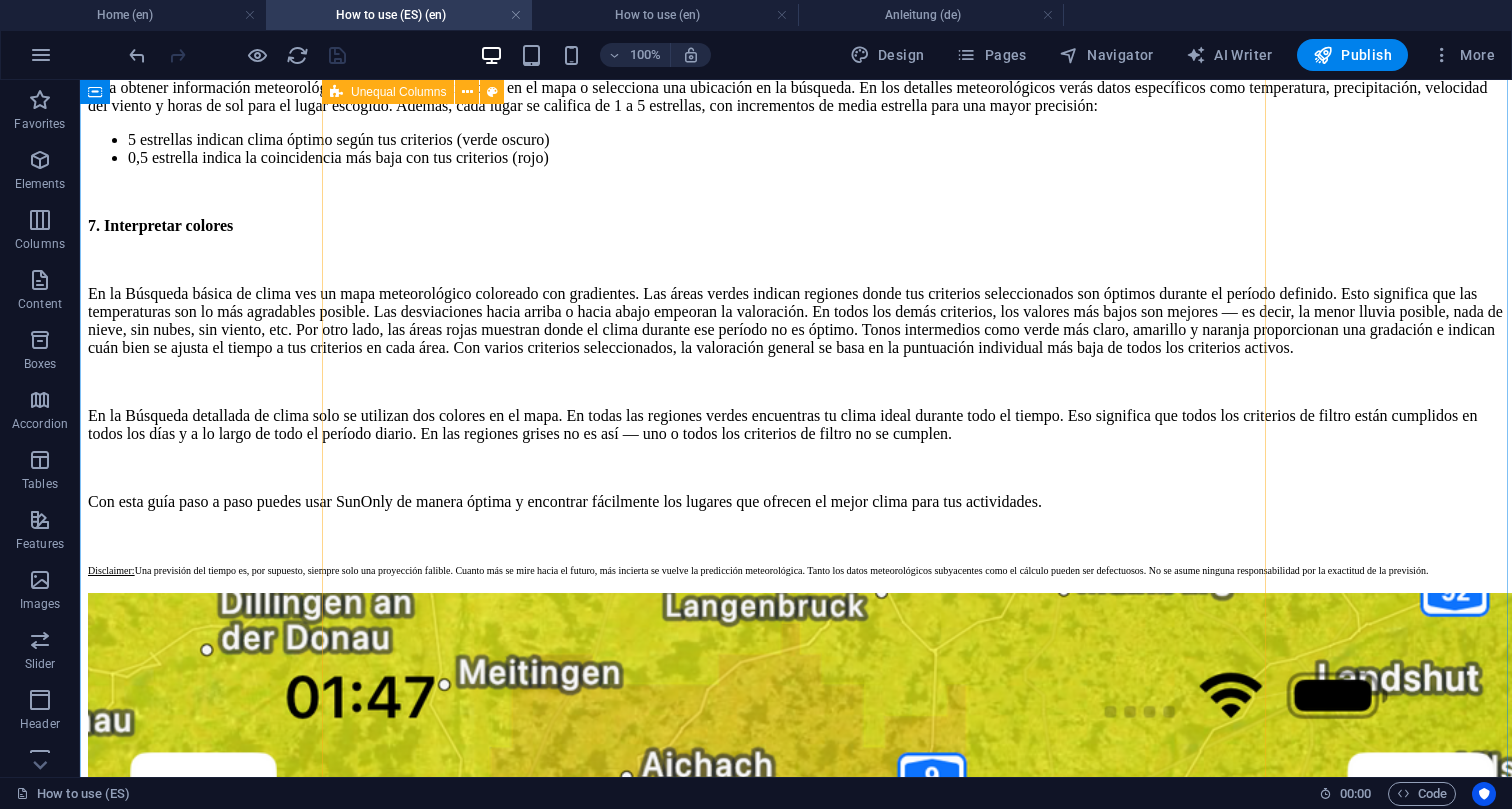 scroll, scrollTop: 1137, scrollLeft: 0, axis: vertical 